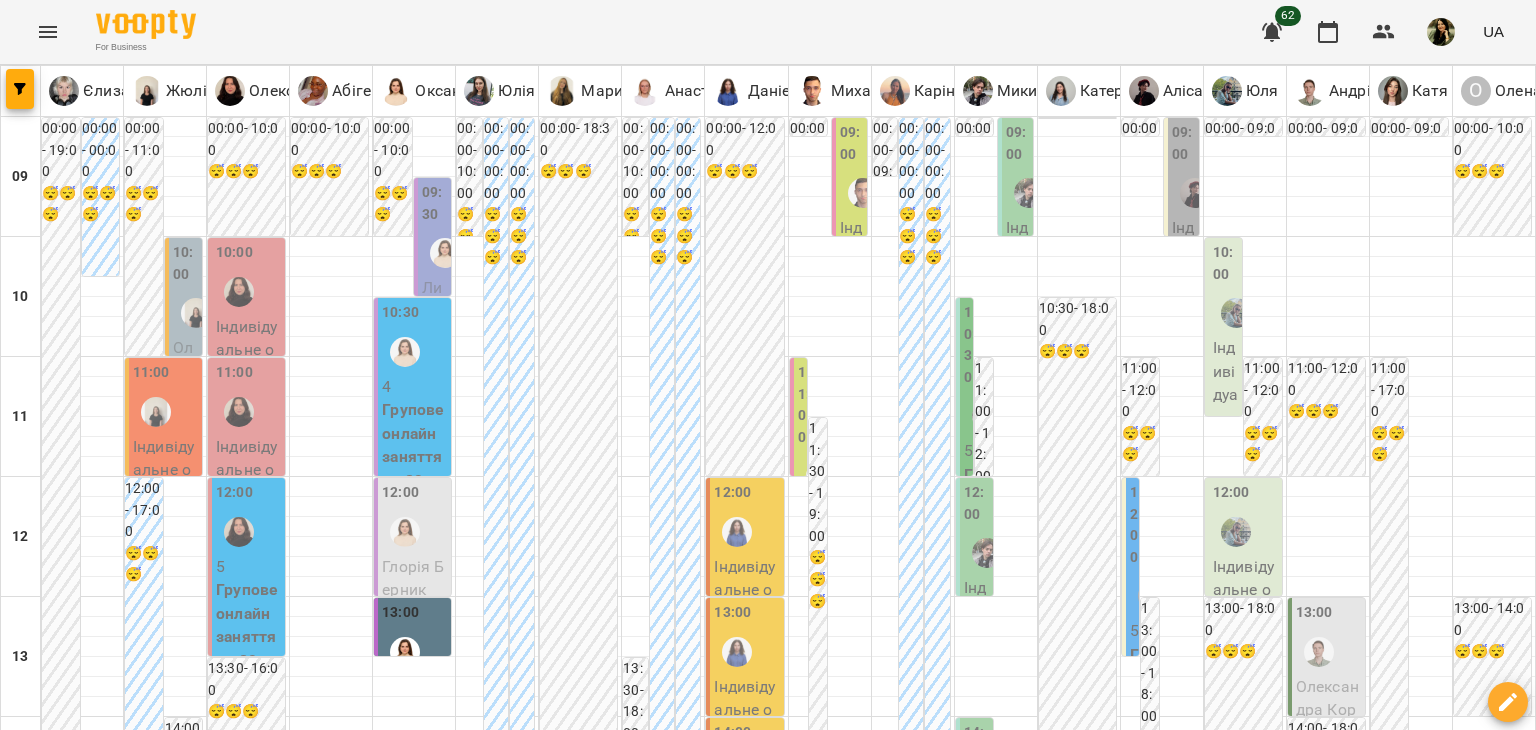 scroll, scrollTop: 0, scrollLeft: 0, axis: both 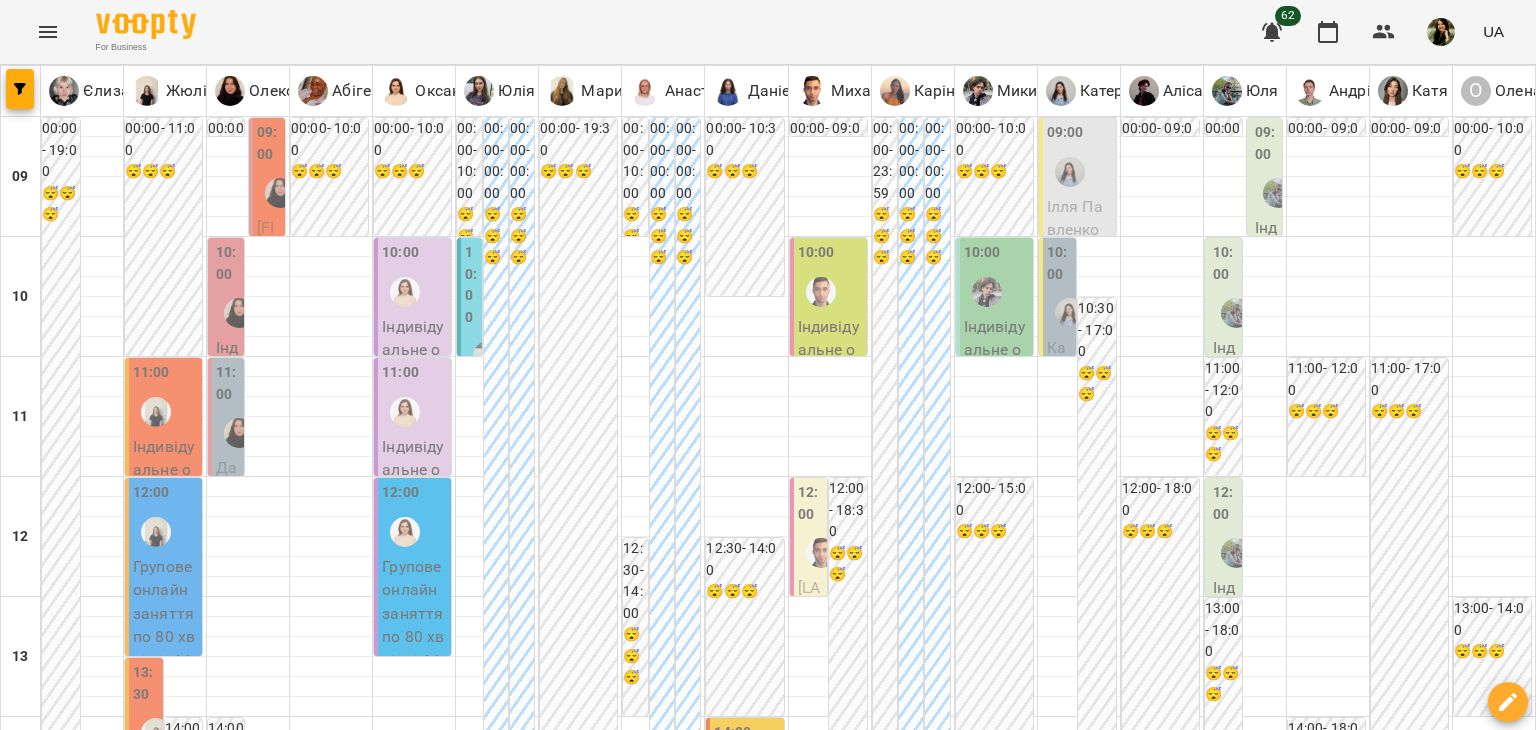 click on "пт" at bounding box center [1068, 1823] 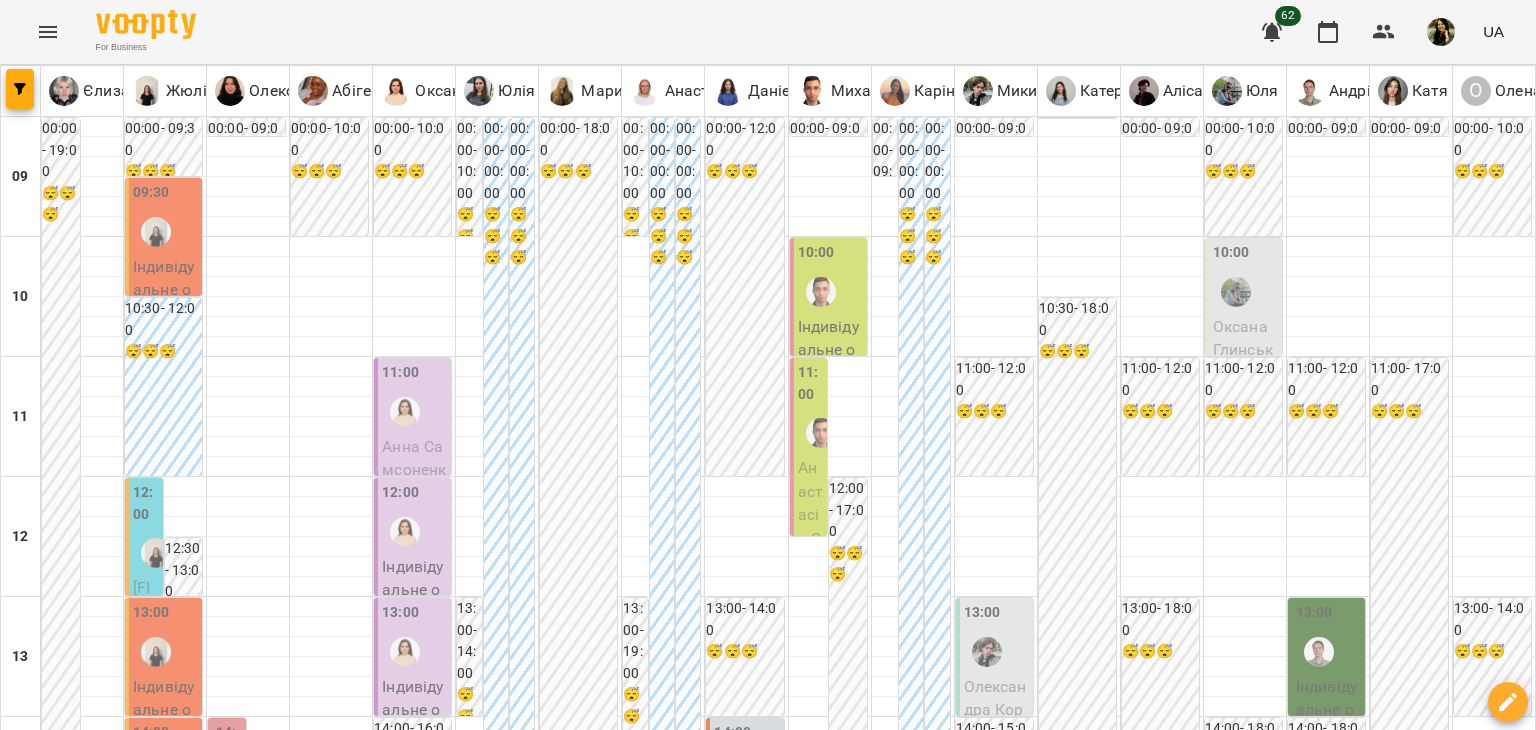 scroll, scrollTop: 245, scrollLeft: 0, axis: vertical 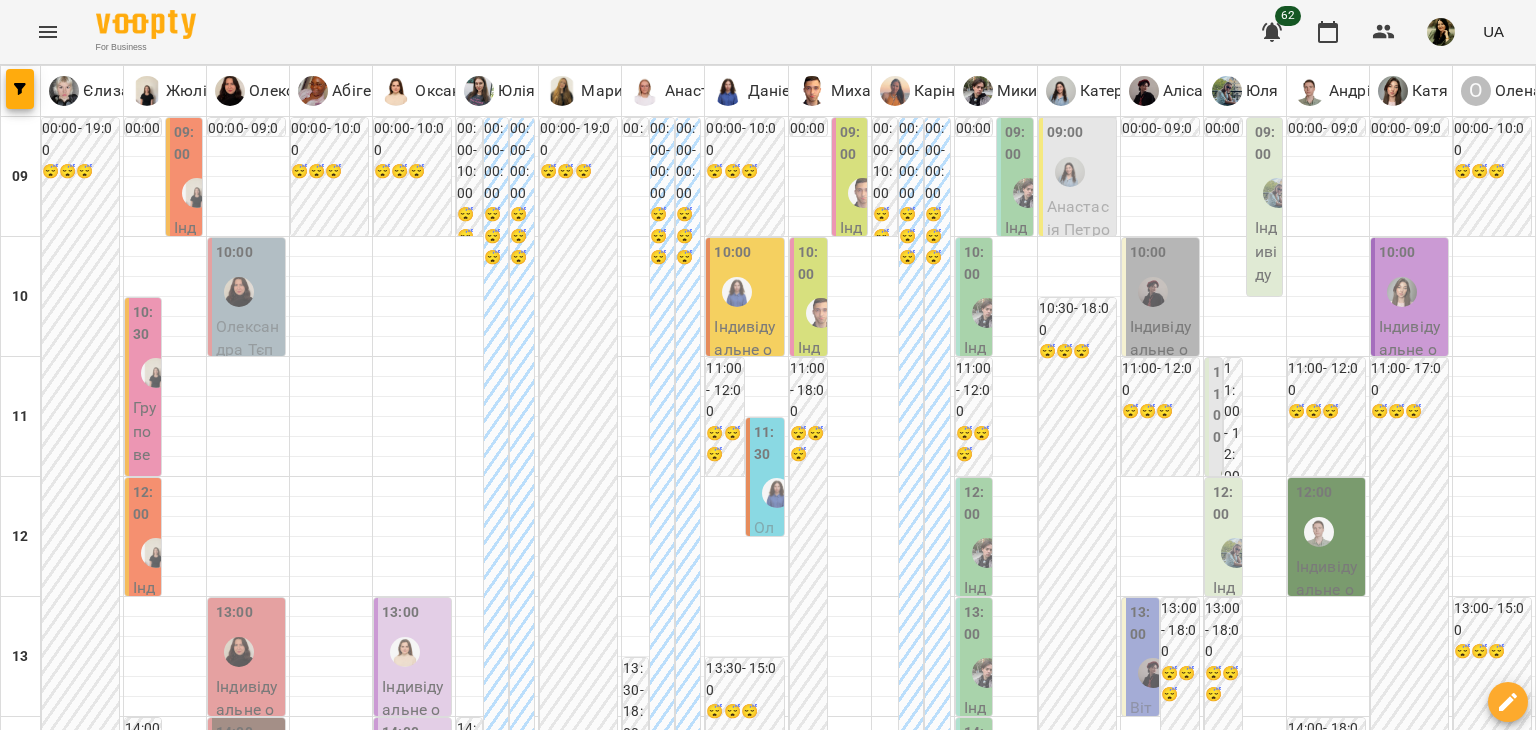 click on "ср" at bounding box center (644, 1823) 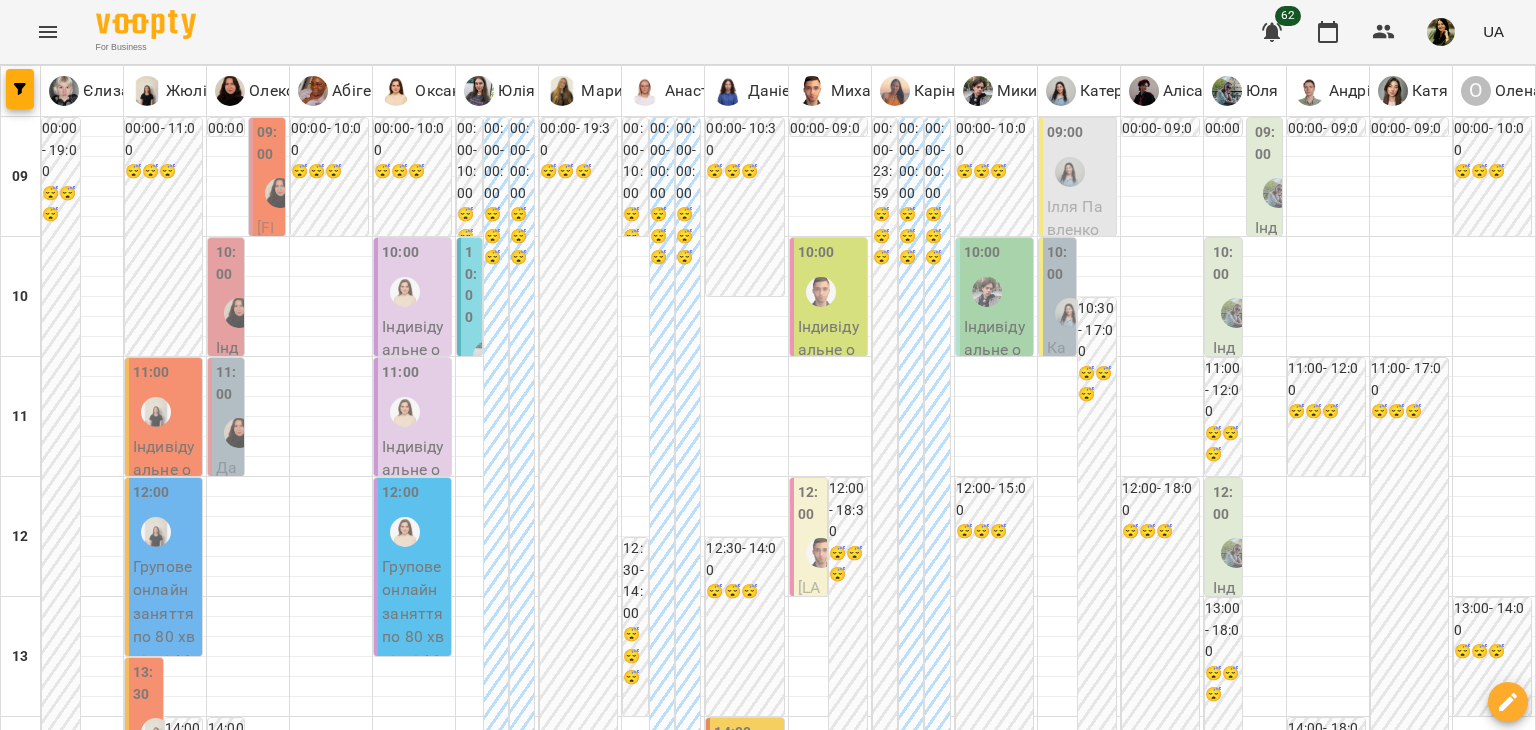 scroll, scrollTop: 950, scrollLeft: 0, axis: vertical 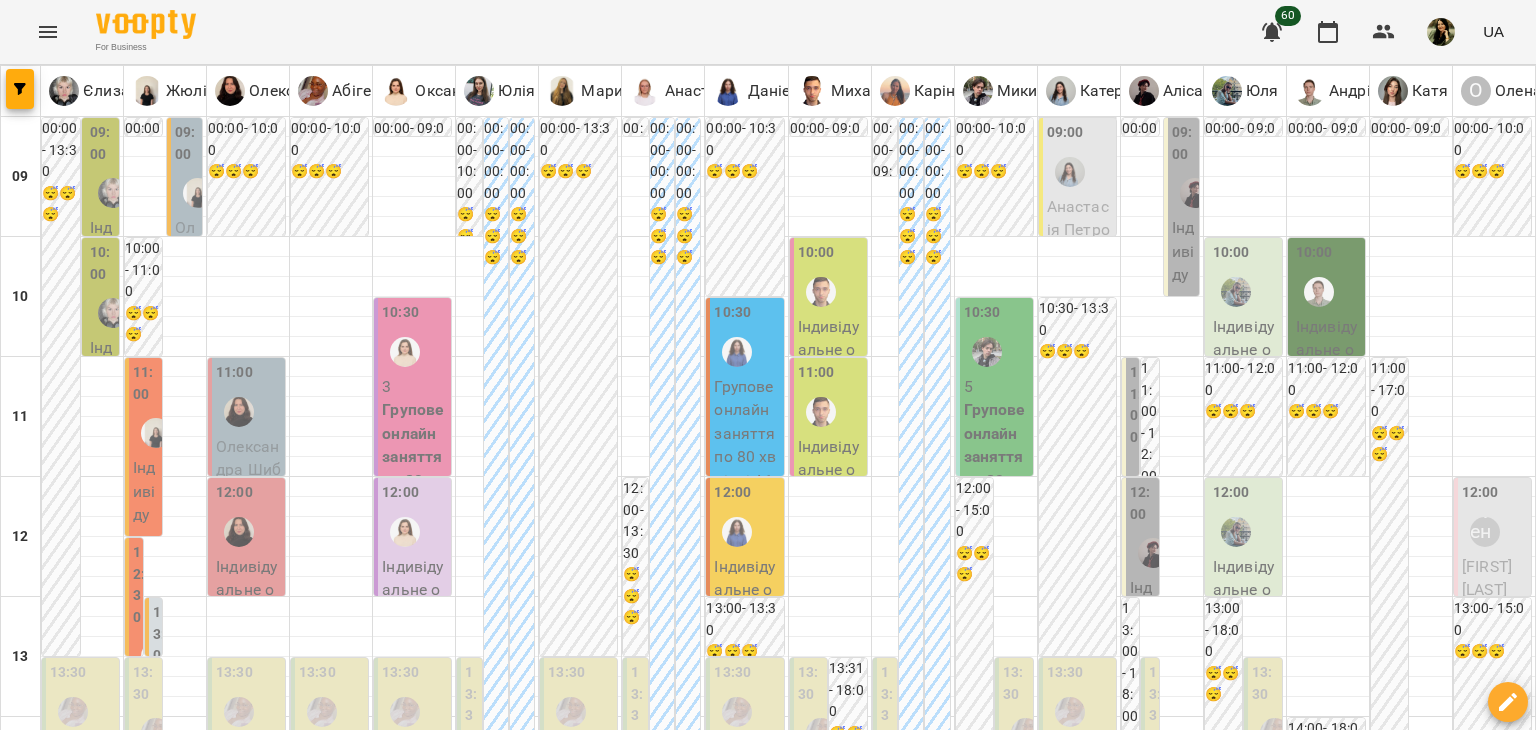 click at bounding box center [668, 1888] 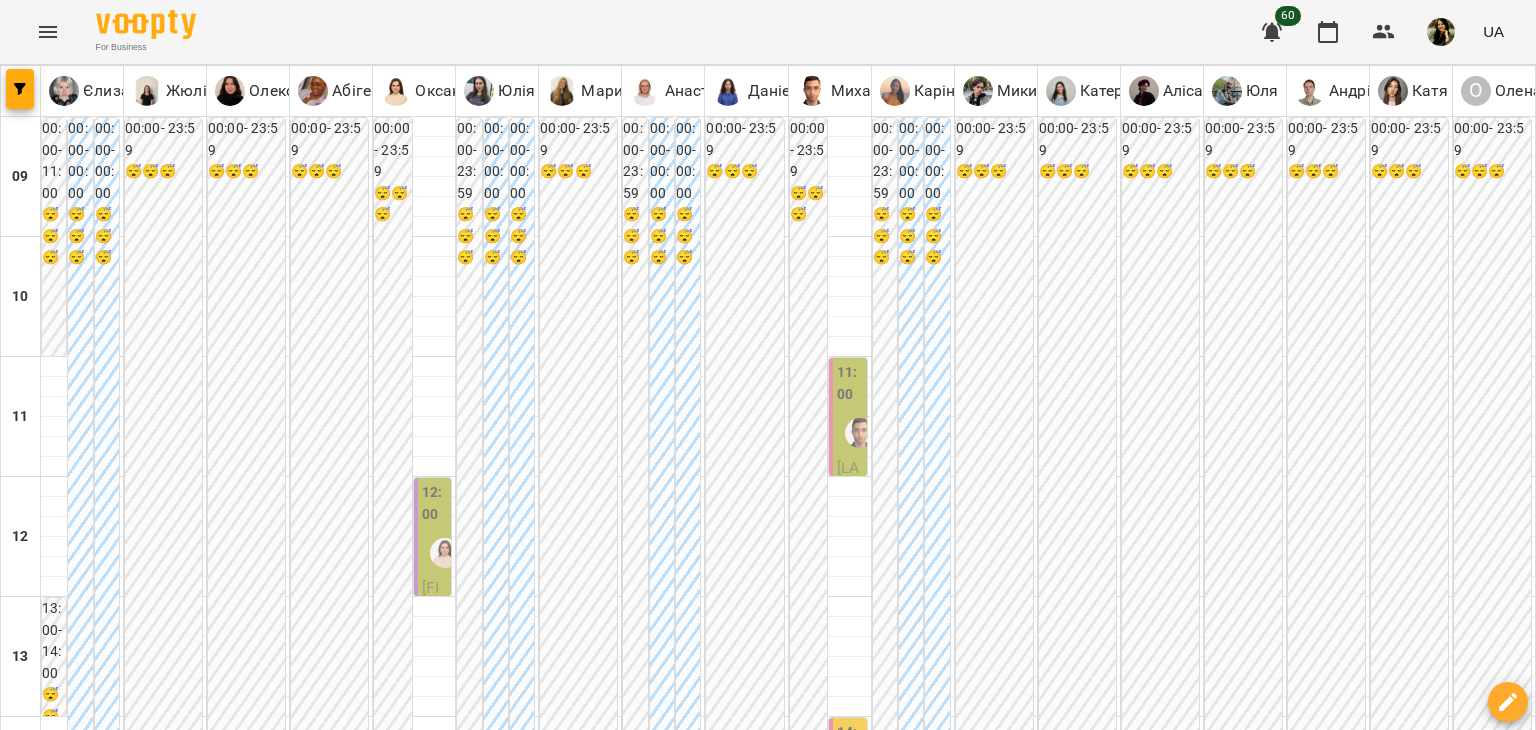 click on "пт" at bounding box center [892, 1823] 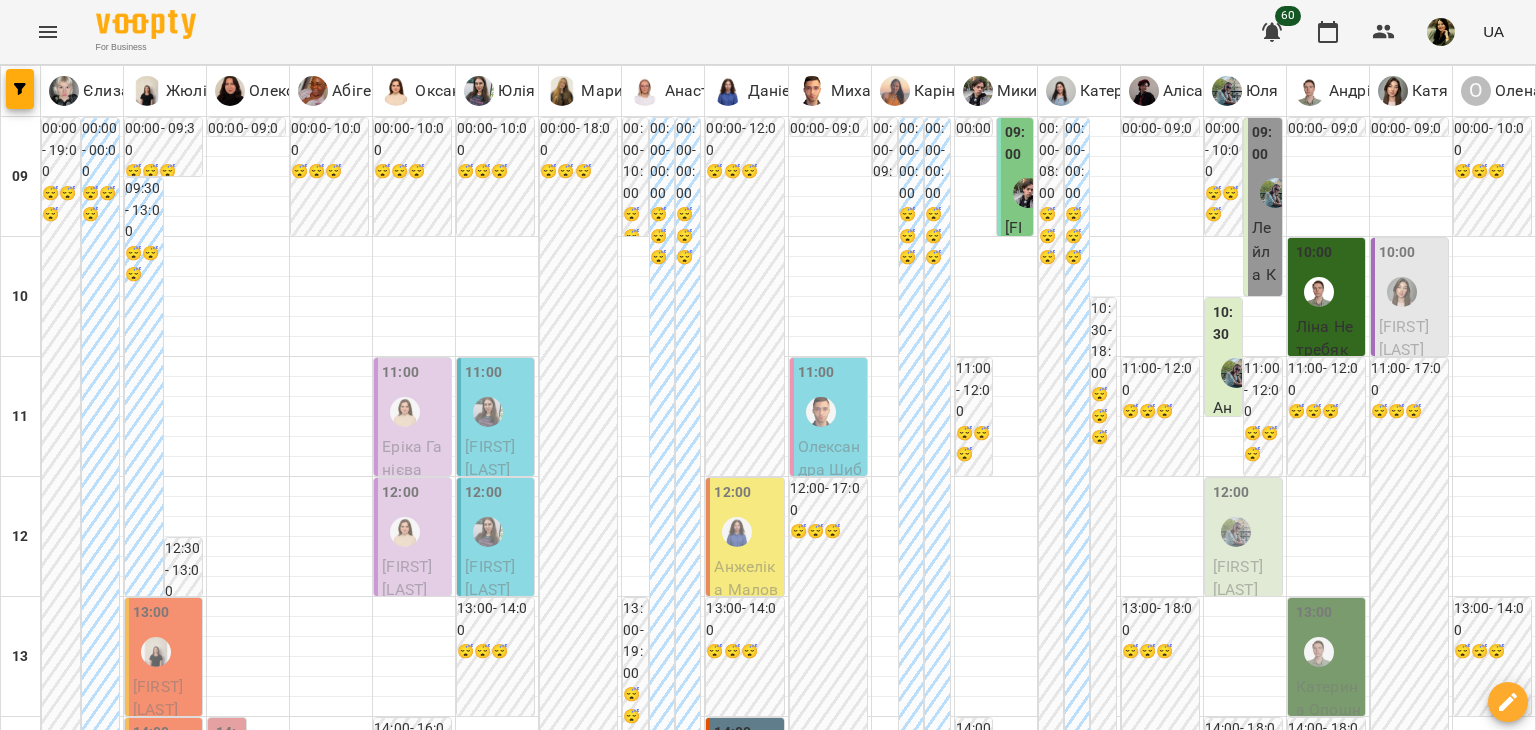 scroll, scrollTop: 813, scrollLeft: 0, axis: vertical 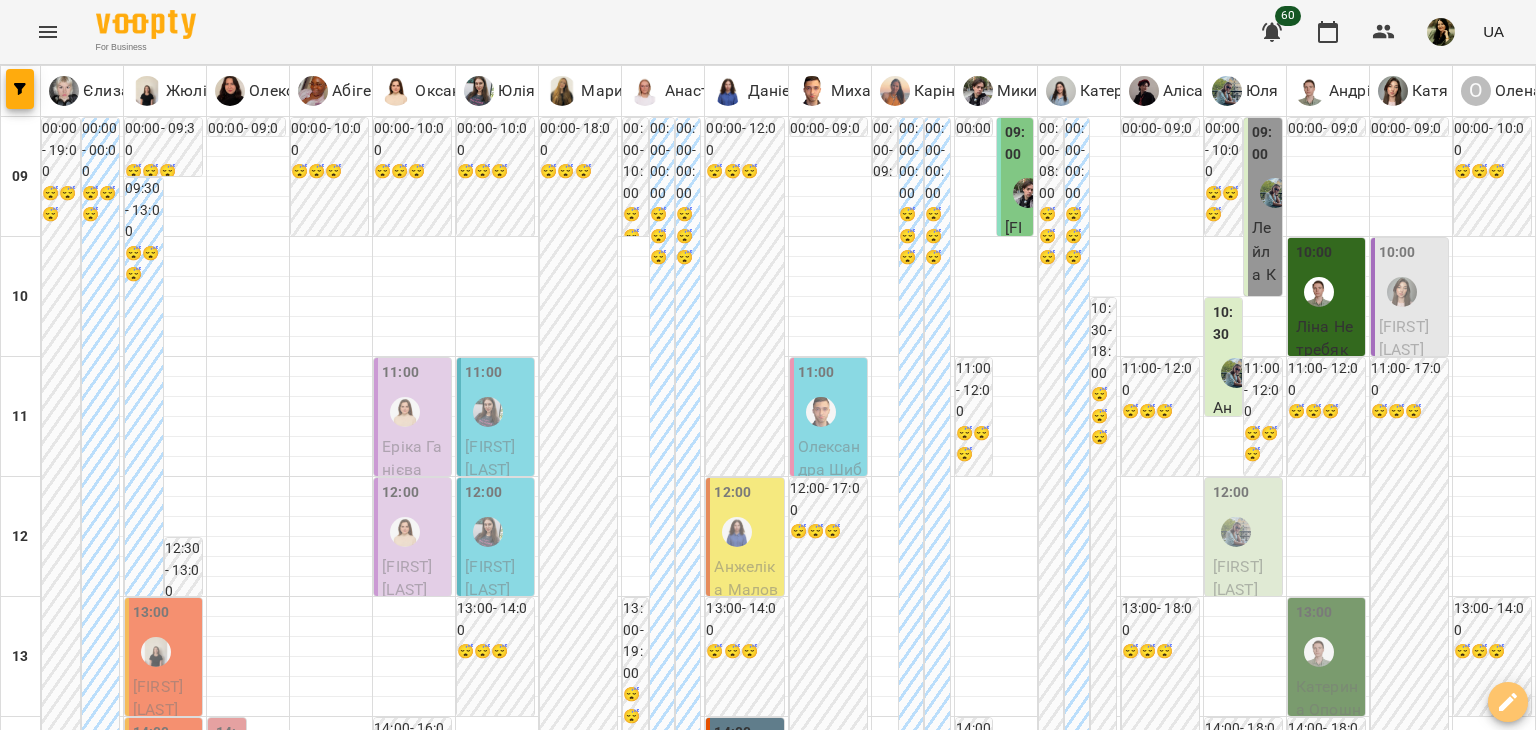 click at bounding box center (1508, 702) 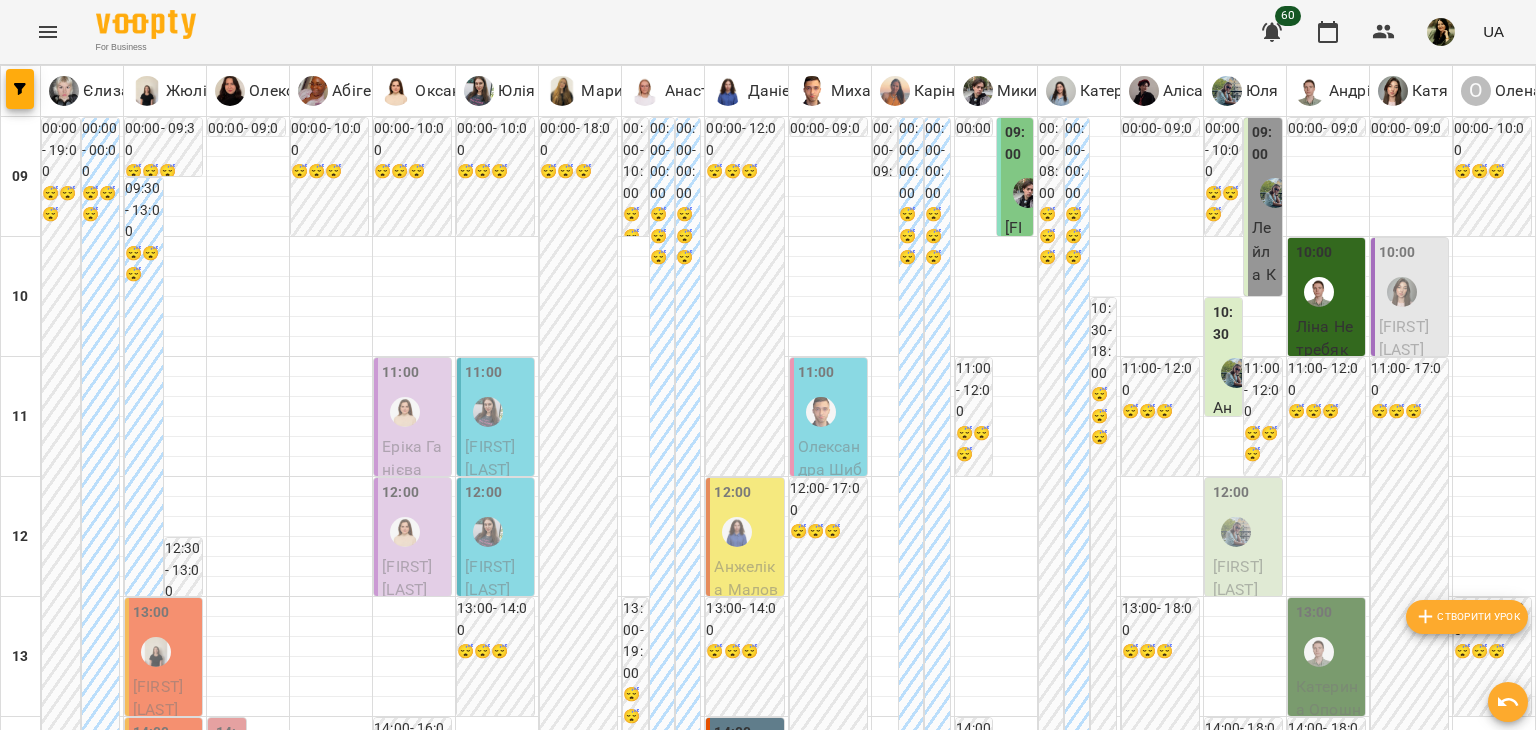 click at bounding box center (48, 32) 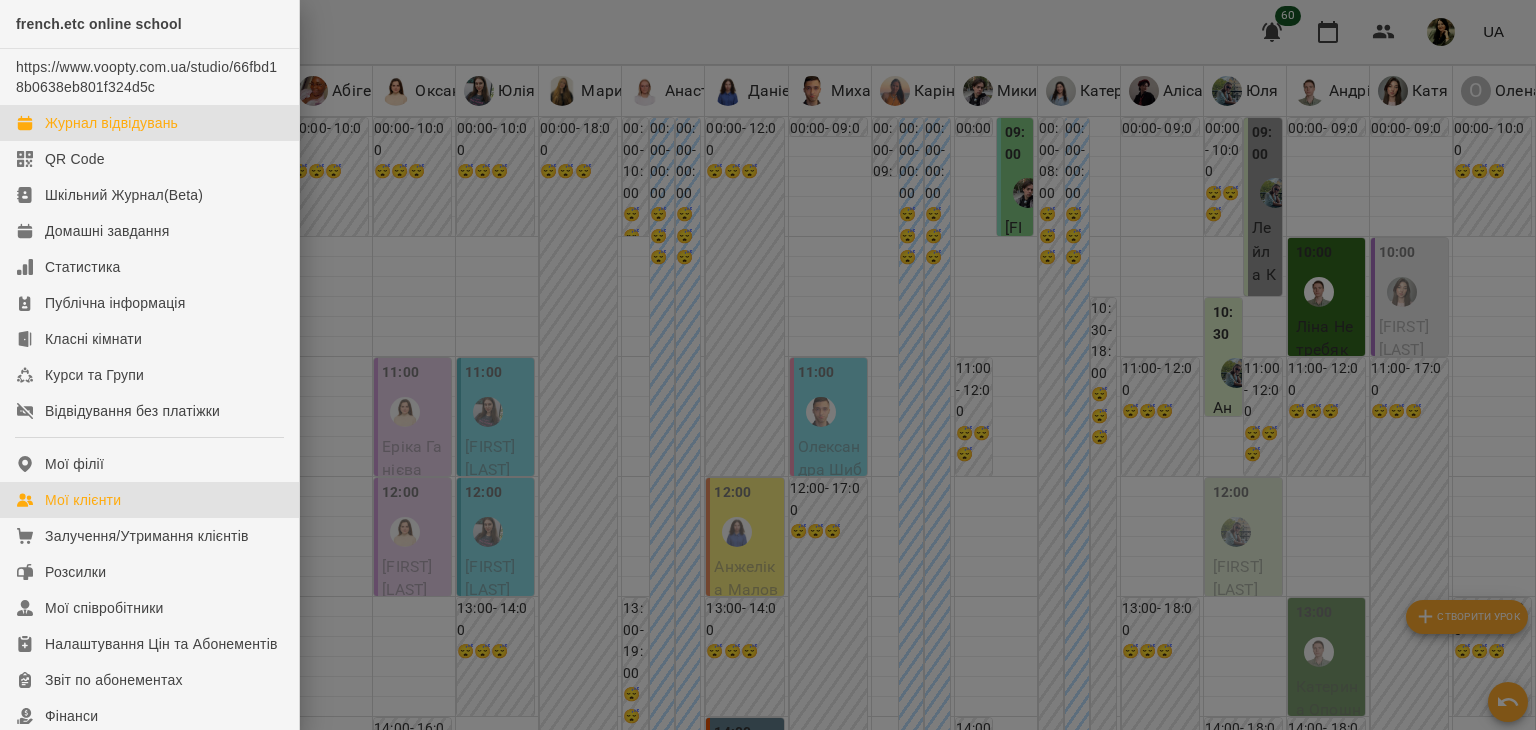 click on "Мої клієнти" at bounding box center (149, 500) 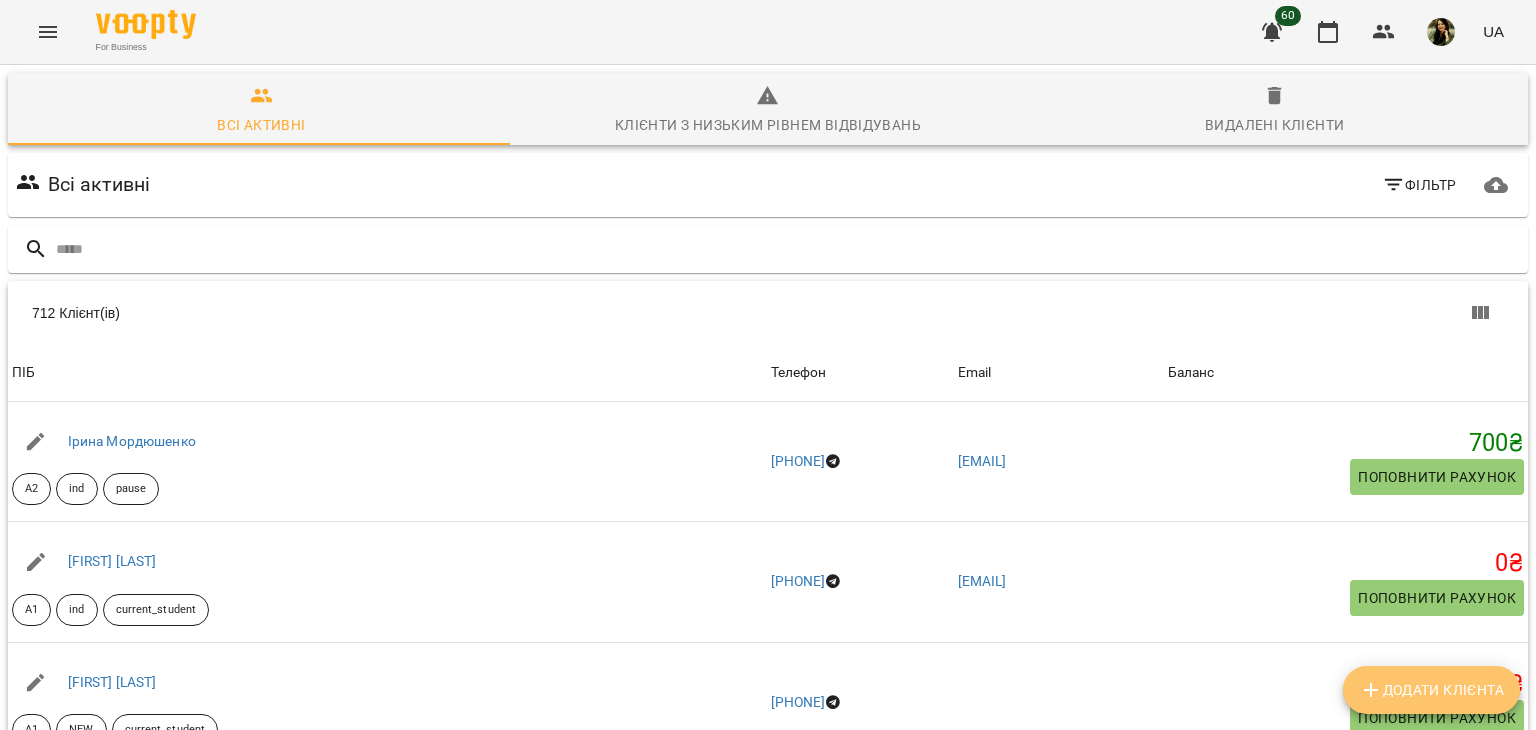 click on "Додати клієнта" at bounding box center (1431, 690) 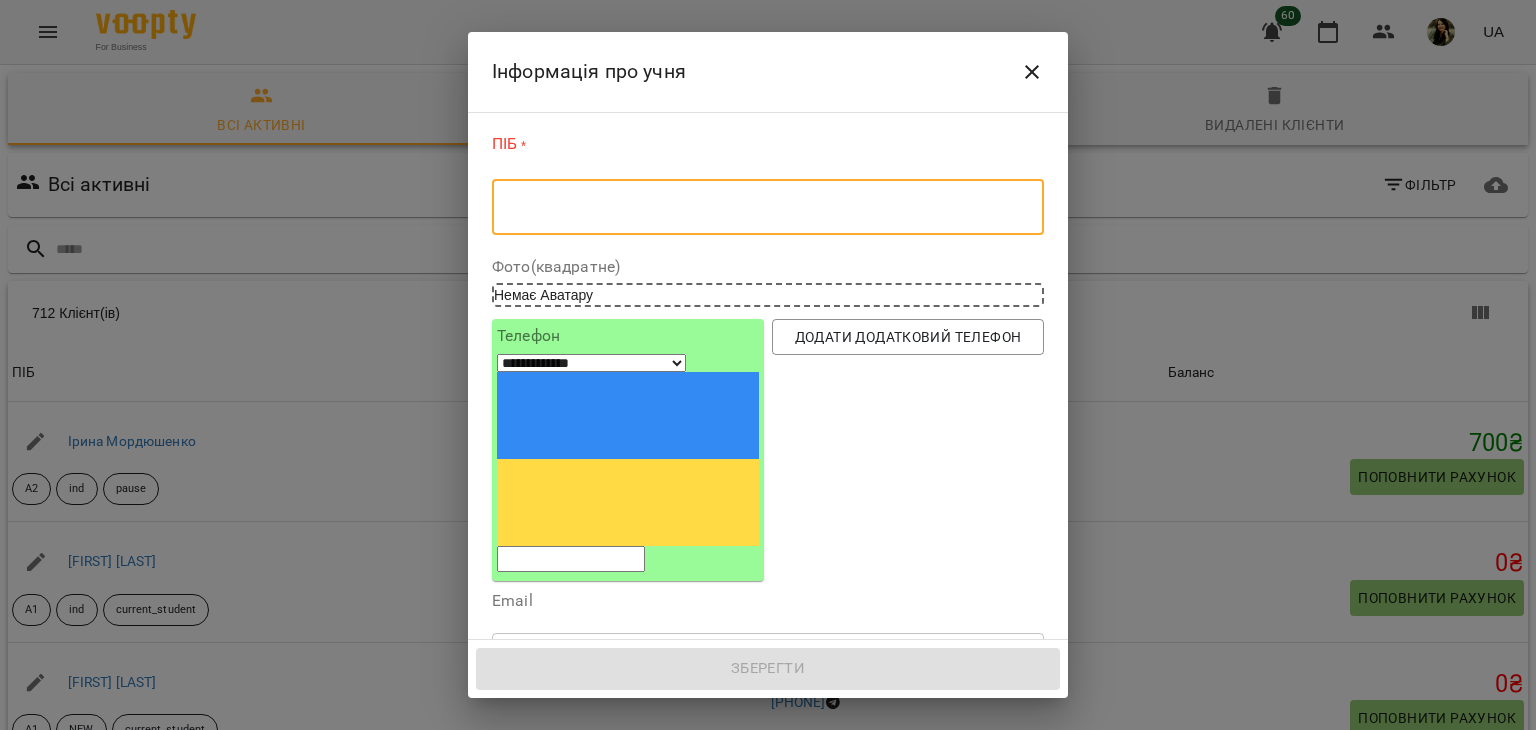 click at bounding box center [768, 207] 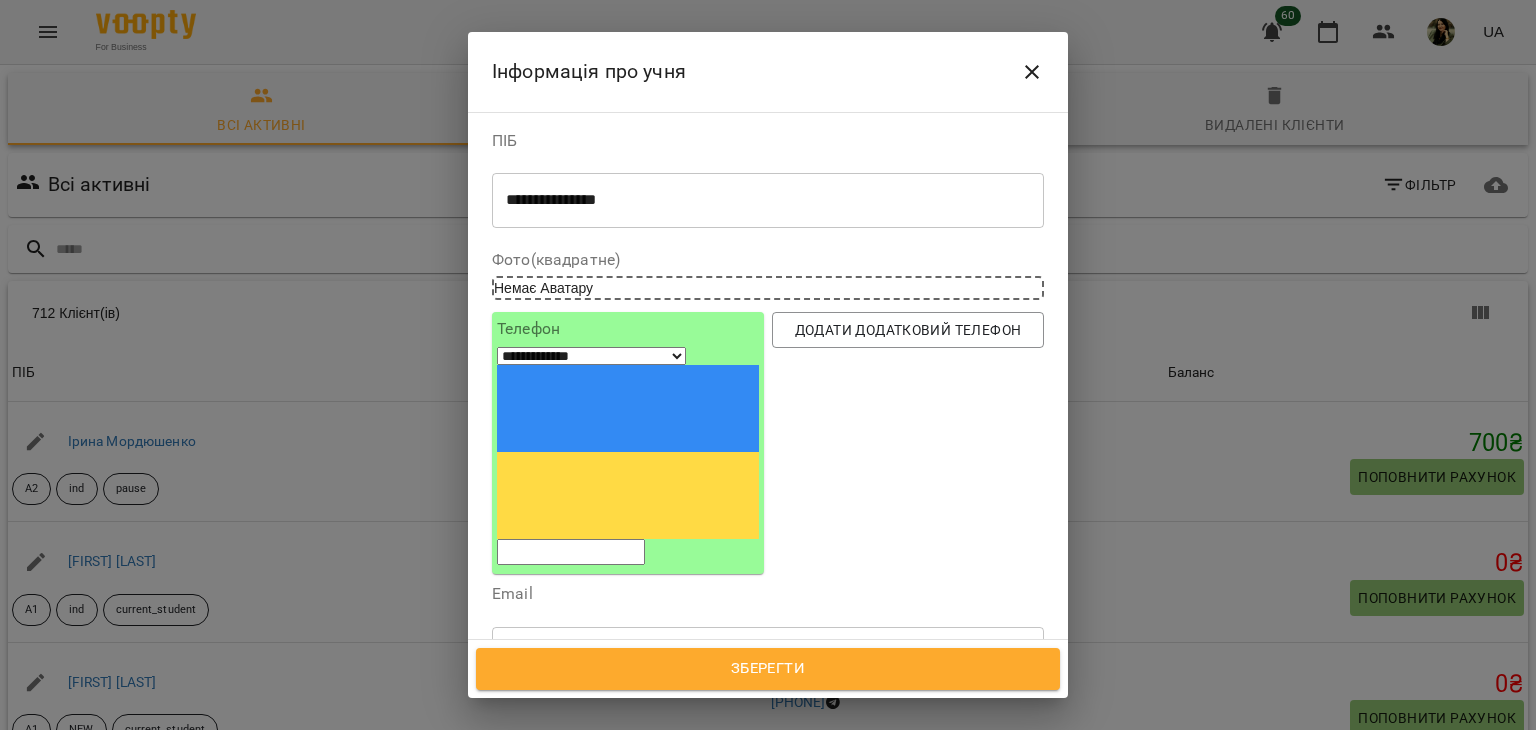 type on "**********" 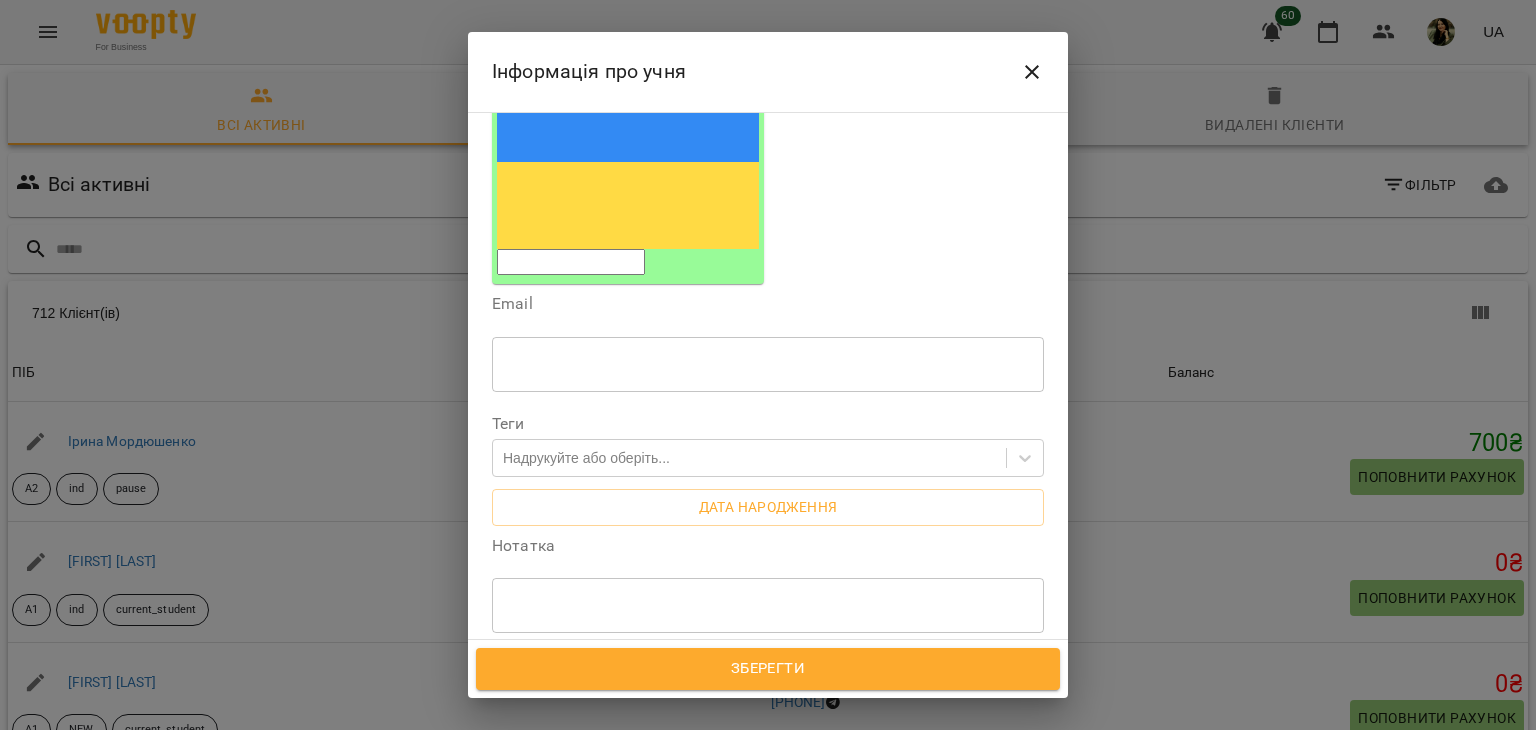scroll, scrollTop: 293, scrollLeft: 0, axis: vertical 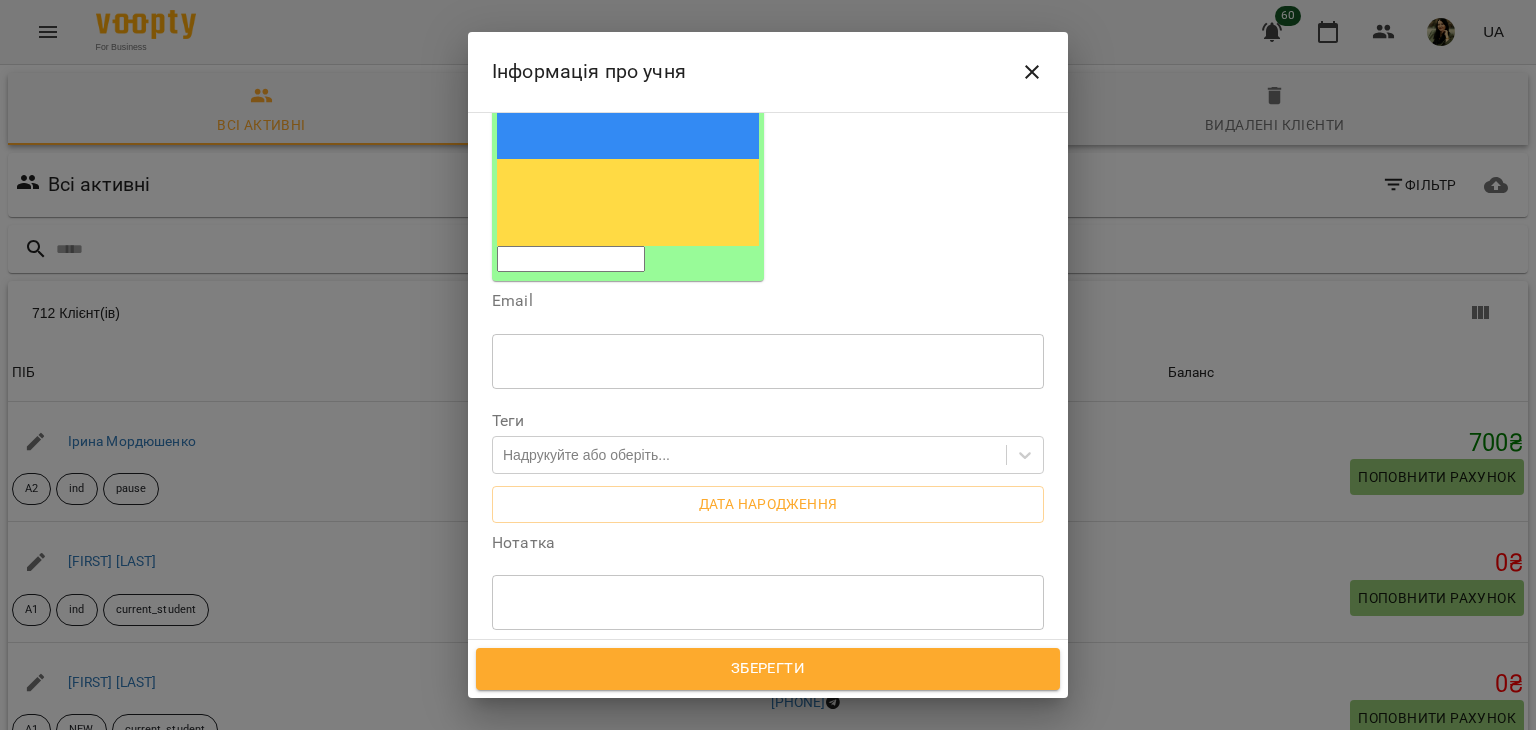 click on "* ​" at bounding box center (768, 602) 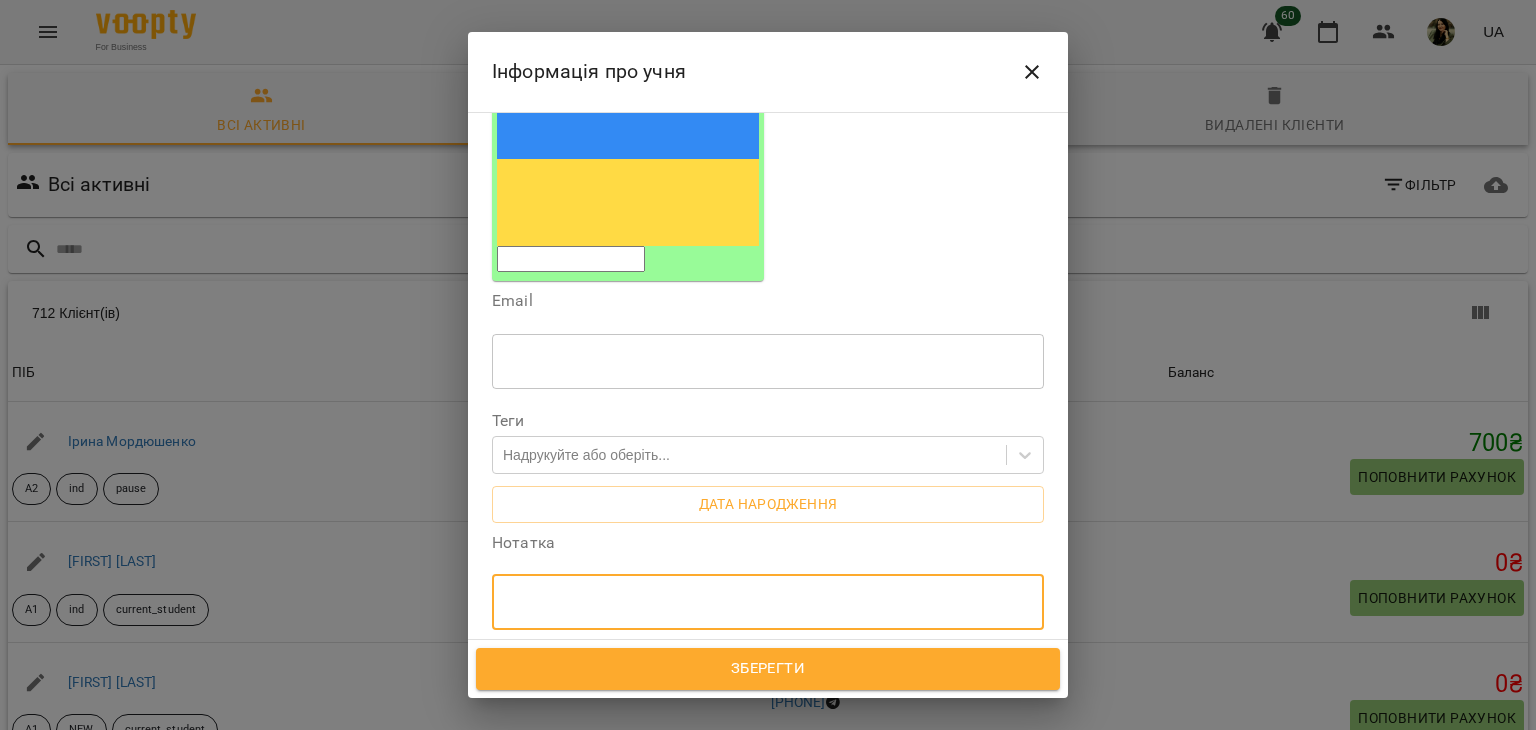 paste on "**********" 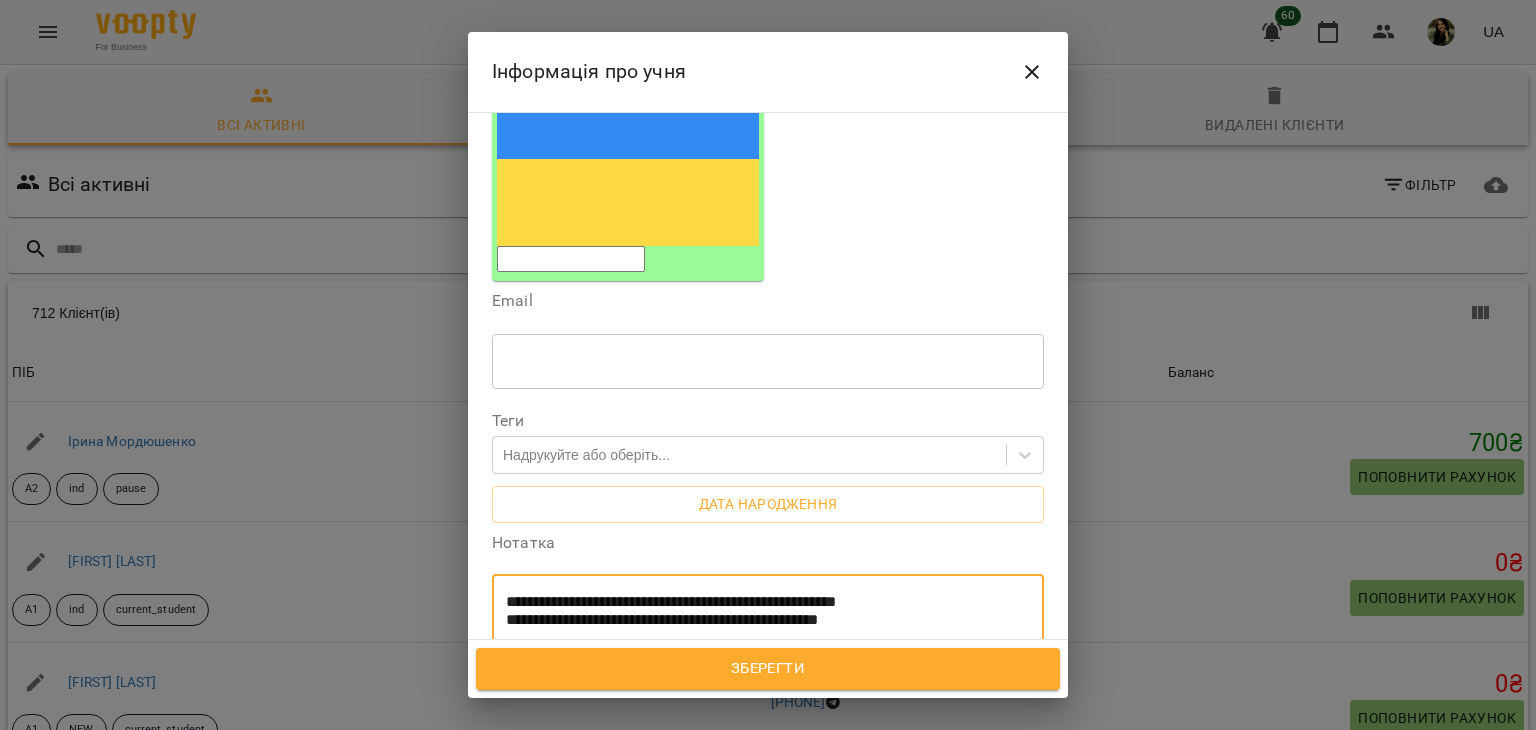 type on "**********" 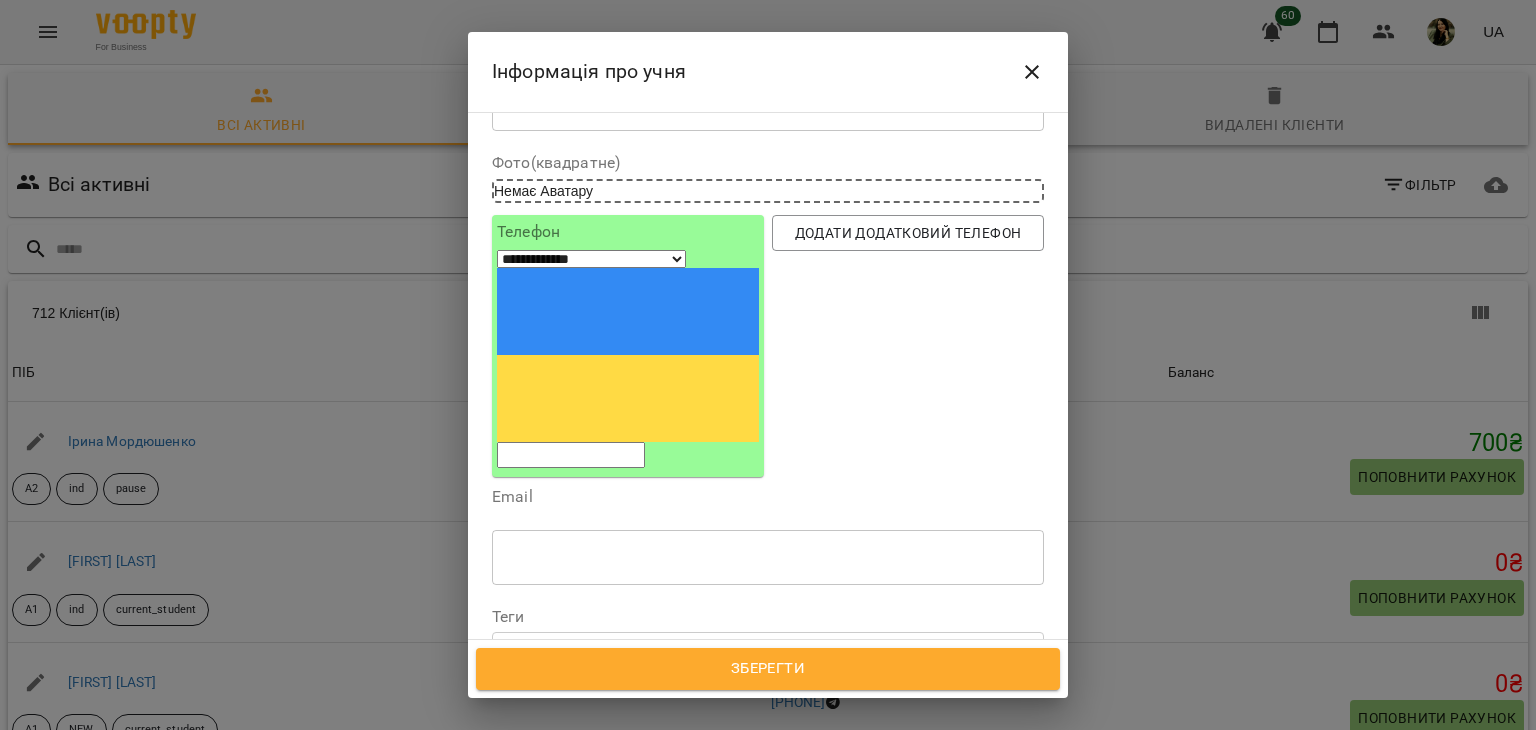 scroll, scrollTop: 93, scrollLeft: 0, axis: vertical 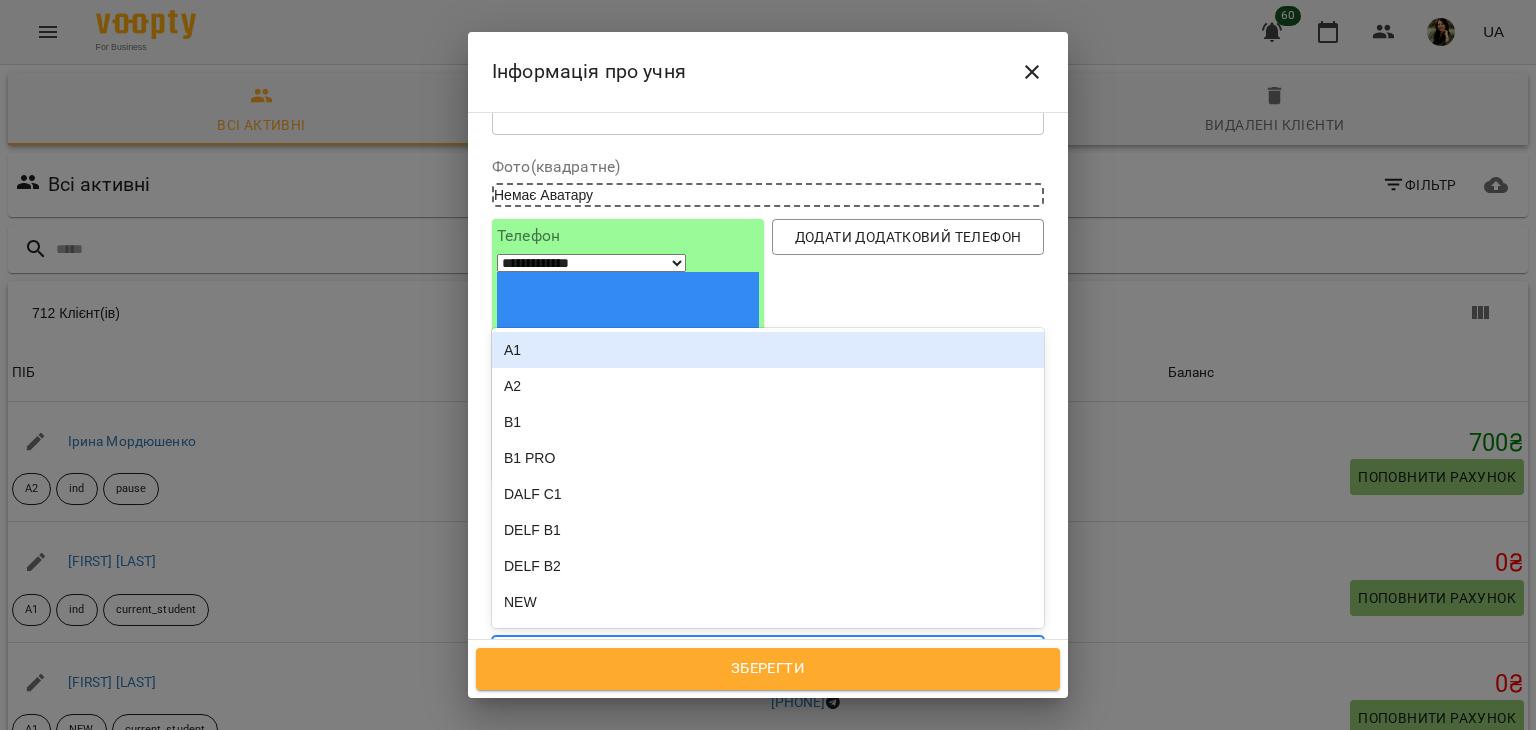 click 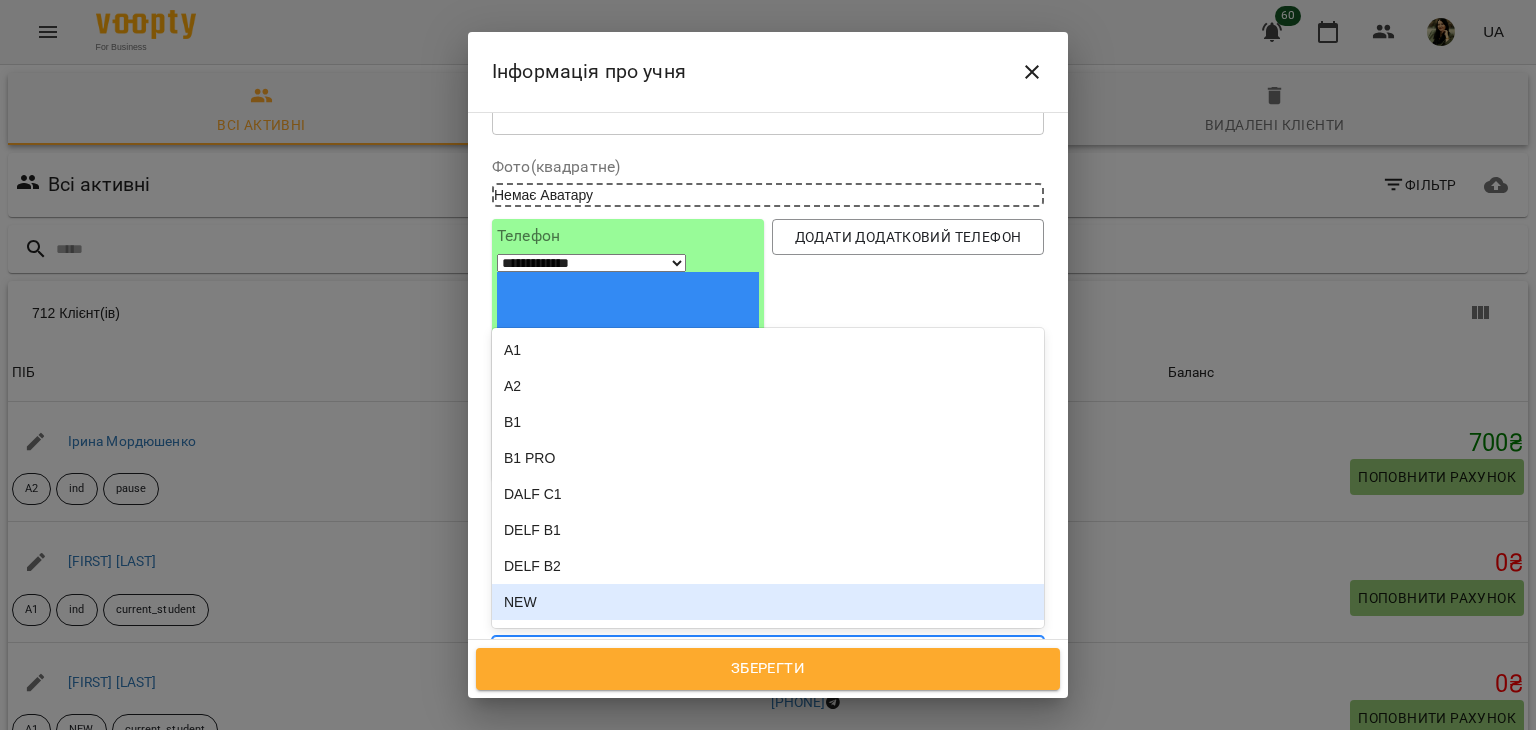 click on "NEW" at bounding box center [768, 602] 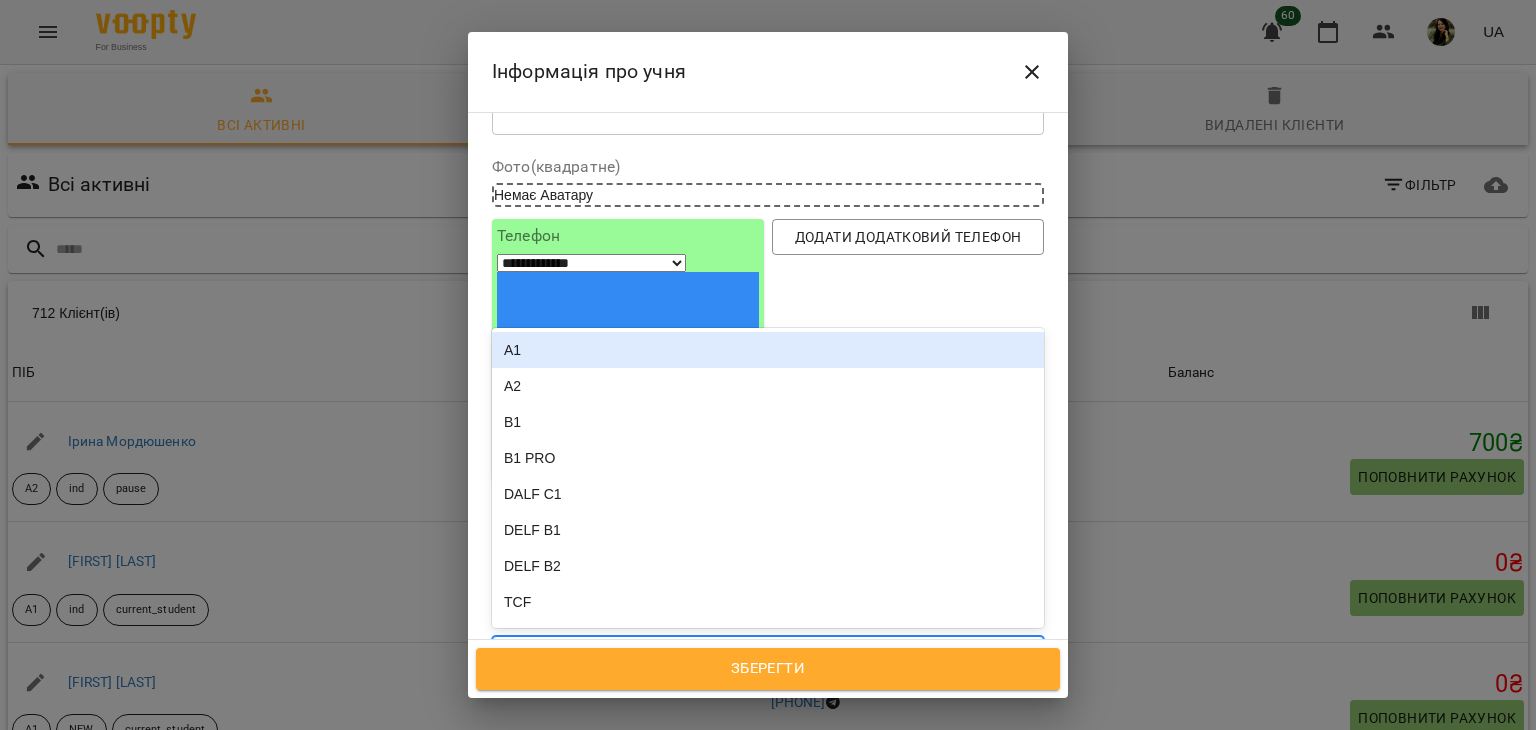 click at bounding box center [1025, 655] 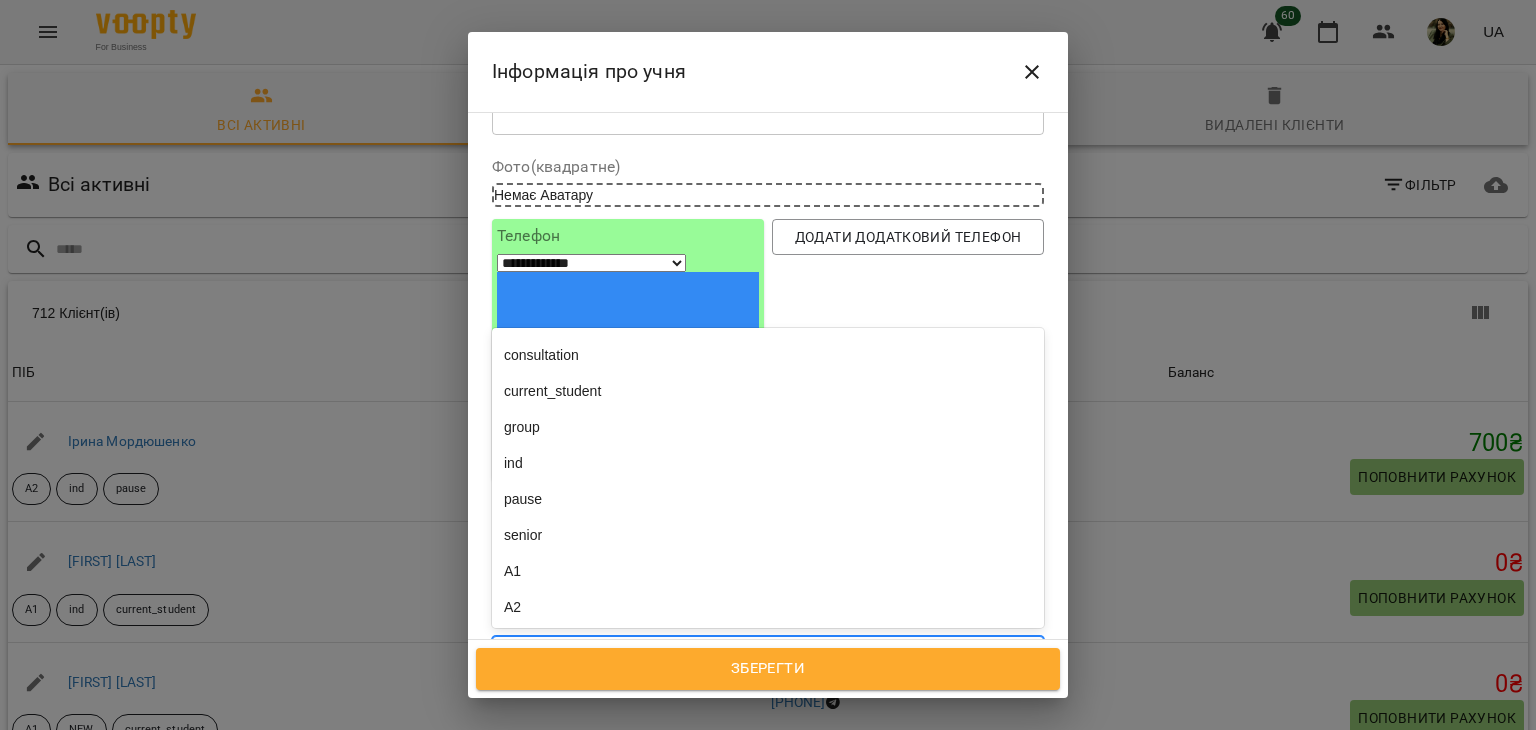scroll, scrollTop: 288, scrollLeft: 0, axis: vertical 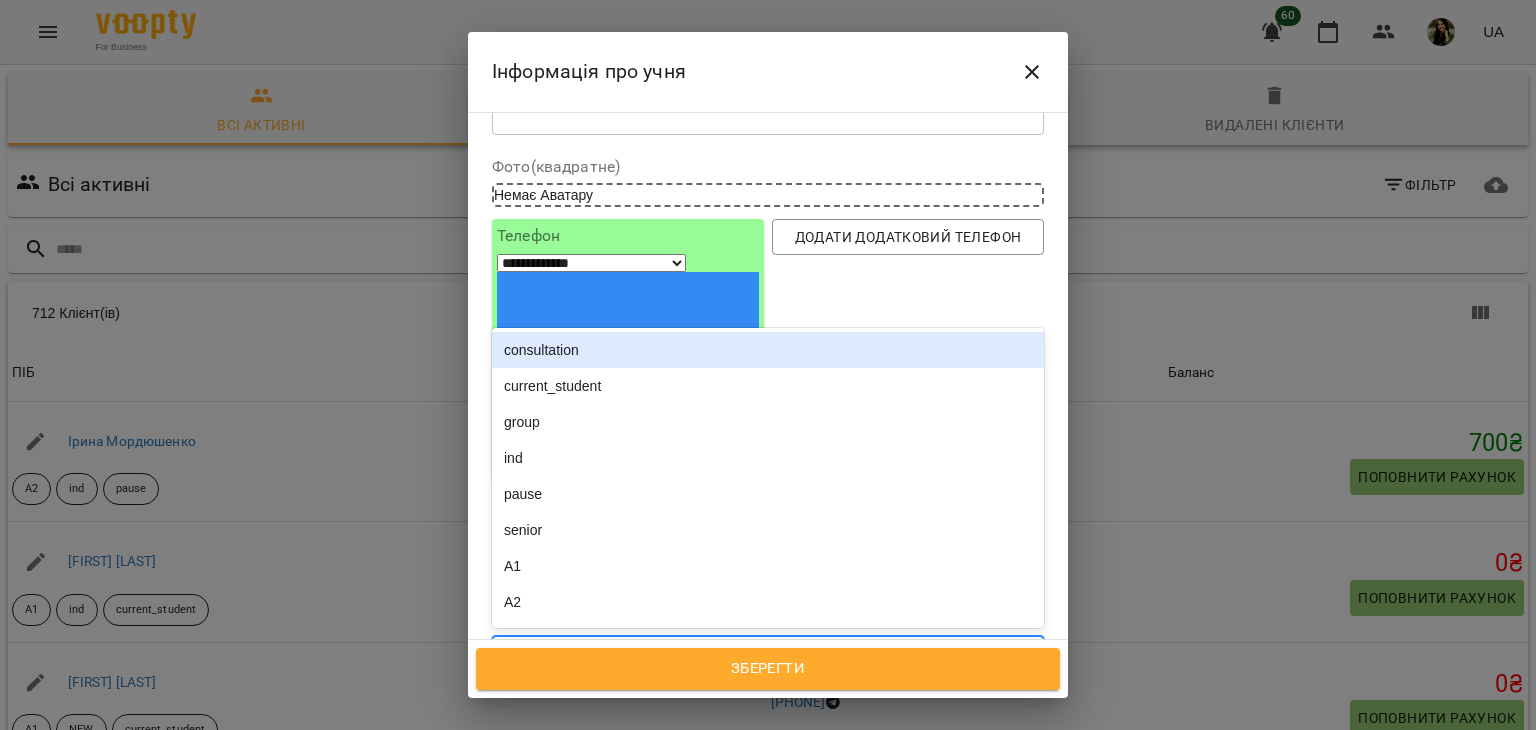 click on "consultation" at bounding box center (768, 350) 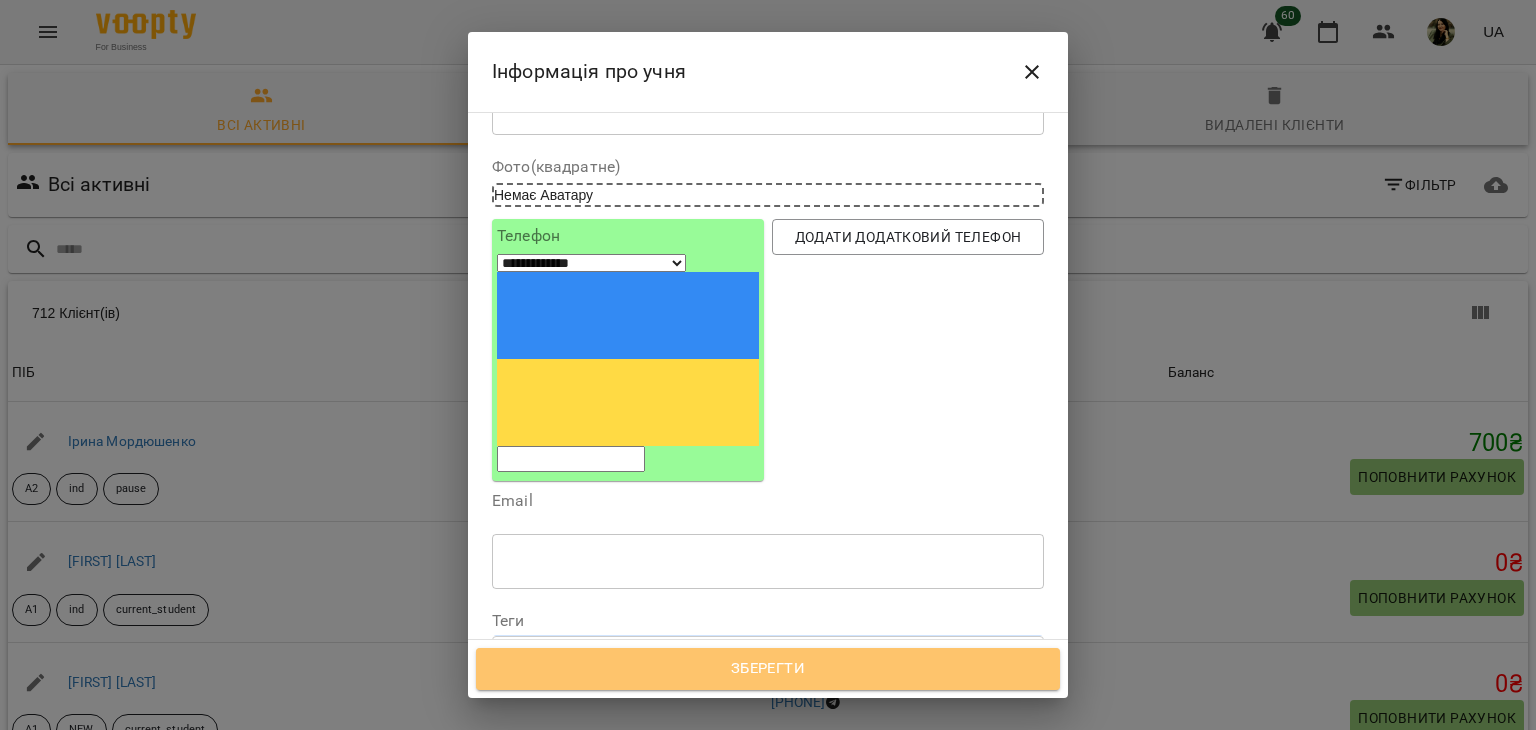 click on "Зберегти" at bounding box center [768, 669] 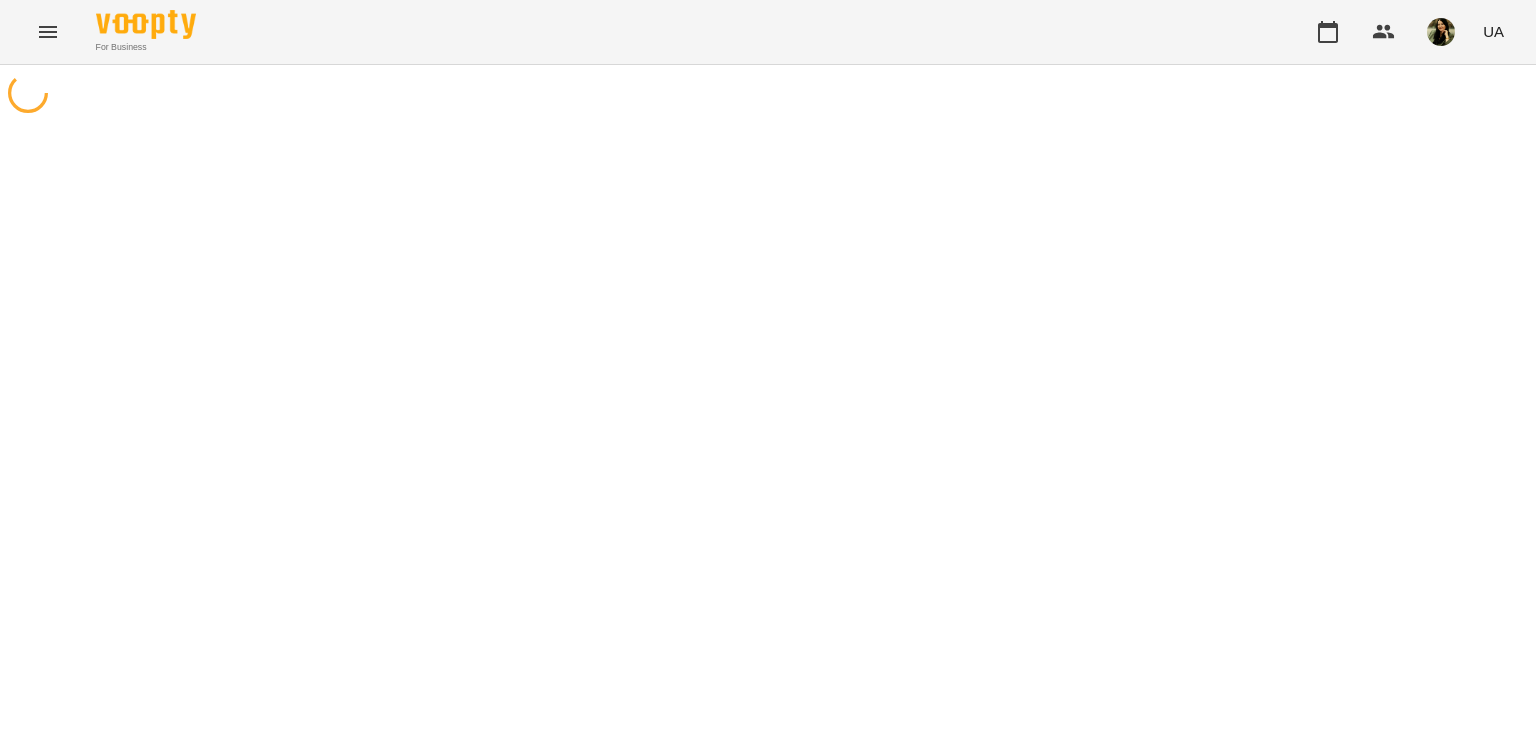 scroll, scrollTop: 0, scrollLeft: 0, axis: both 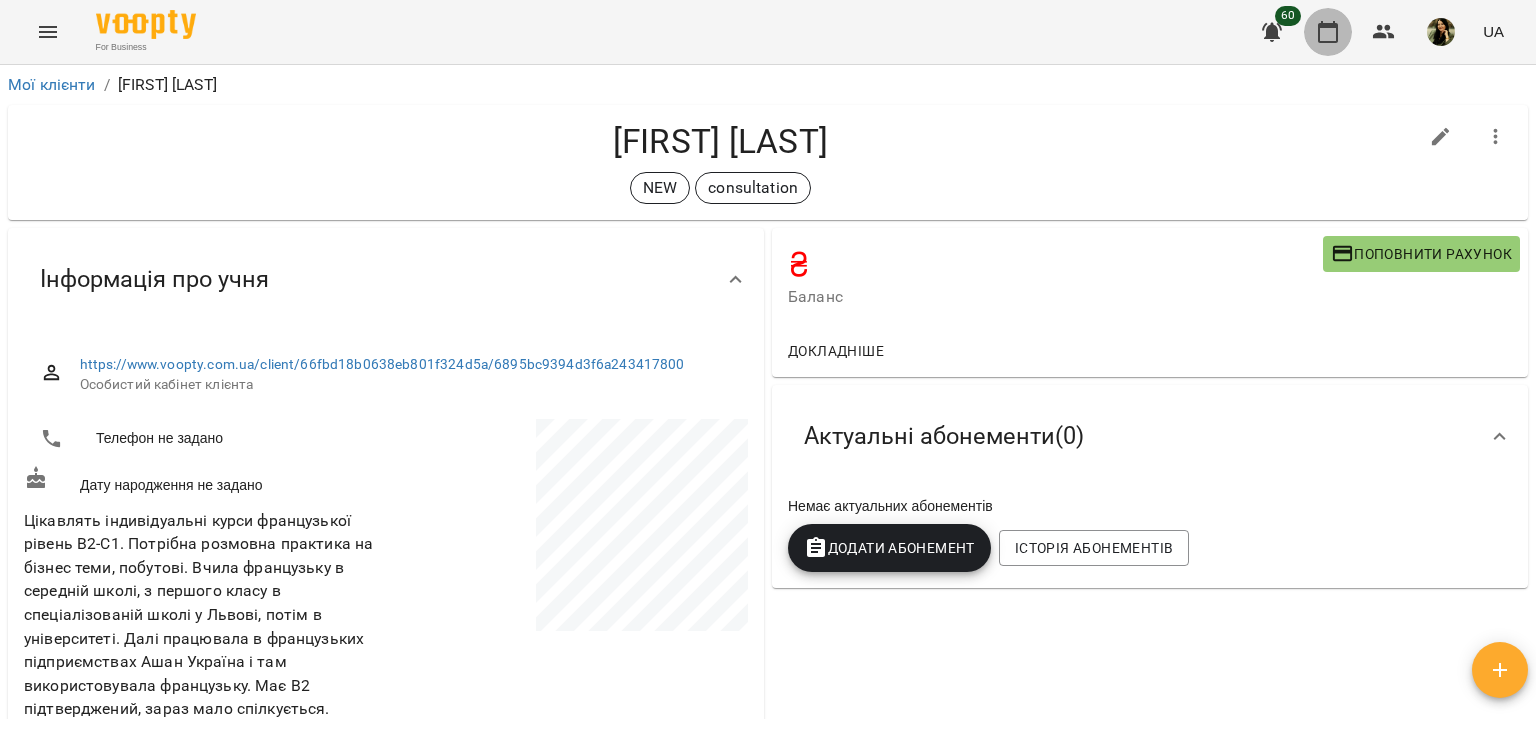 click 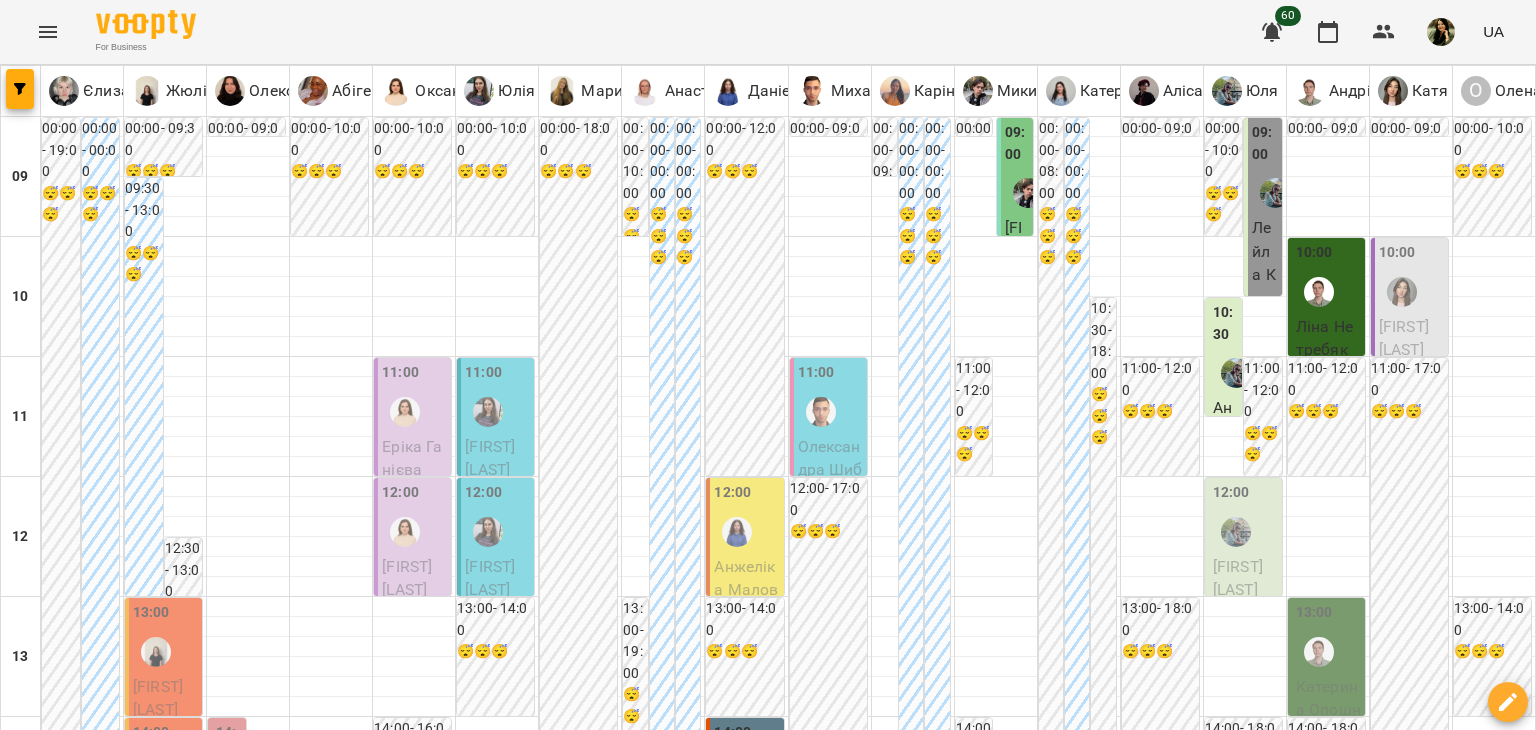scroll, scrollTop: 995, scrollLeft: 0, axis: vertical 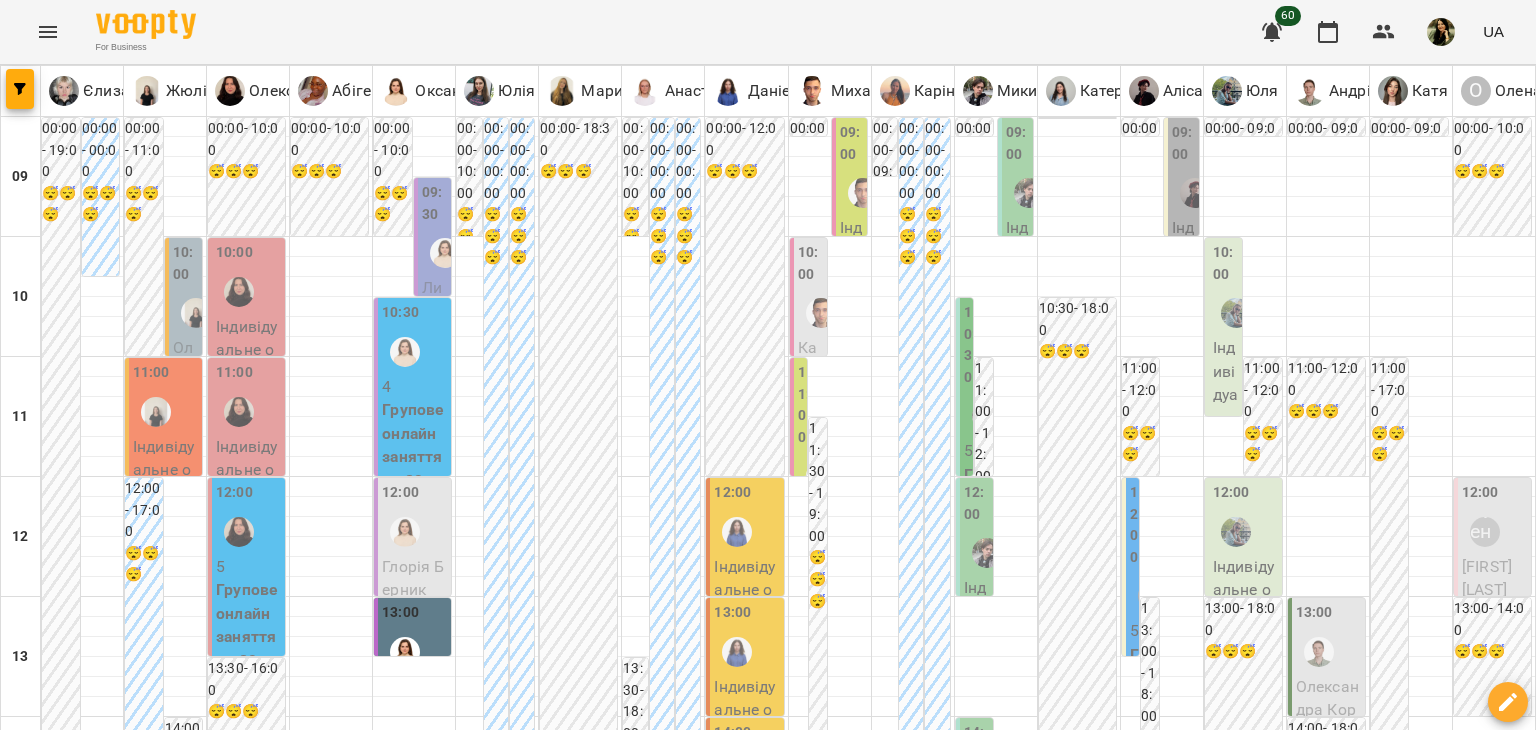 click on "пн" at bounding box center (129, 1823) 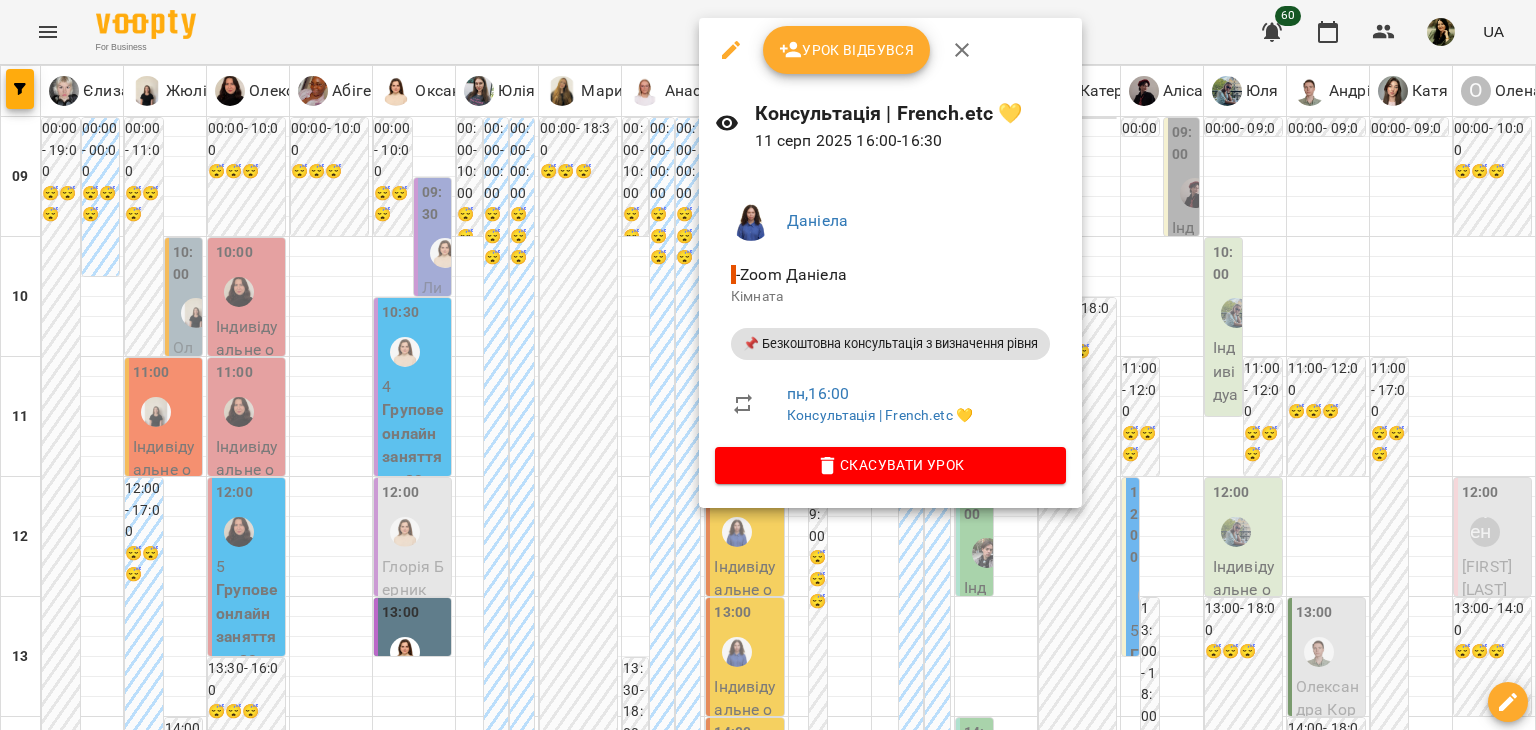 click at bounding box center (768, 365) 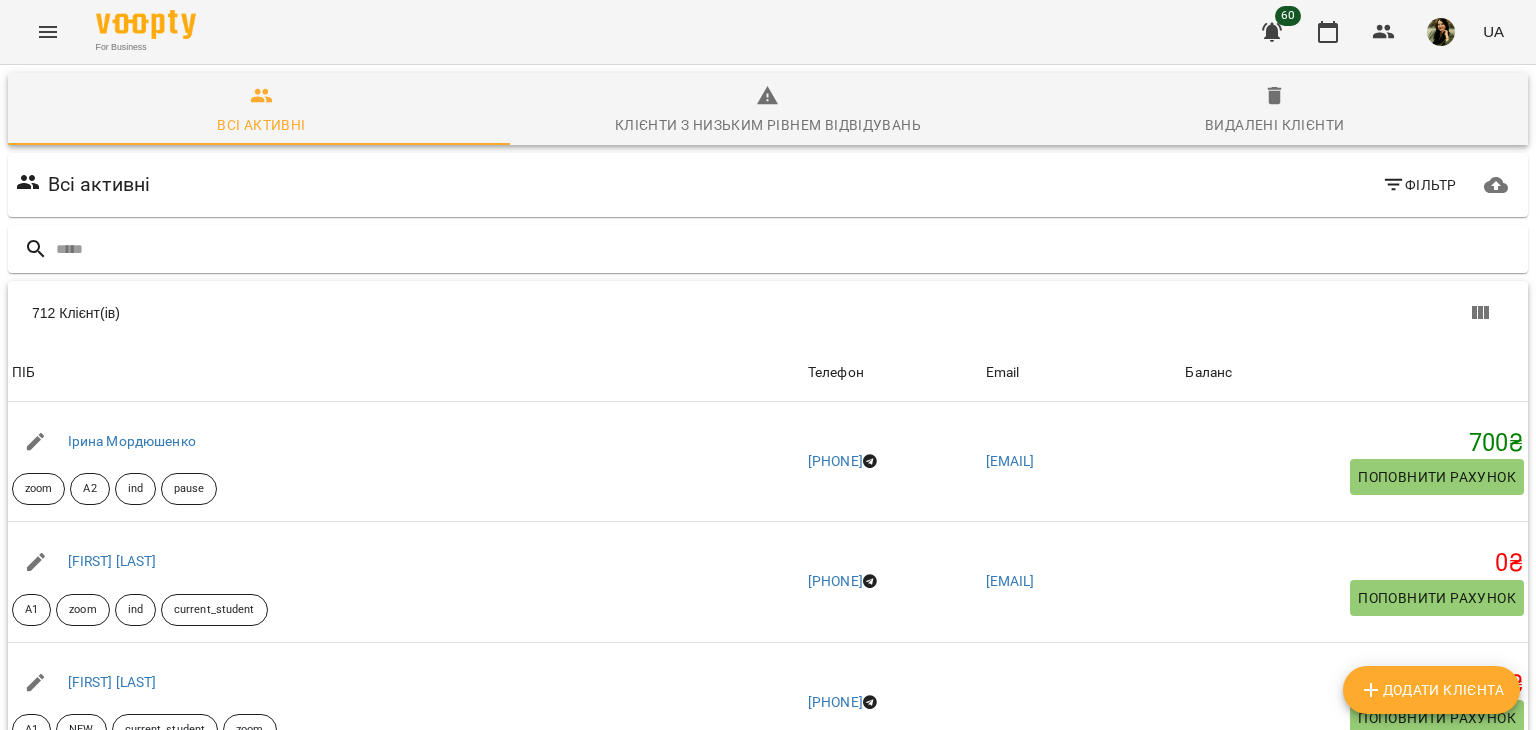 scroll, scrollTop: 0, scrollLeft: 0, axis: both 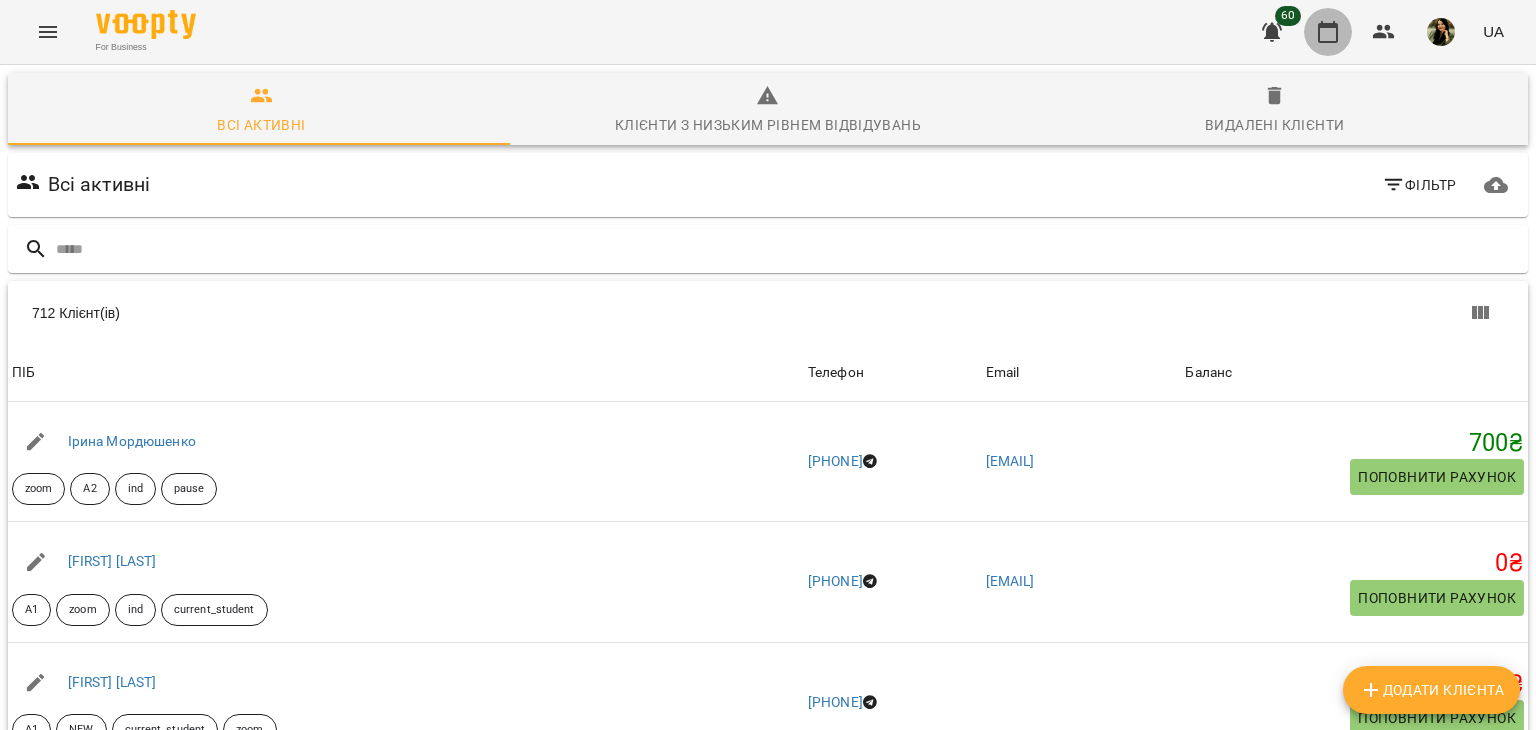 click at bounding box center (1328, 32) 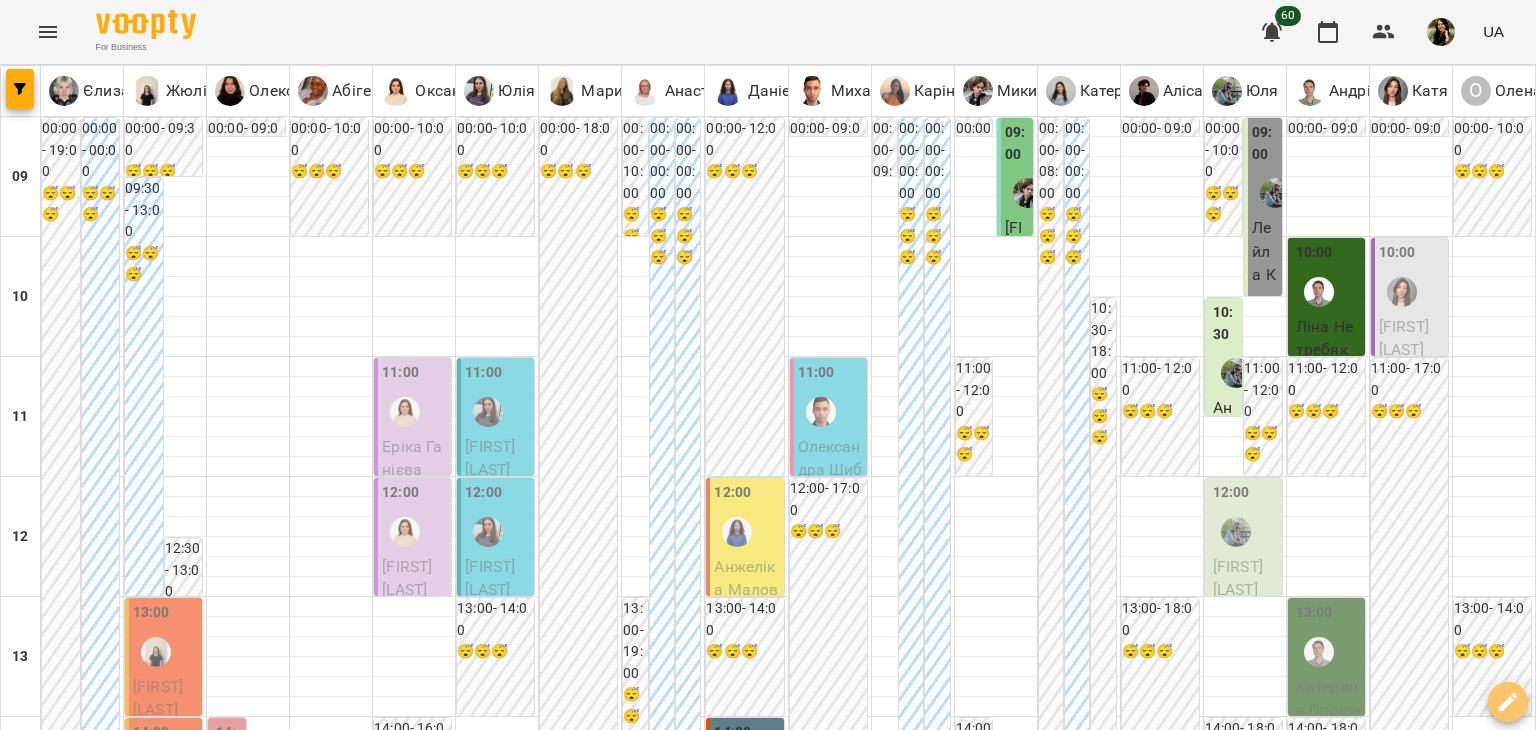 click 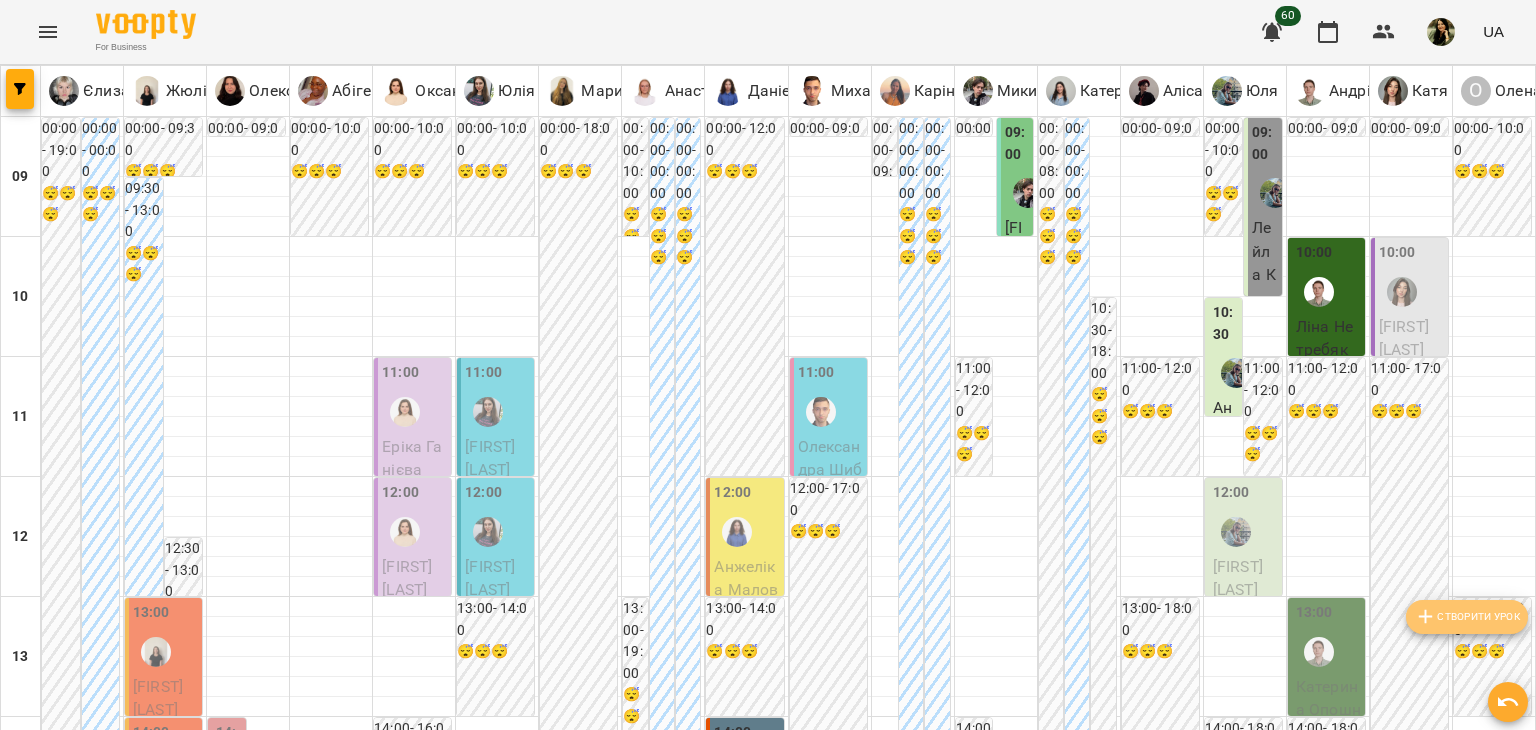 click on "Створити урок" at bounding box center (1467, 617) 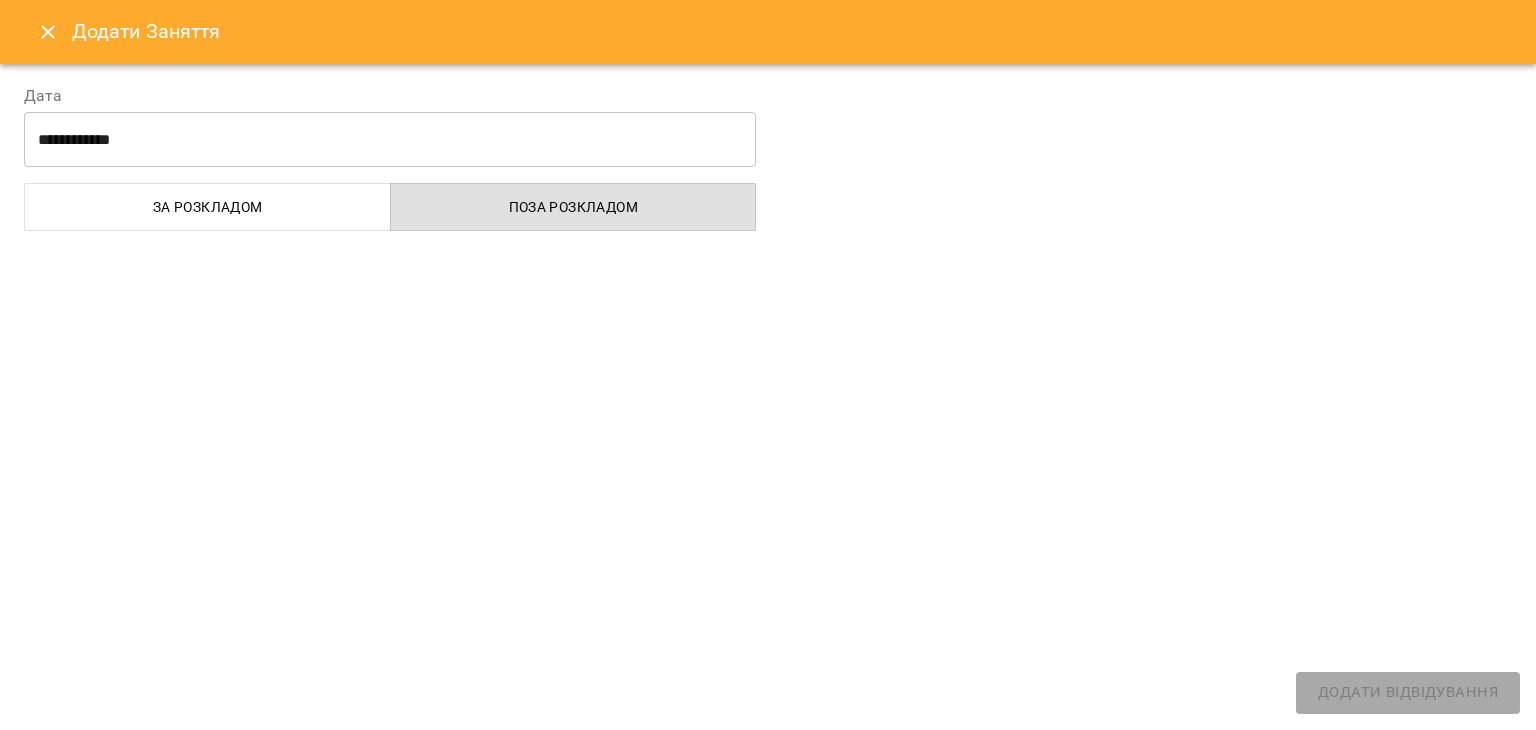 select 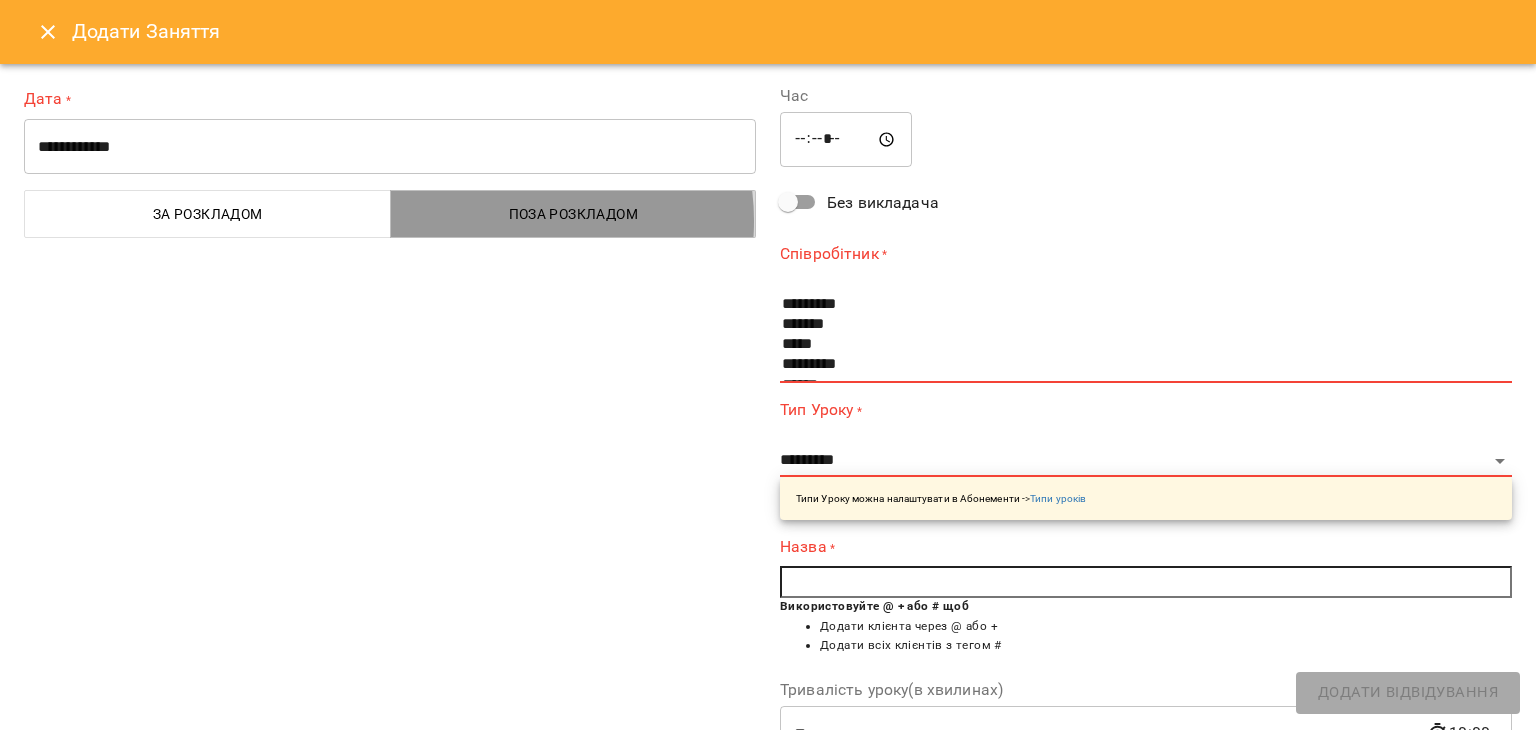 click on "Поза розкладом" at bounding box center [574, 214] 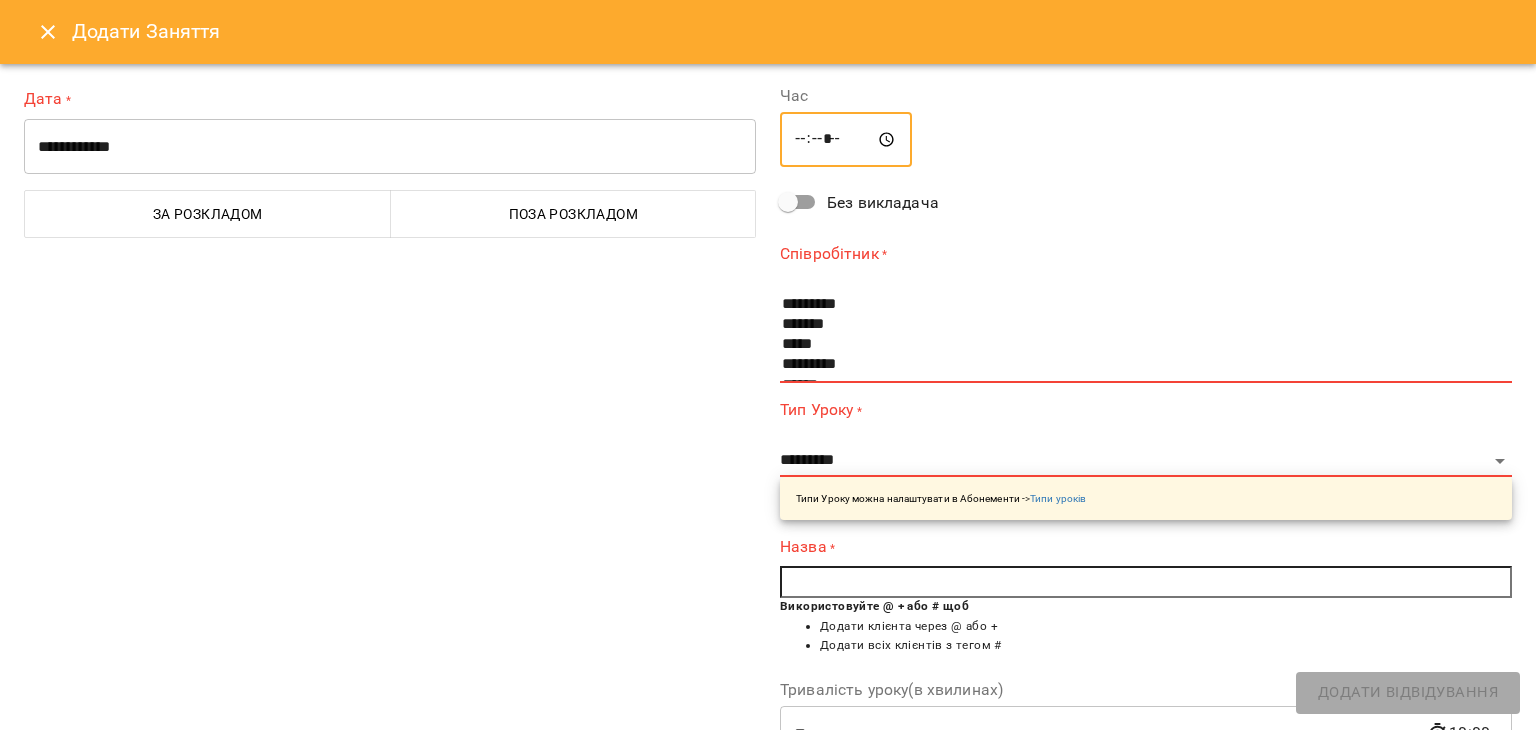 click on "*****" at bounding box center [846, 140] 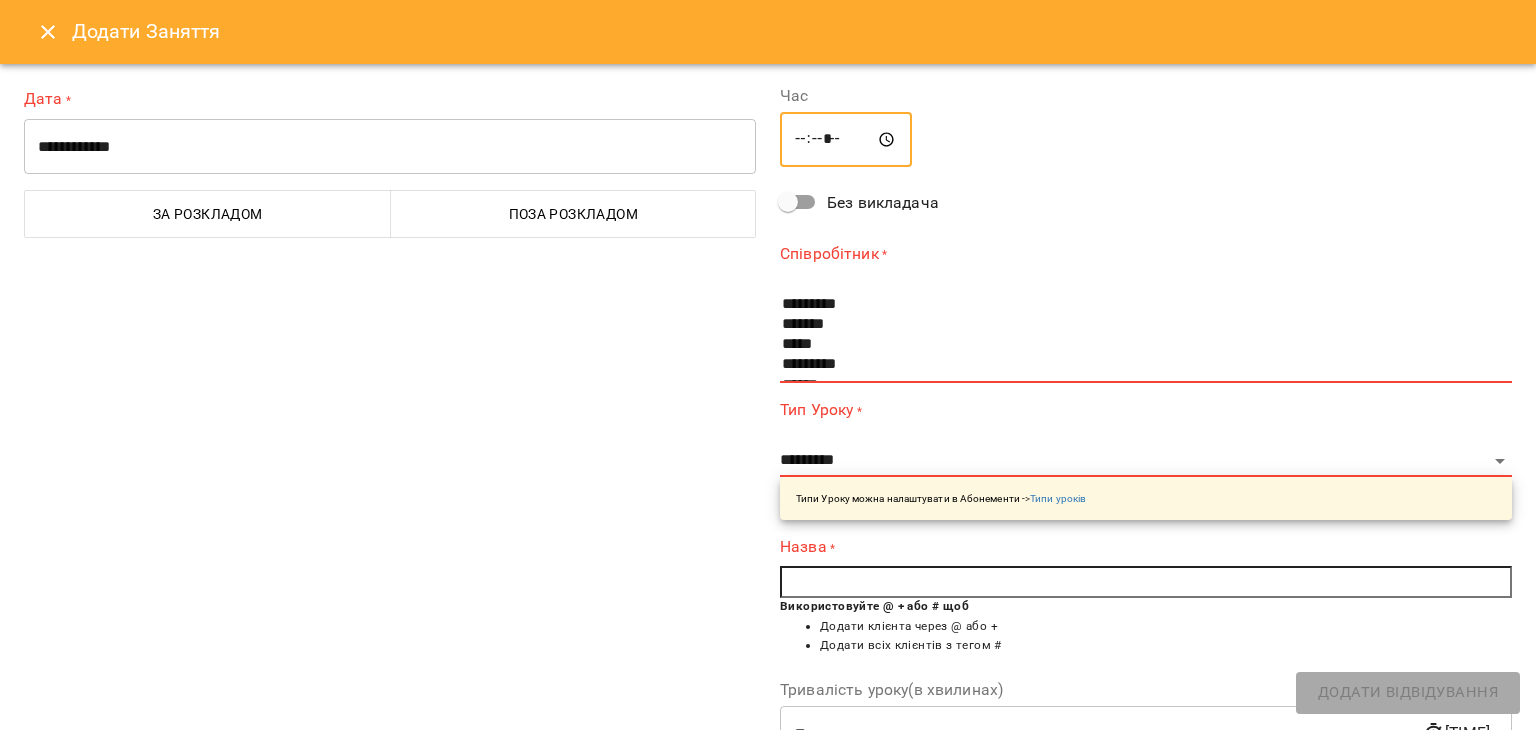 type on "*****" 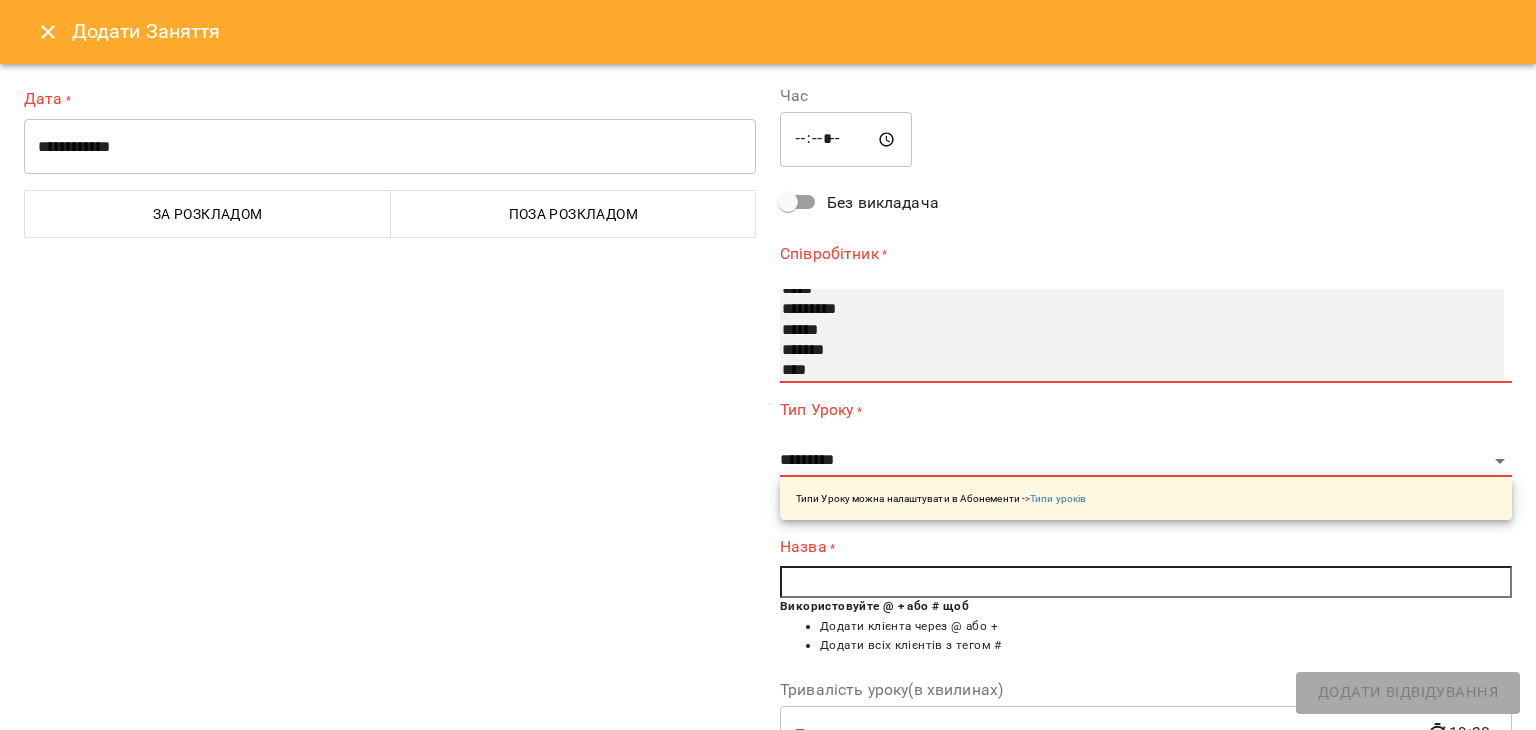 scroll, scrollTop: 66, scrollLeft: 0, axis: vertical 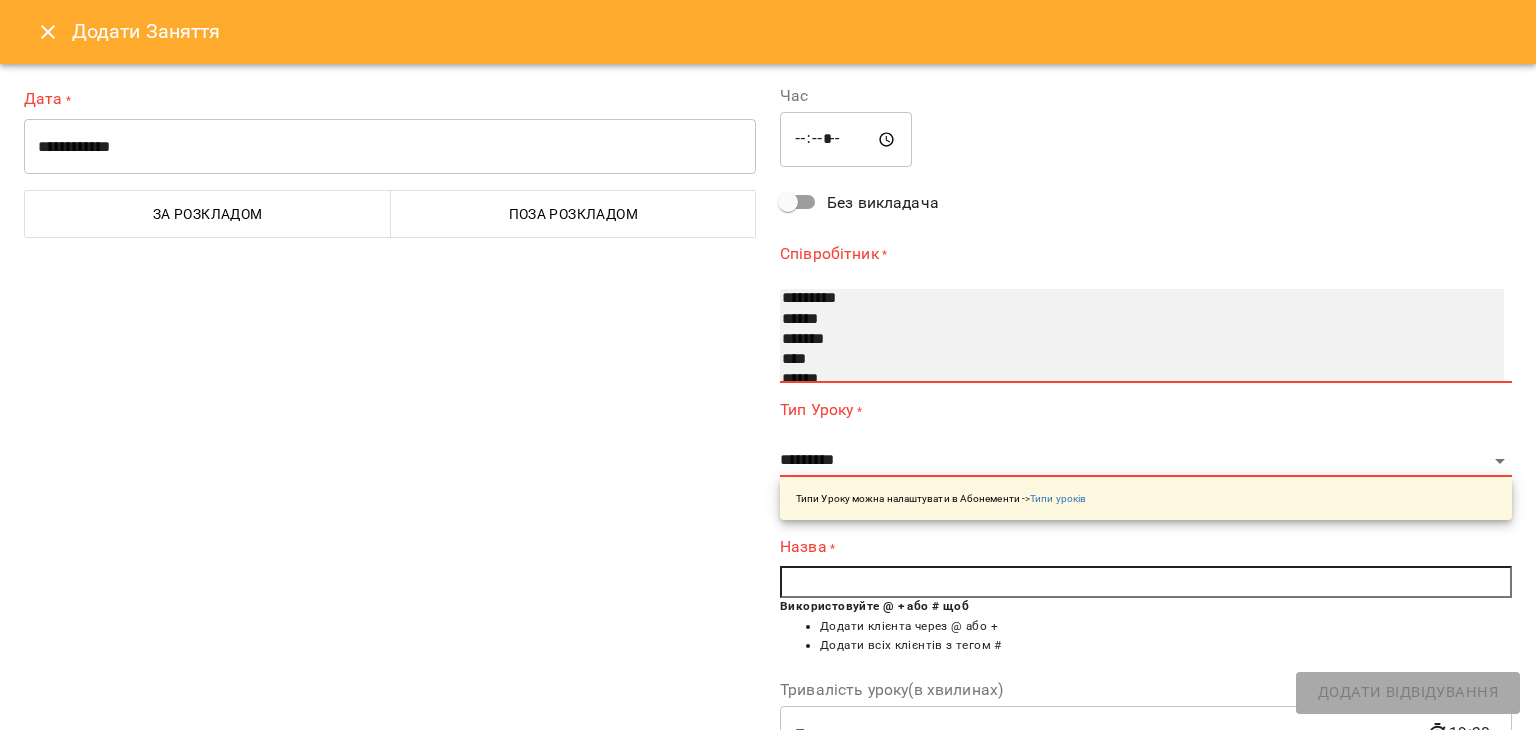 select on "**********" 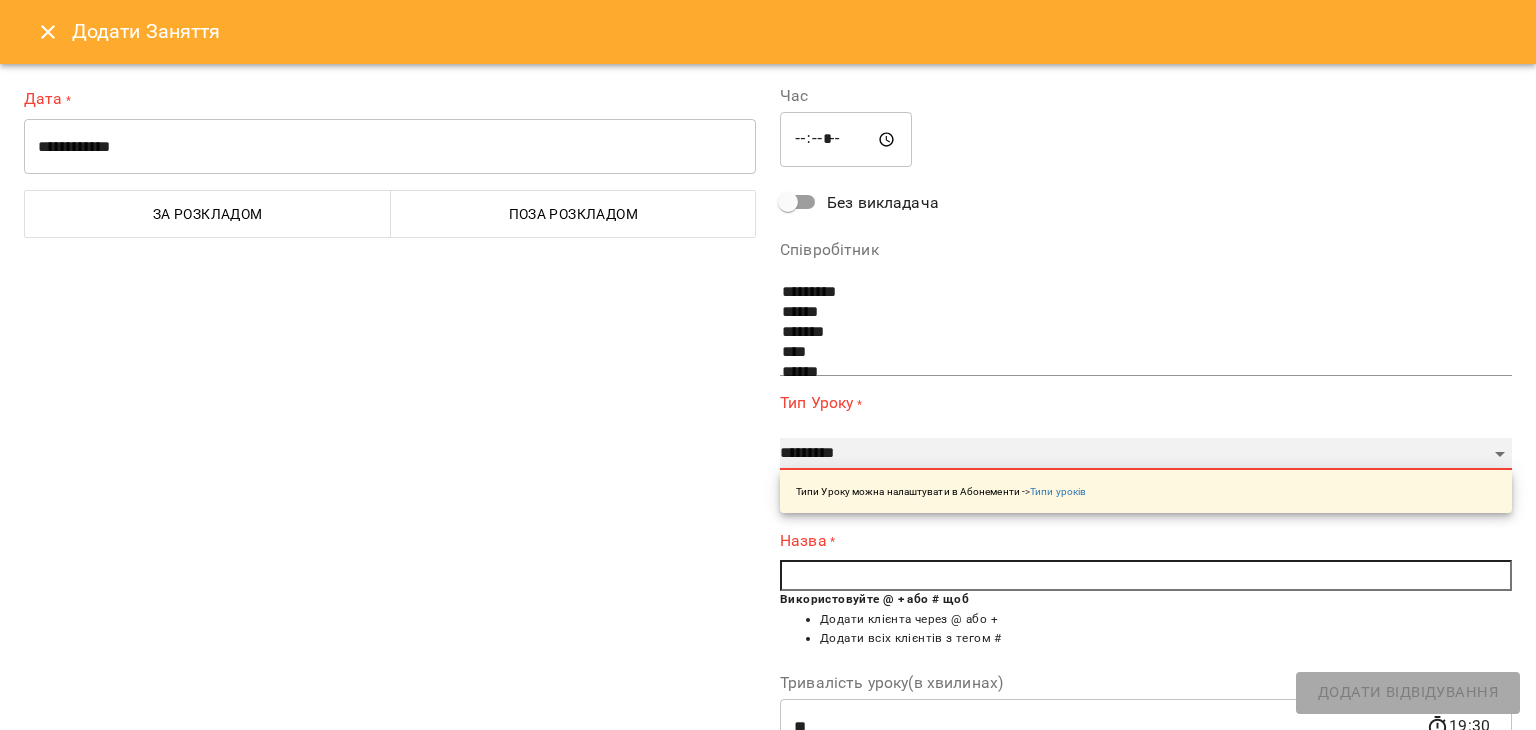 click on "**********" at bounding box center (1146, 454) 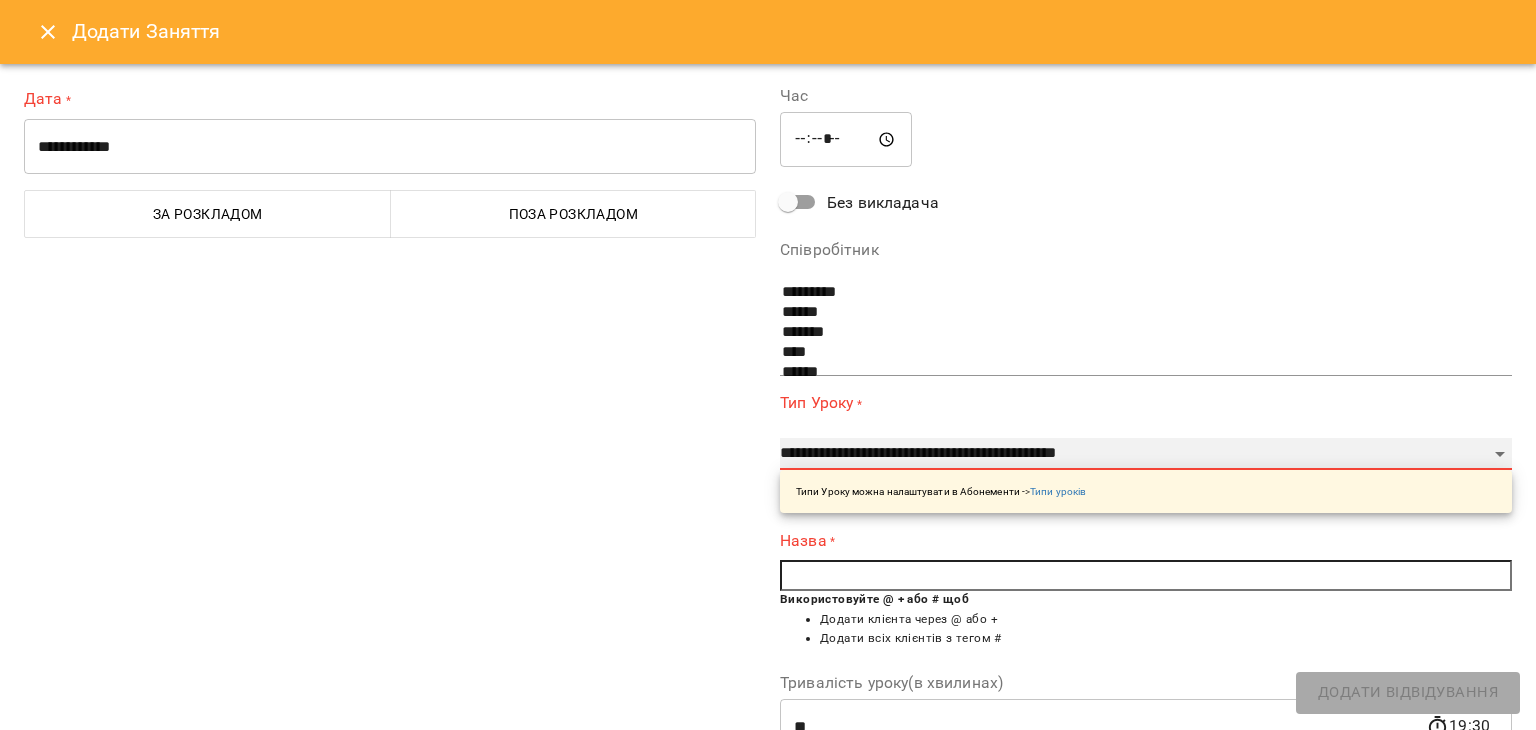 click on "**********" at bounding box center [1146, 454] 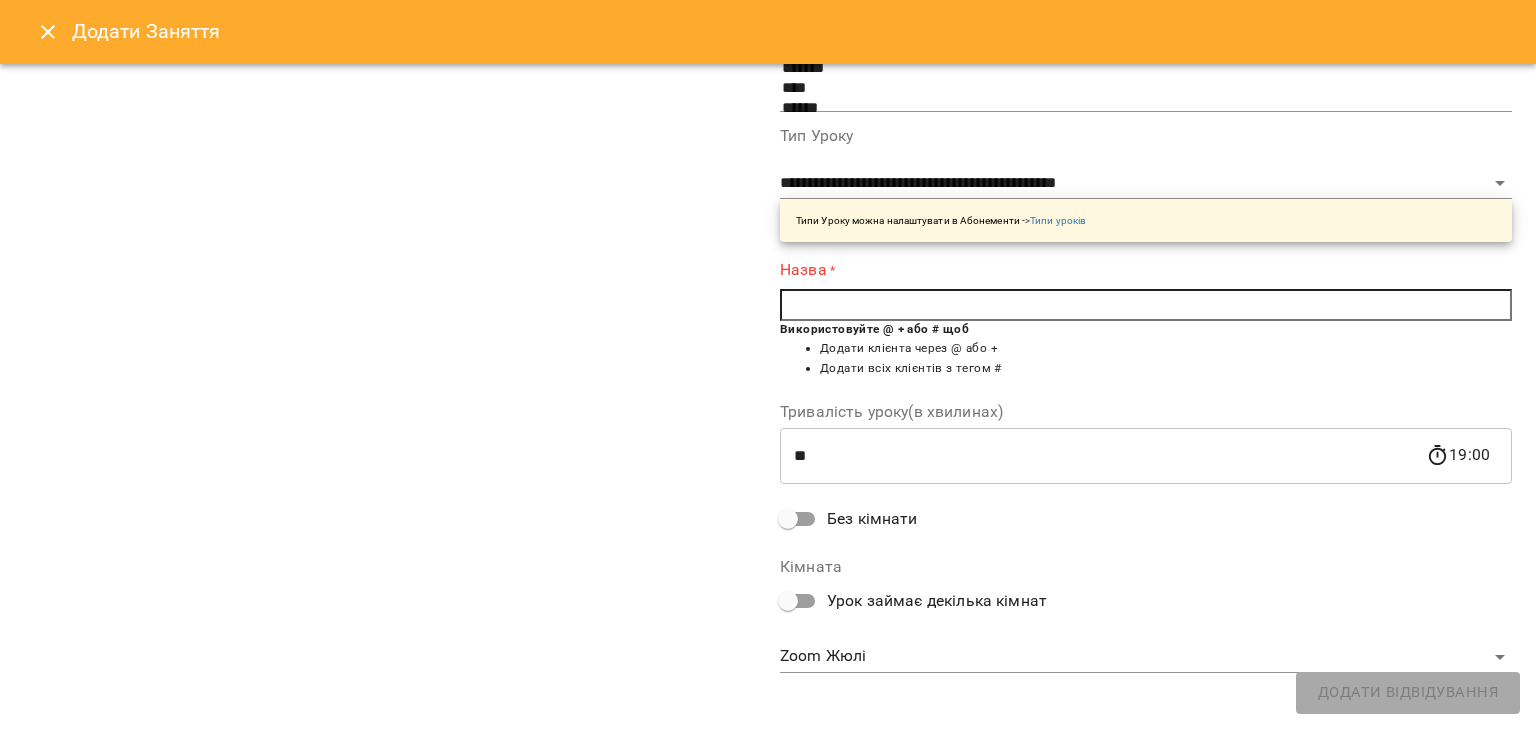 scroll, scrollTop: 263, scrollLeft: 0, axis: vertical 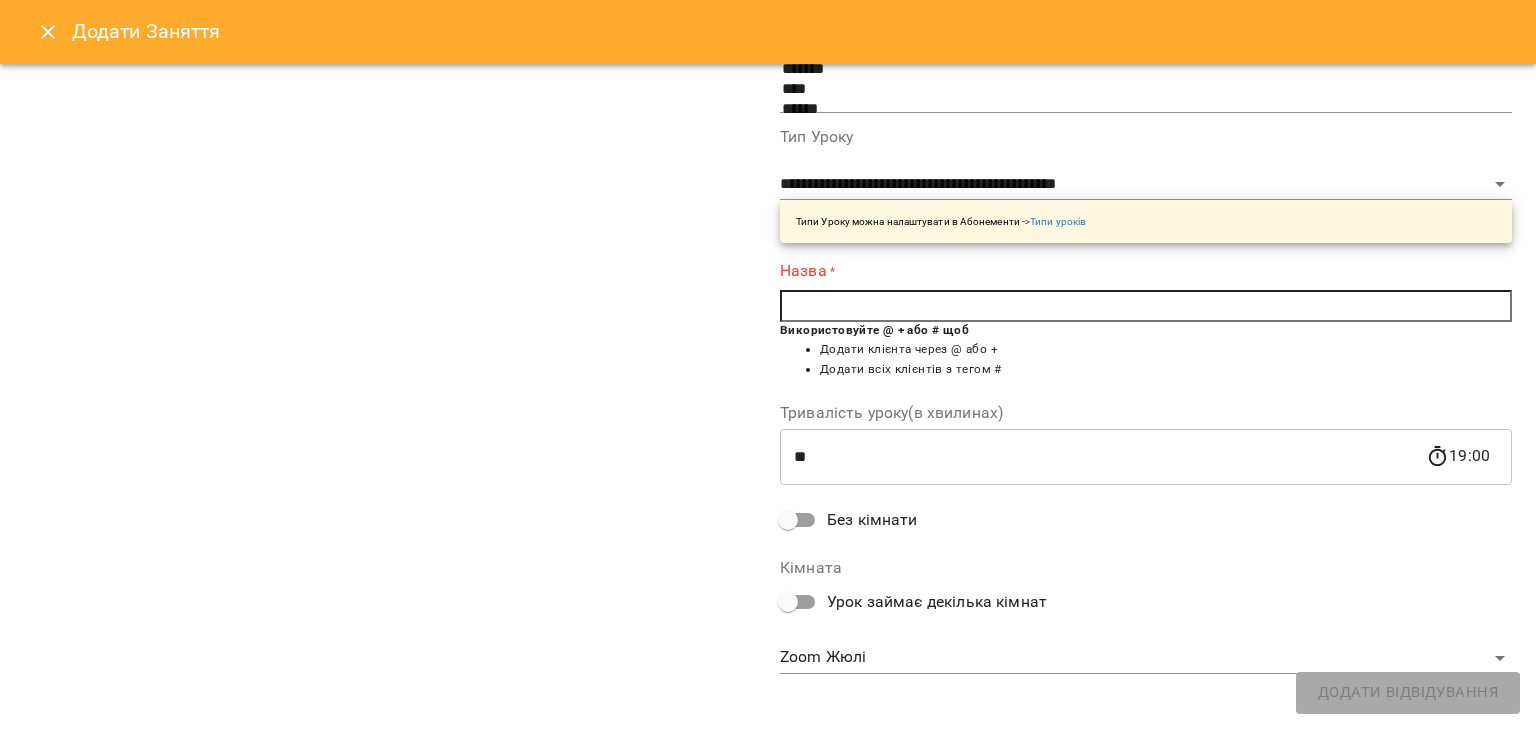 click at bounding box center [1146, 306] 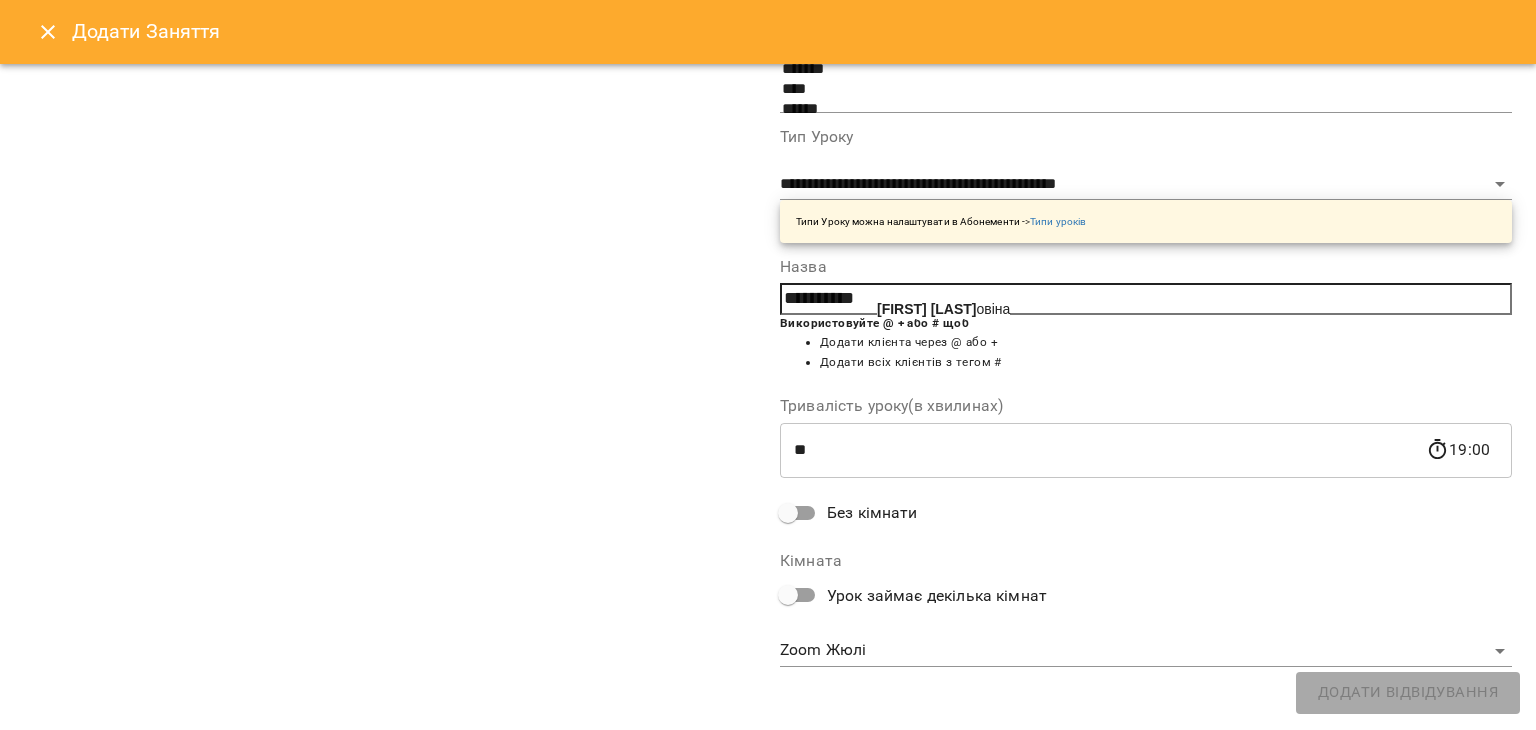 click on "Марія Осн овіна" at bounding box center [943, 309] 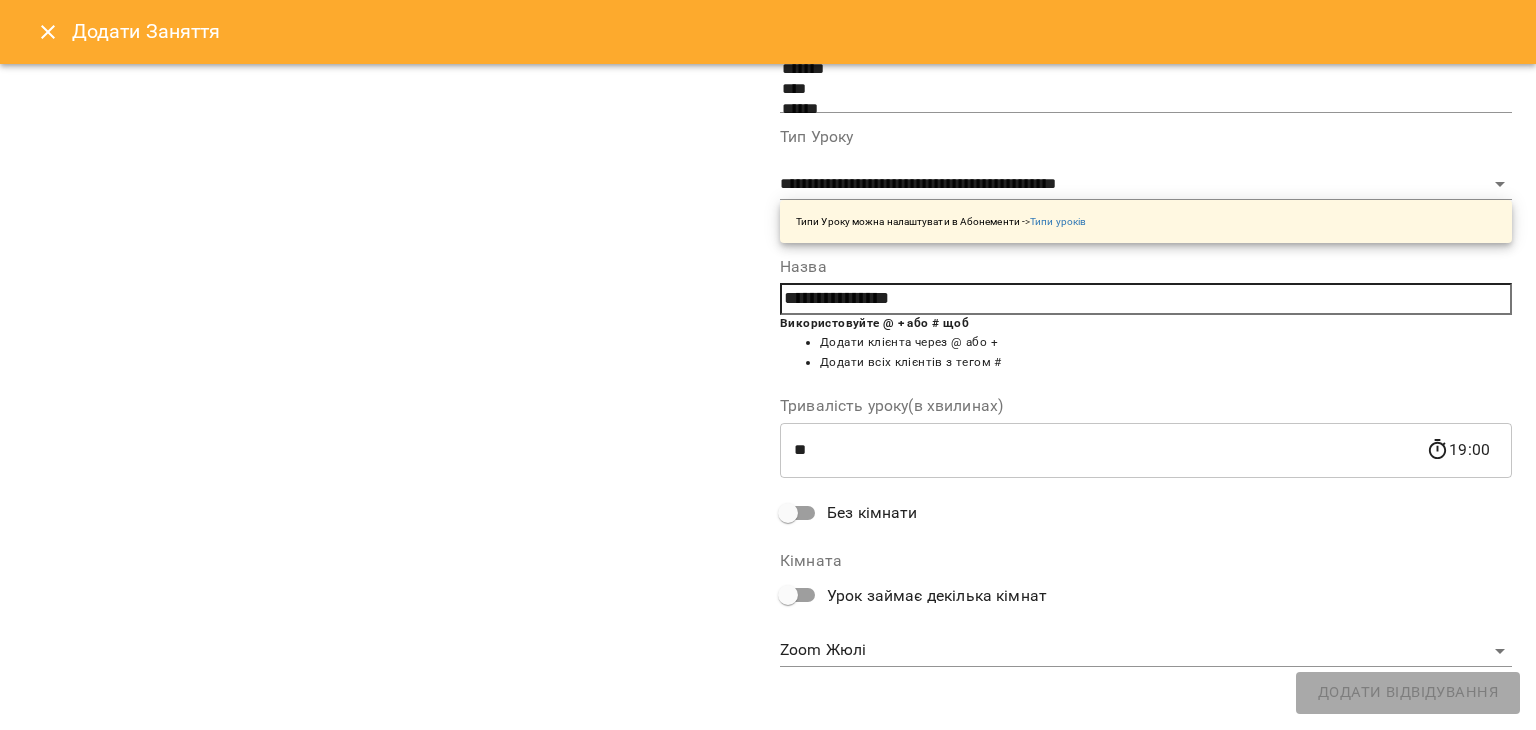 scroll, scrollTop: 268, scrollLeft: 0, axis: vertical 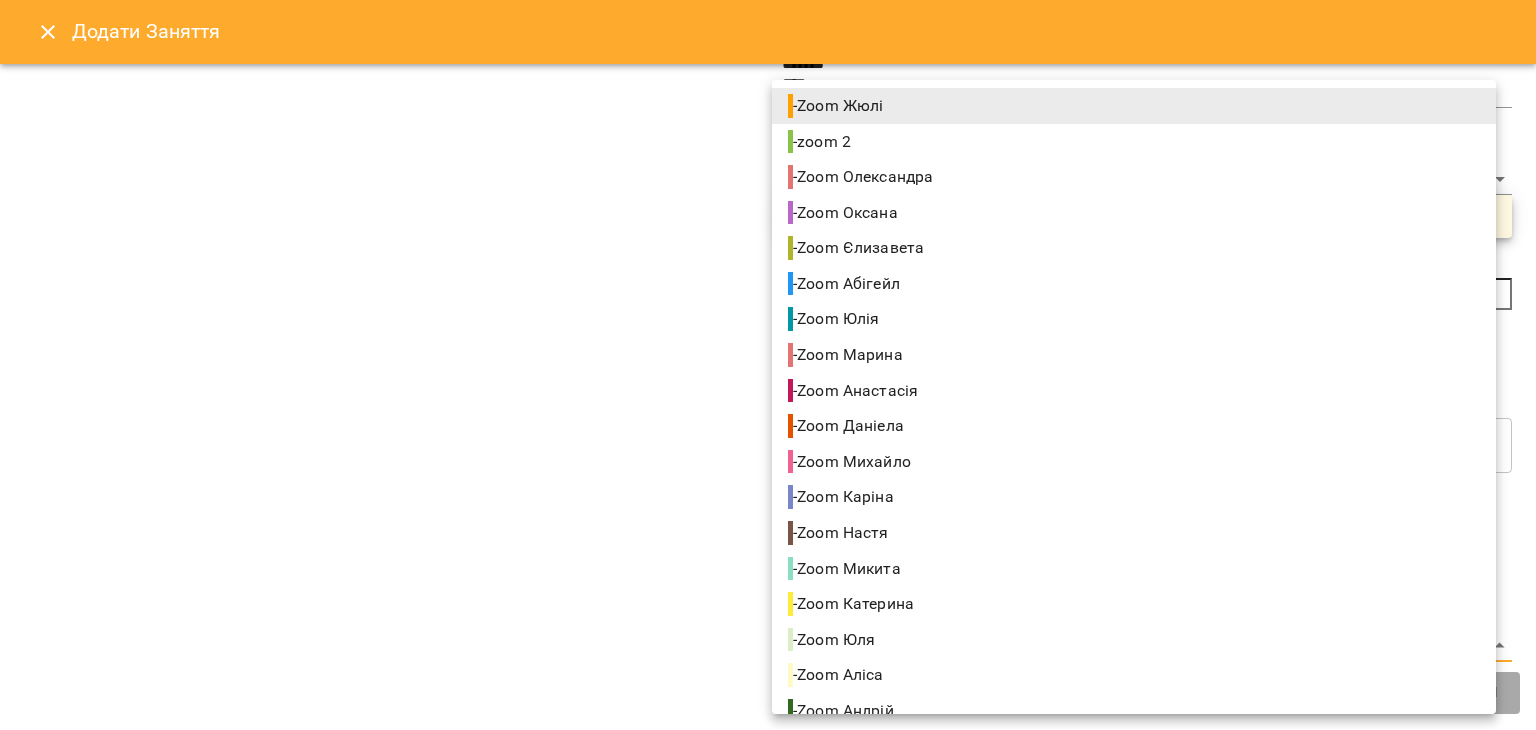 click on "For Business 60 UA Створити урок   Єлизавета   Жюлі   Олександра   Абігейл   Оксана   Юлія   Марина   Анастасія   Даніела   Михайло   Каріна   Микита   Катерина   Аліса    Юля   Андрій    Катя О   Олена  09 10 11 12 13 14 15 16 17 18 19 20 21 22 00:00 -   19:00 😴😴😴 00:00 -   00:00 😴😴😴 22:00 -   23:59 😴😴😴 00:00 -   09:30 😴😴😴 09:30 -   13:00 😴😴😴 12:30 -   13:00 😴😴😴 13:00 Вікторія Донскіх Індивідуальне онлайн заняття  50 хв рівні В2+ 14:00 Роман Боднар Індивідуальне онлайн заняття  50 хв рівні В2+ 15:00 -   16:30 😴😴😴 17:00 Поліна Разумна Індивідуальне онлайн заняття  50 хв рівні В2+ 19:00 -   23:59 00:00 -" at bounding box center (768, 965) 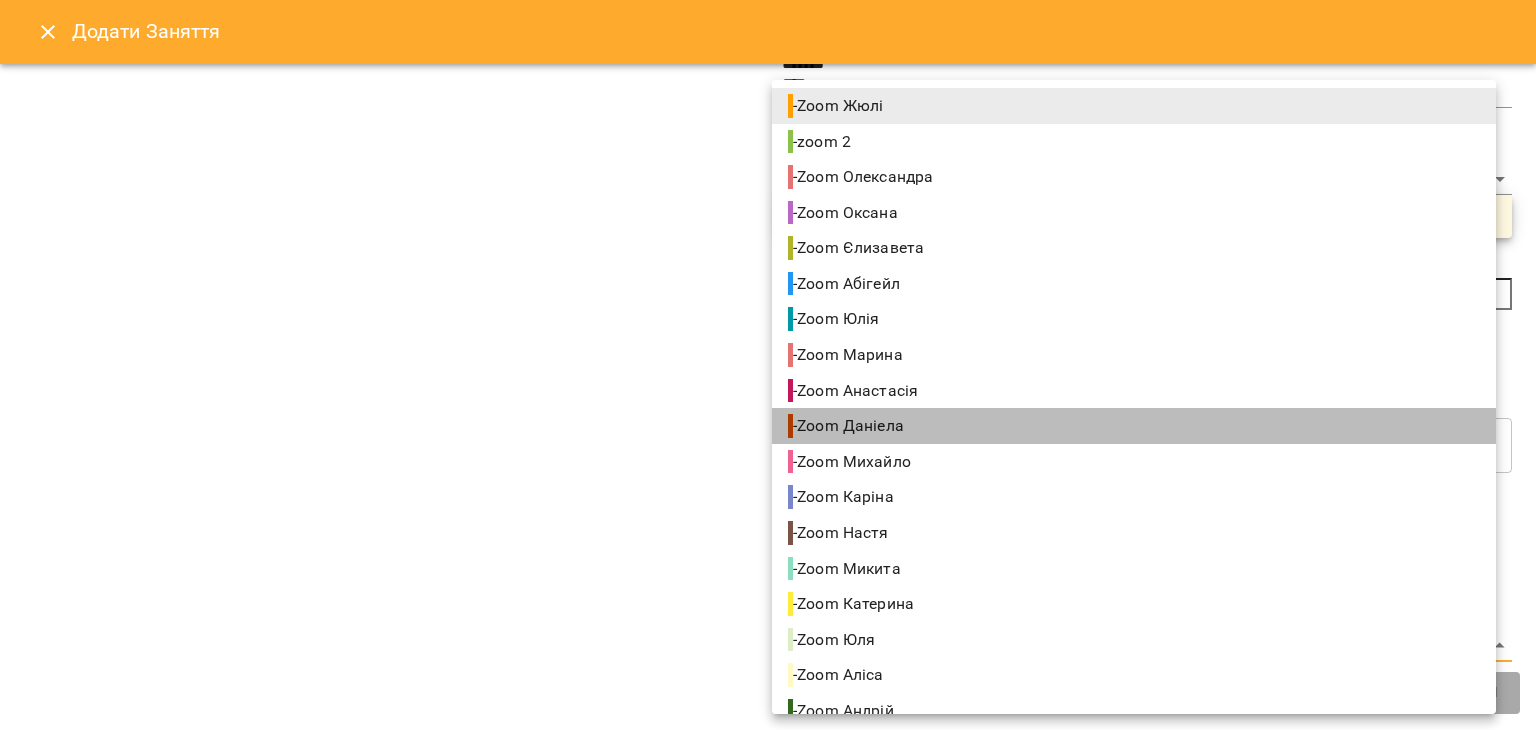click on "- Zoom [FIRST]" at bounding box center (1134, 426) 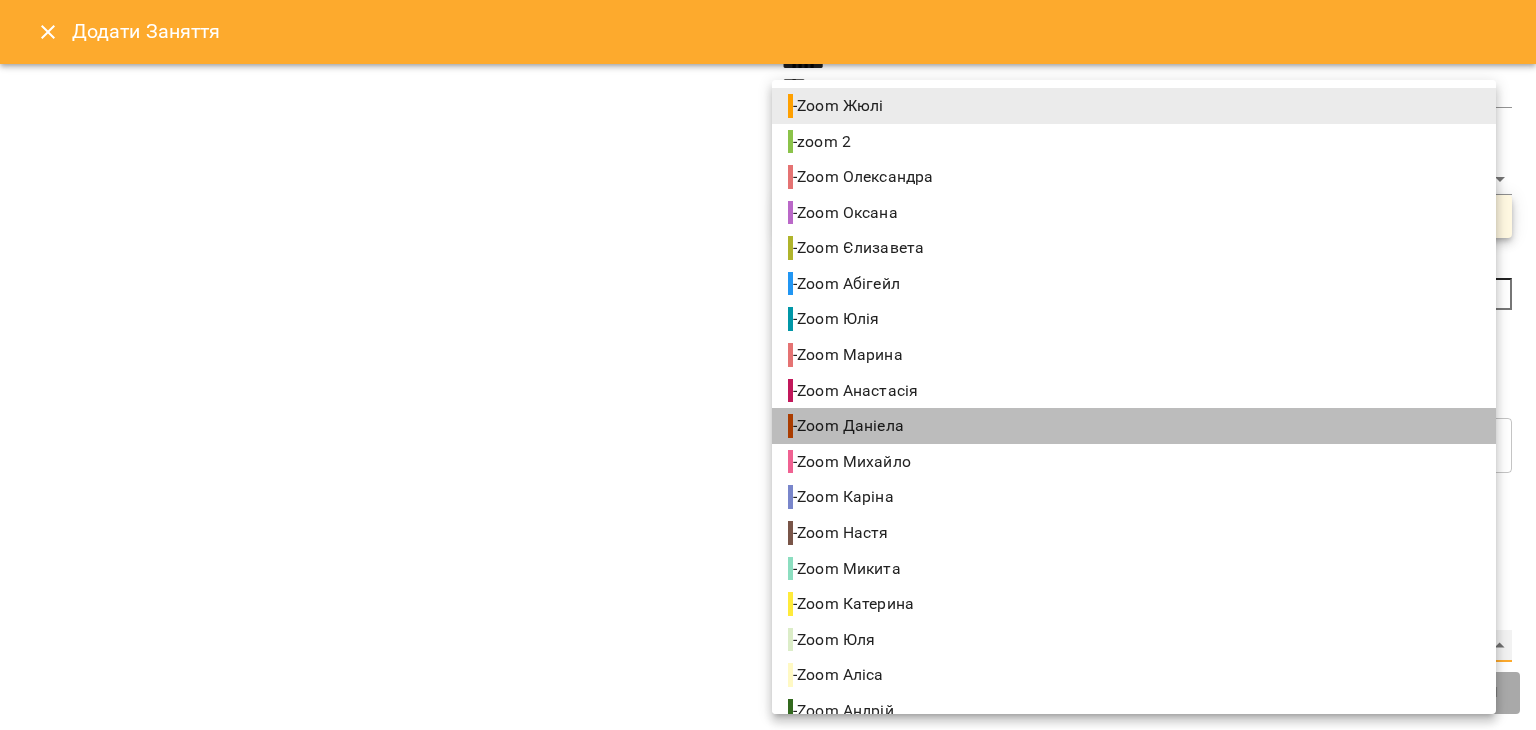 type on "**********" 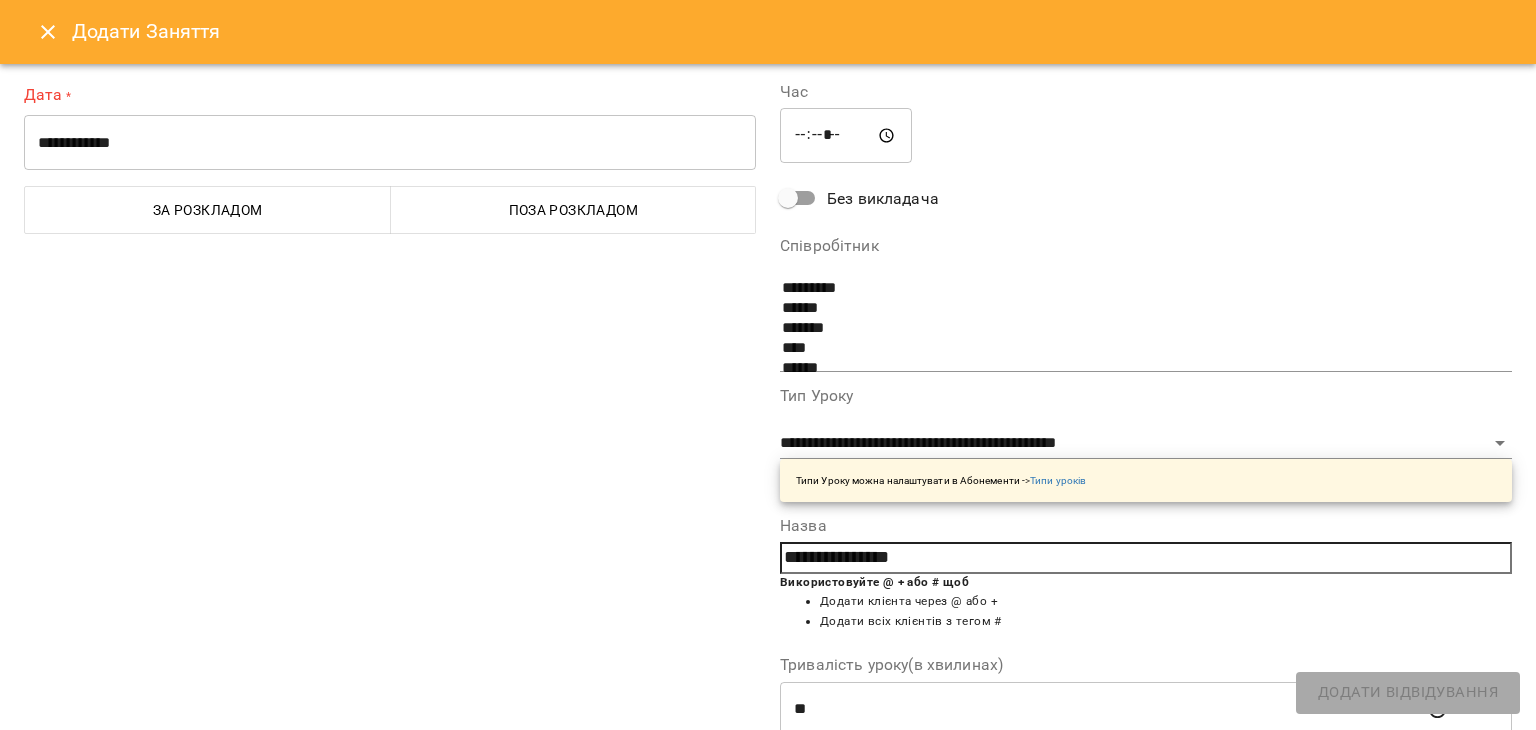 scroll, scrollTop: 0, scrollLeft: 0, axis: both 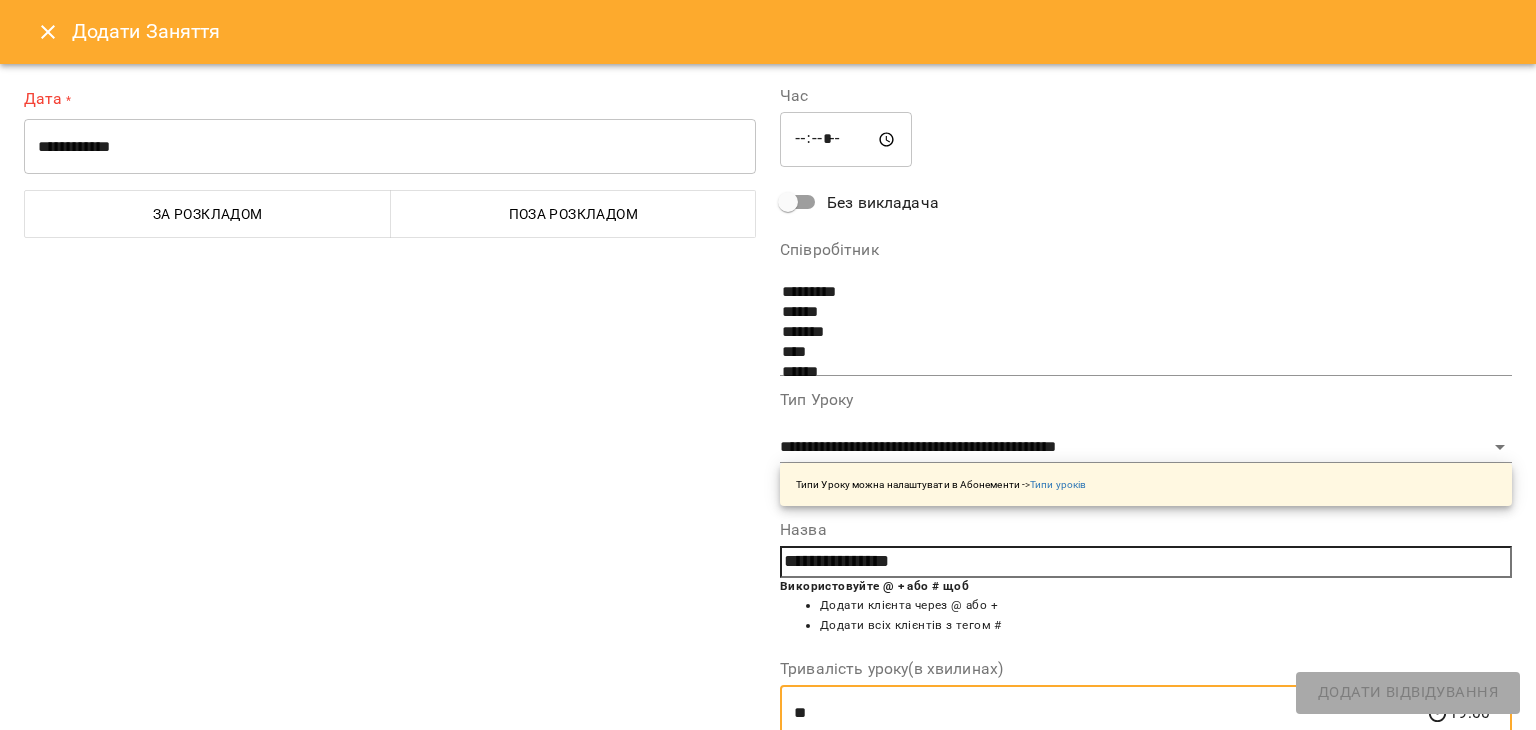 click on "**" at bounding box center [1103, 713] 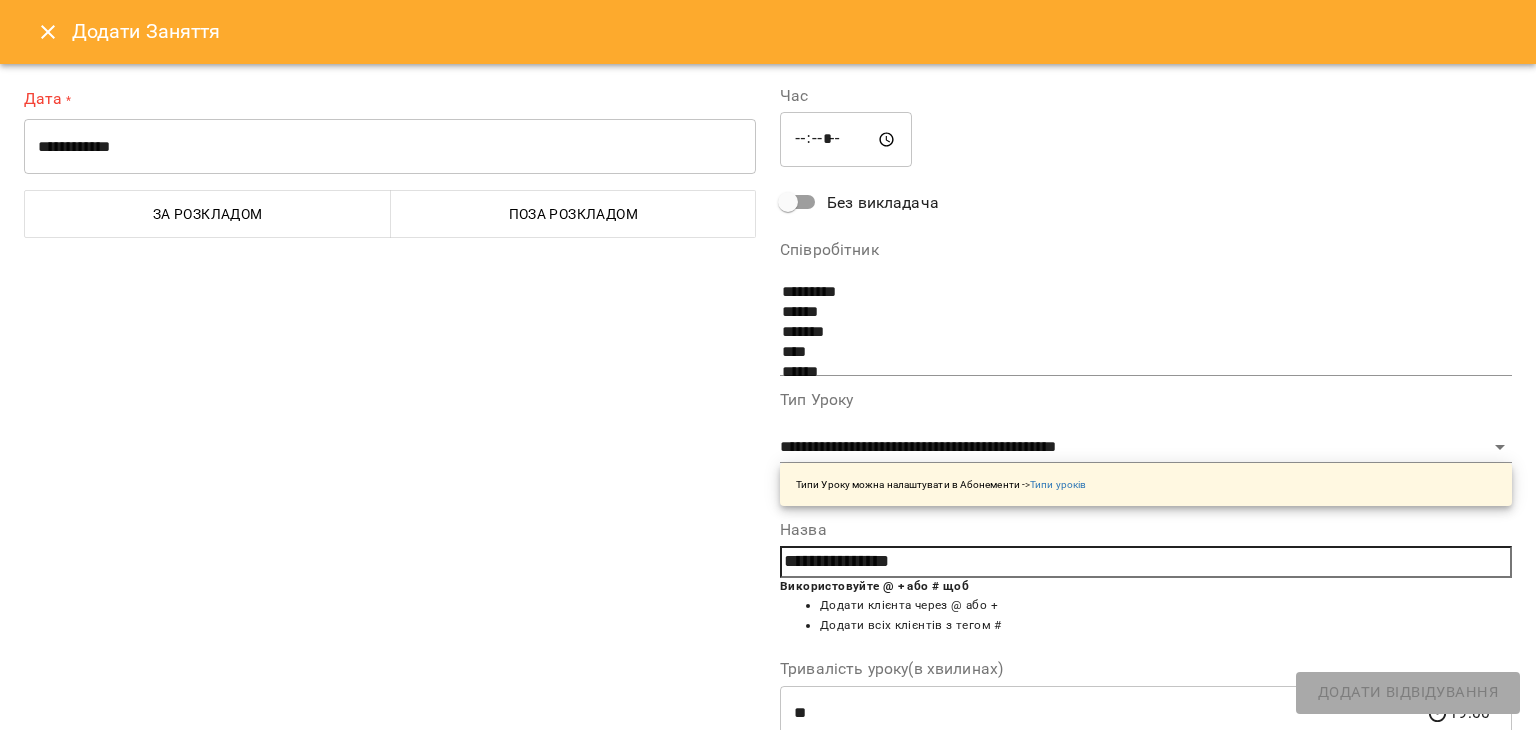 scroll, scrollTop: 268, scrollLeft: 0, axis: vertical 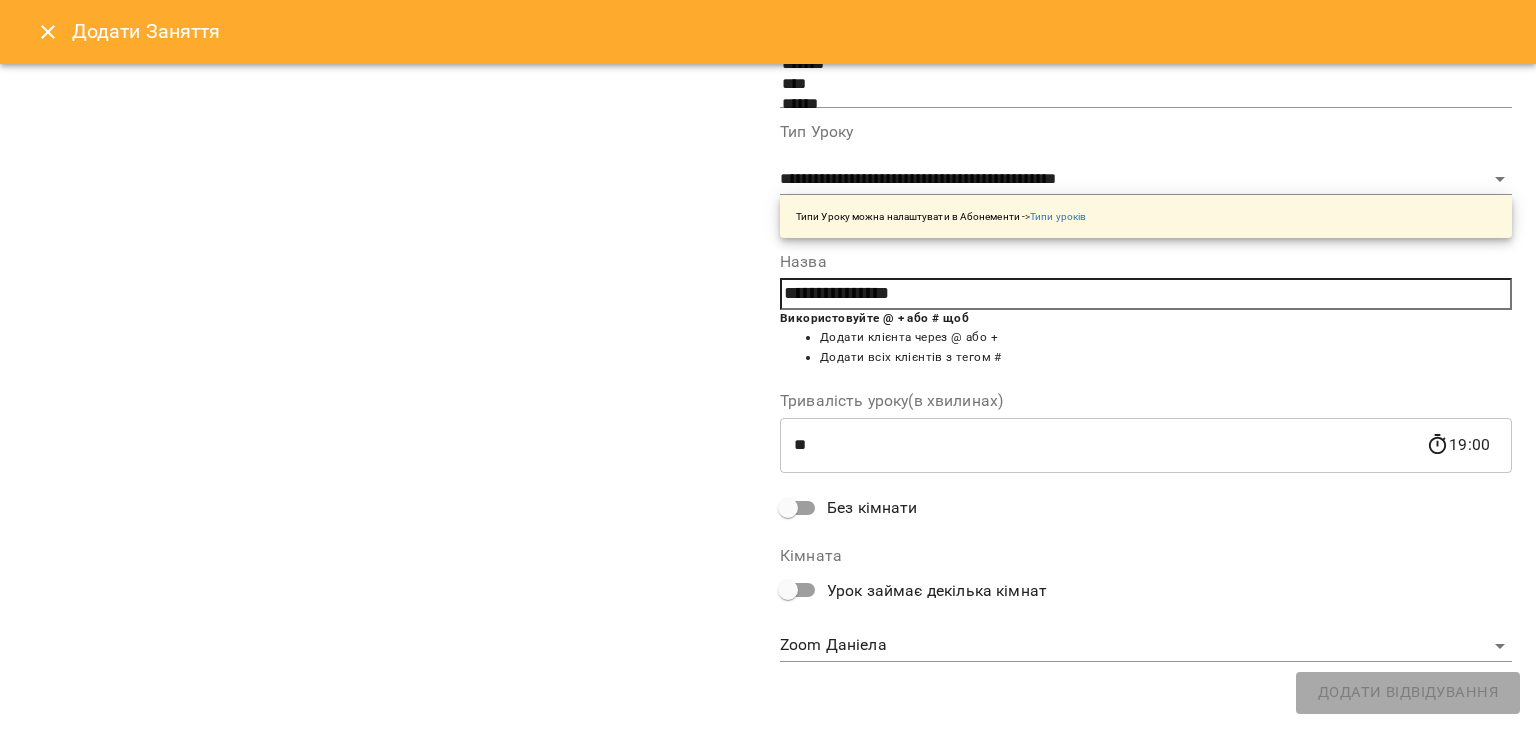 click on "**********" at bounding box center [768, 261] 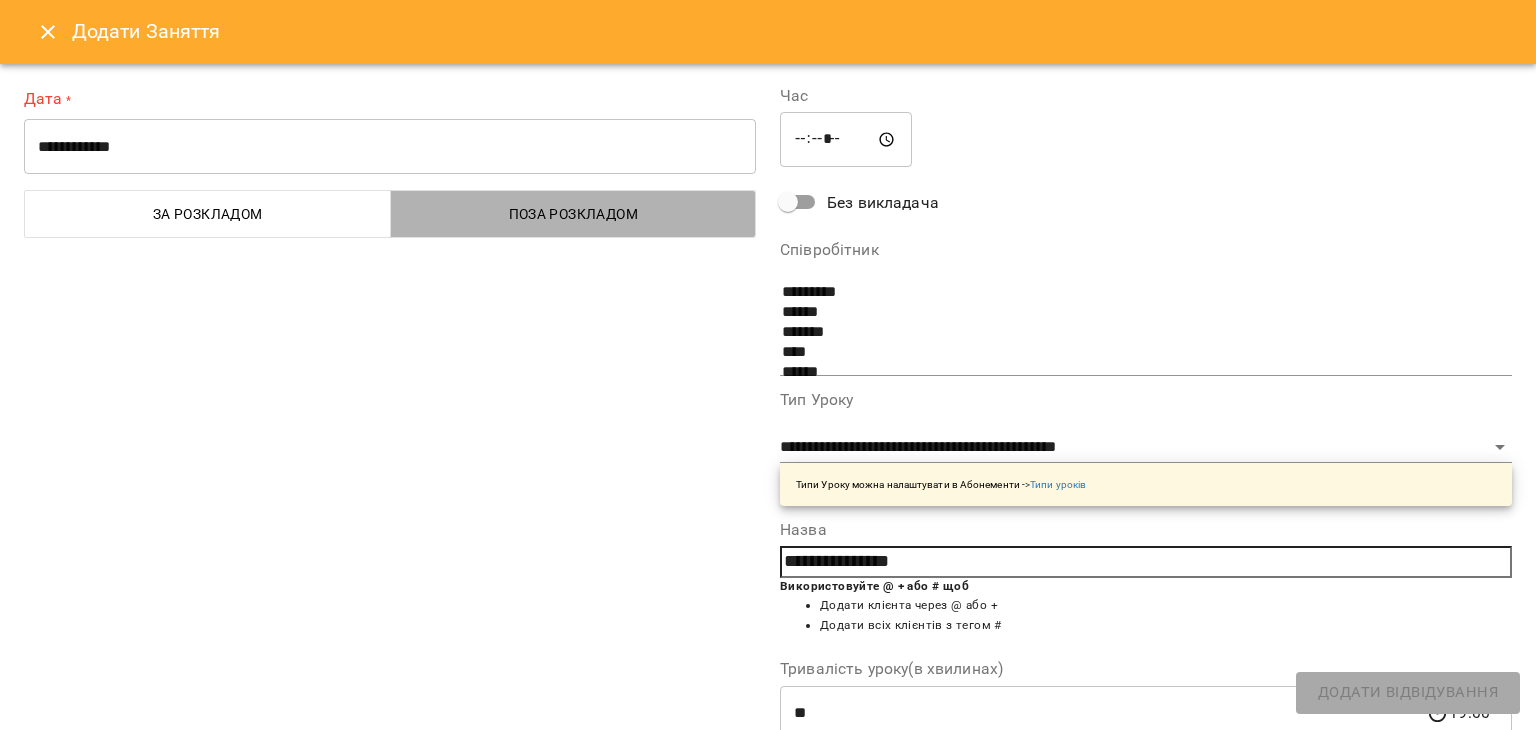 click on "Поза розкладом" at bounding box center (574, 214) 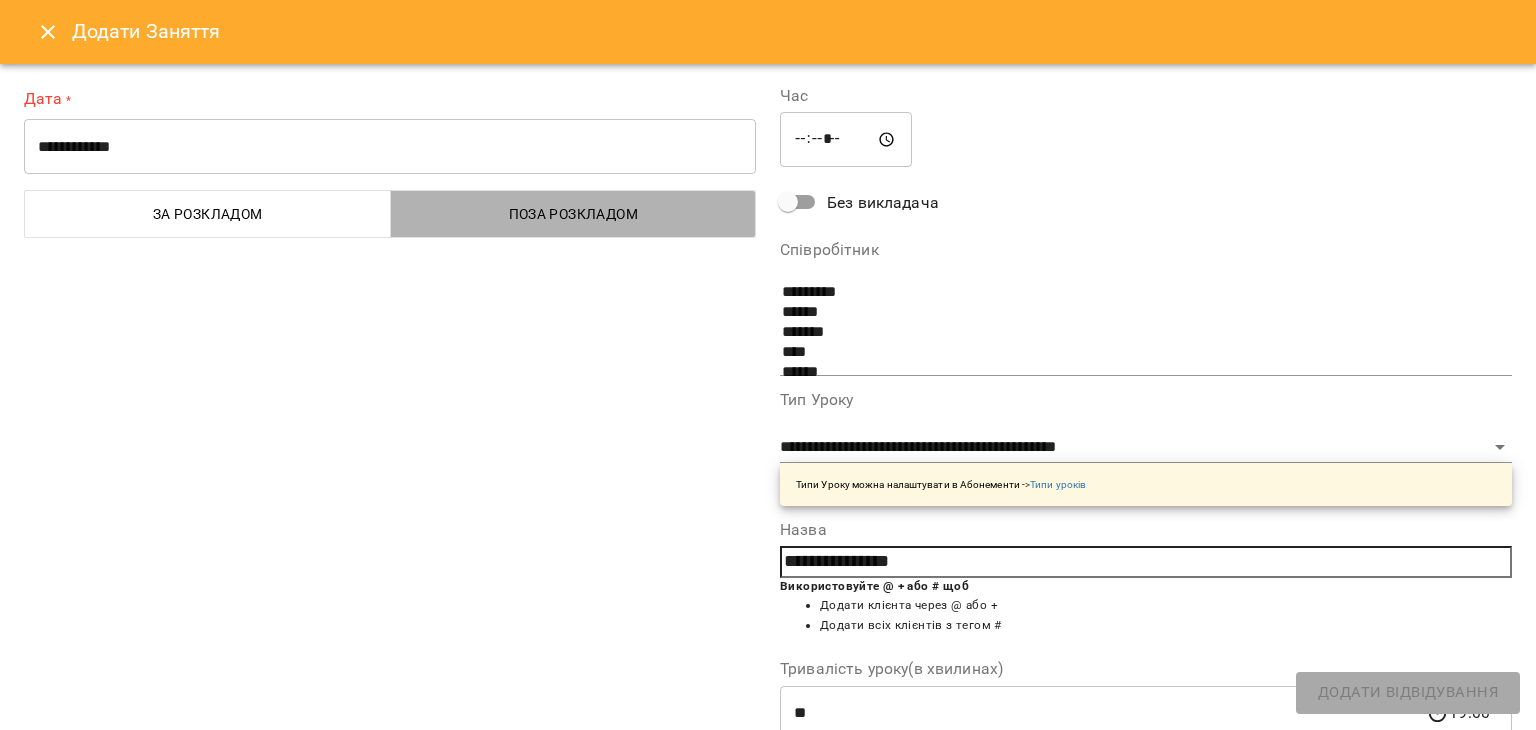 select 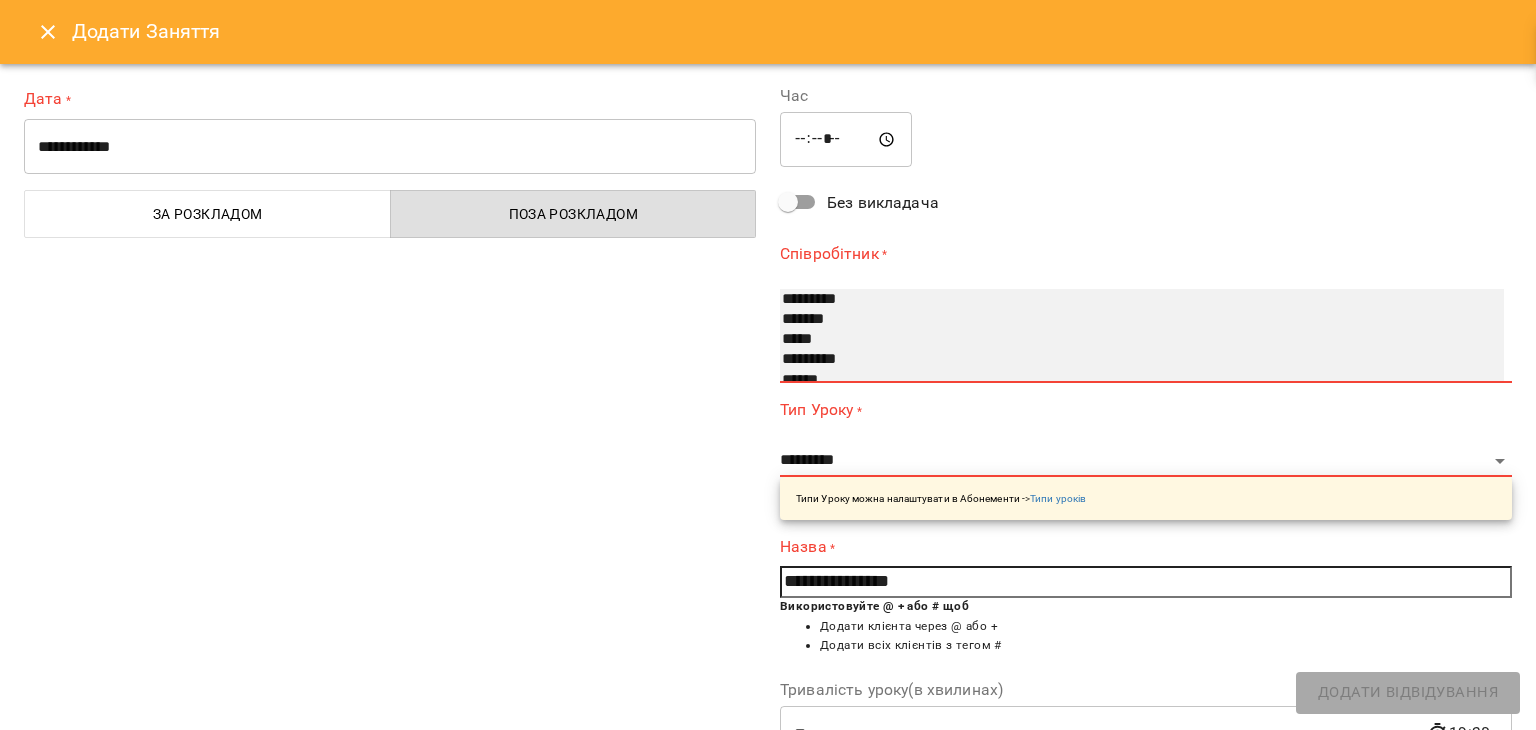 scroll, scrollTop: 73, scrollLeft: 0, axis: vertical 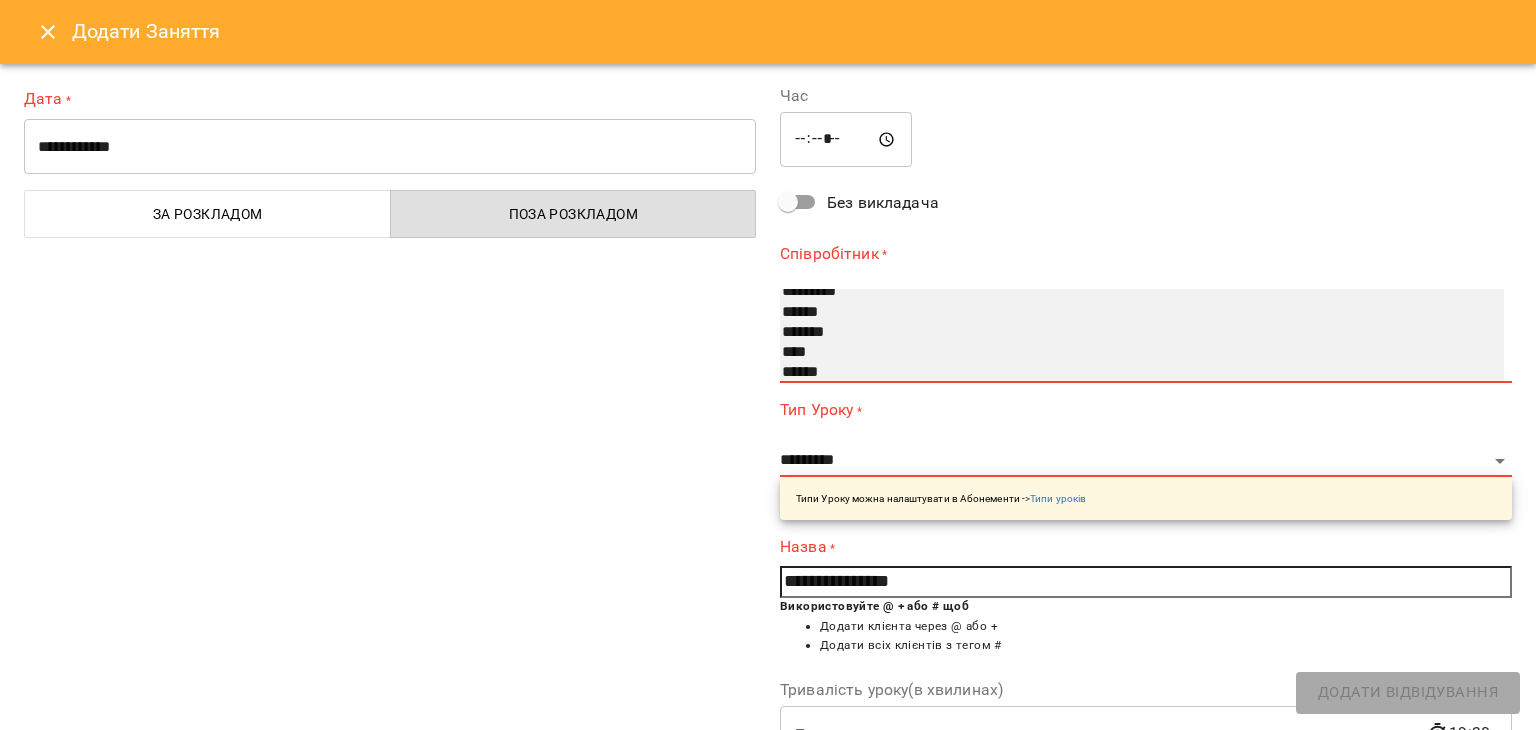select on "**********" 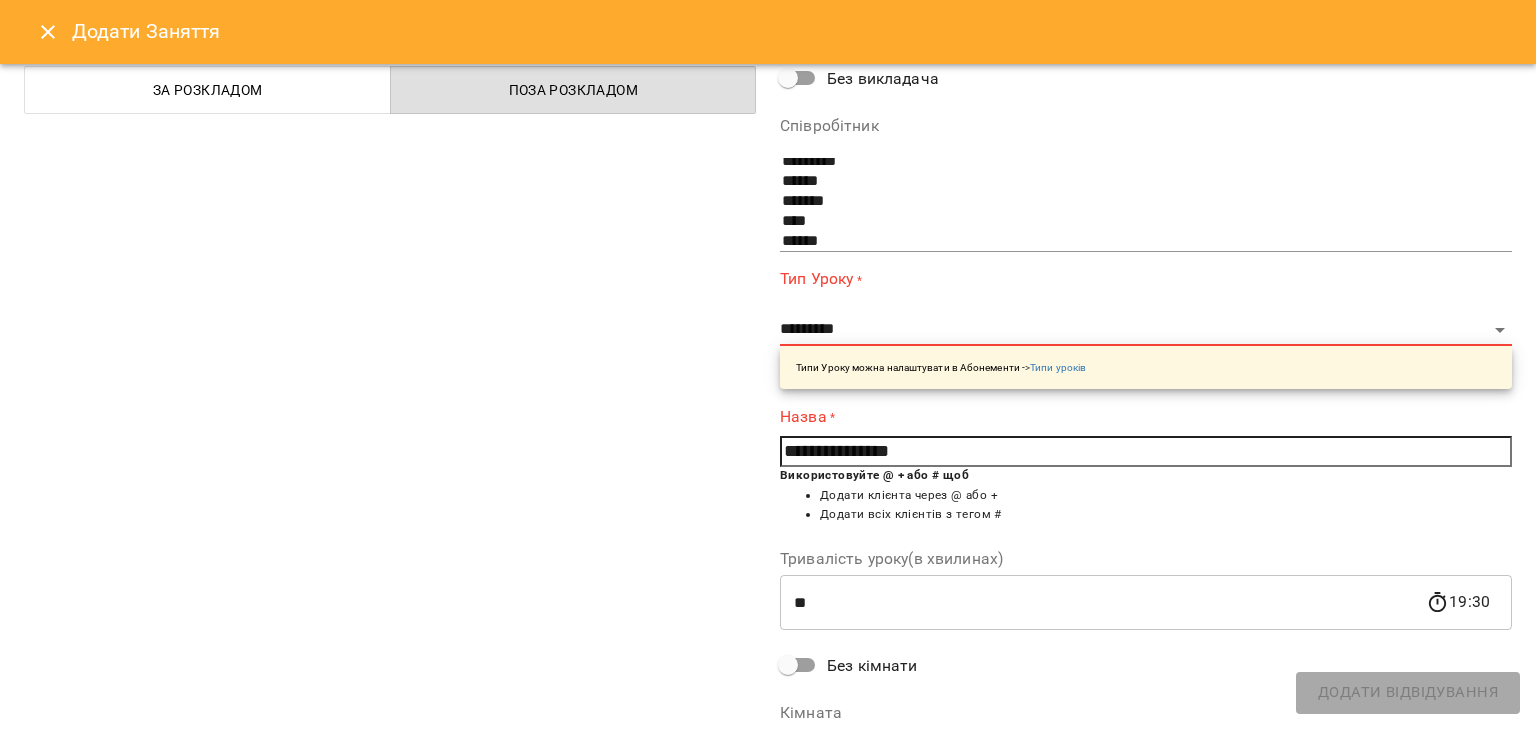 scroll, scrollTop: 125, scrollLeft: 0, axis: vertical 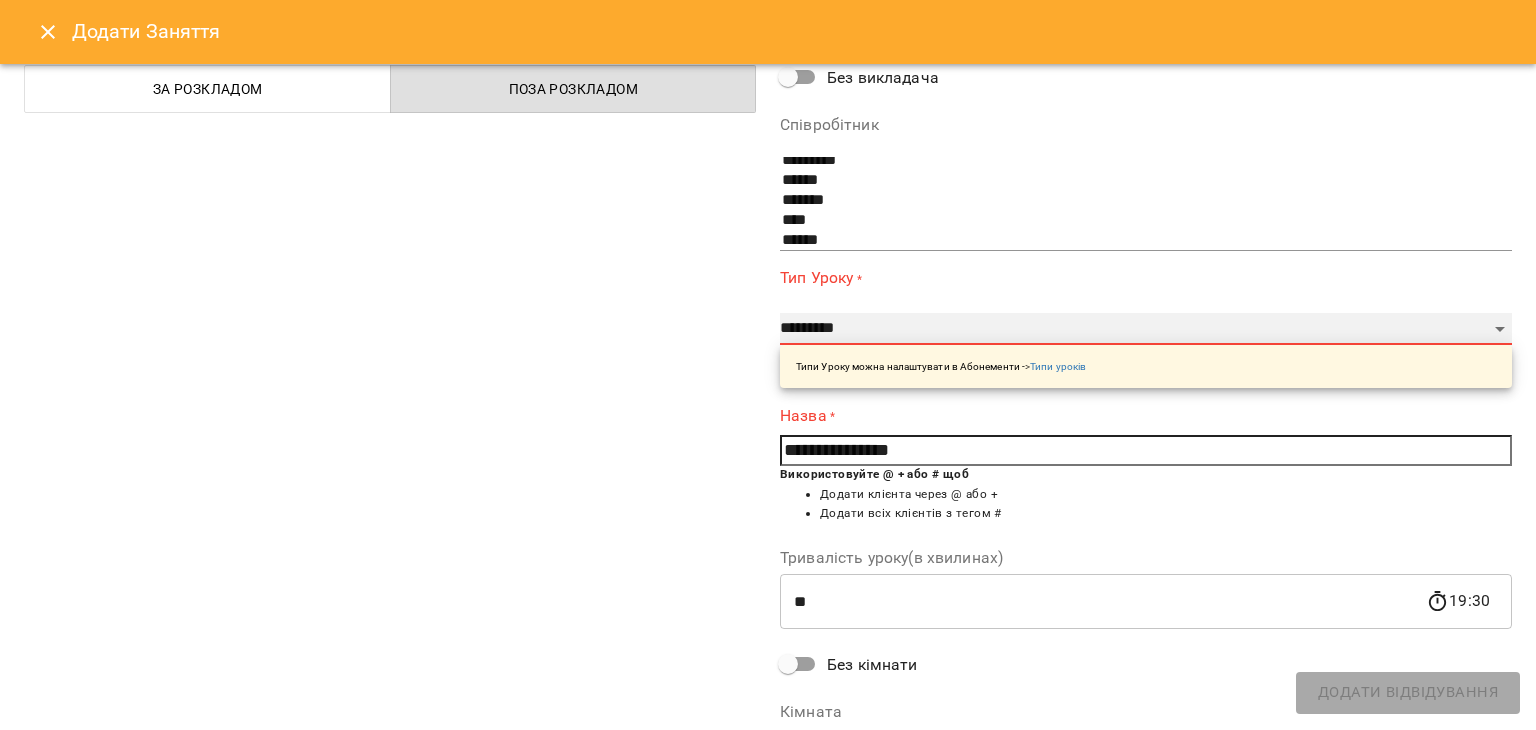 click on "**********" at bounding box center (1146, 329) 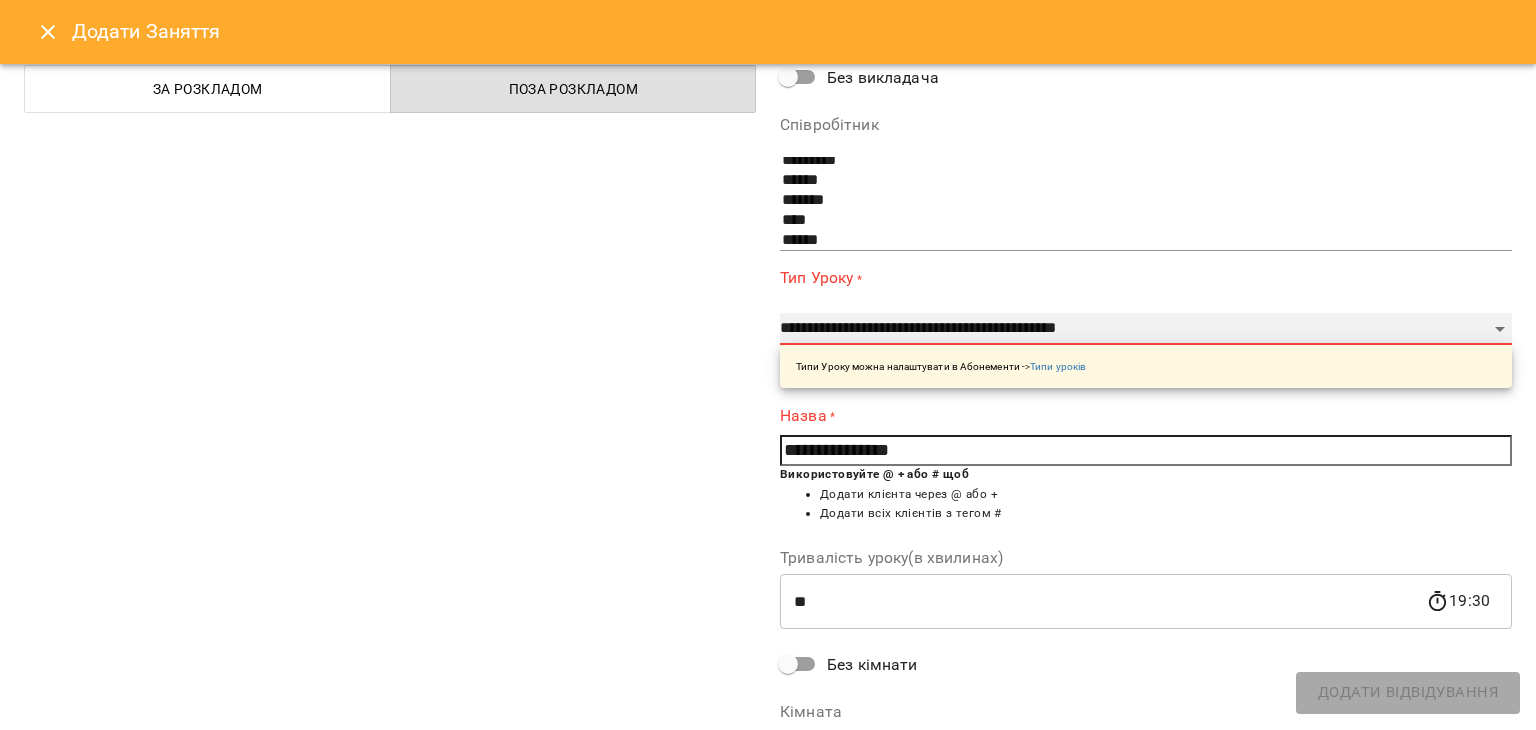click on "**********" at bounding box center [1146, 329] 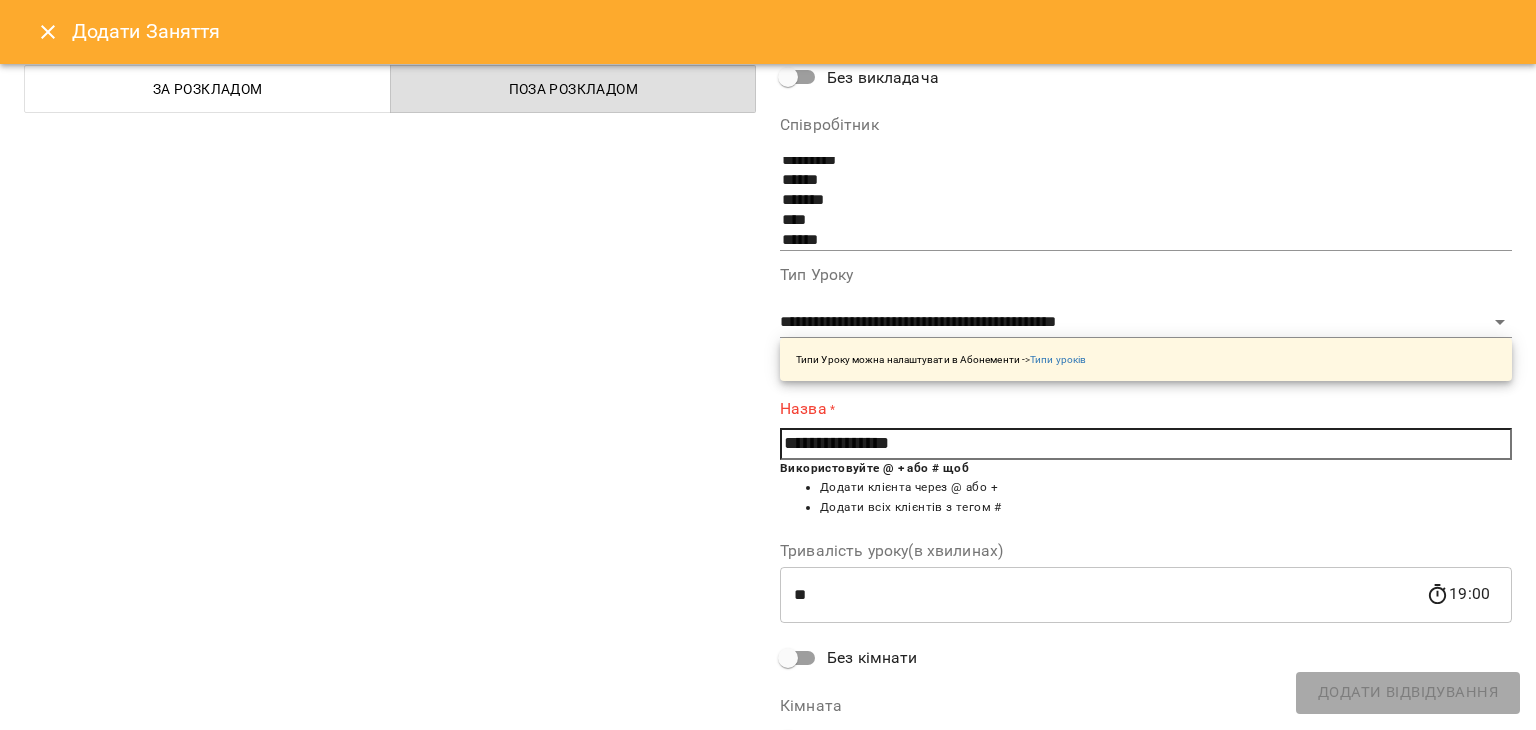 scroll, scrollTop: 275, scrollLeft: 0, axis: vertical 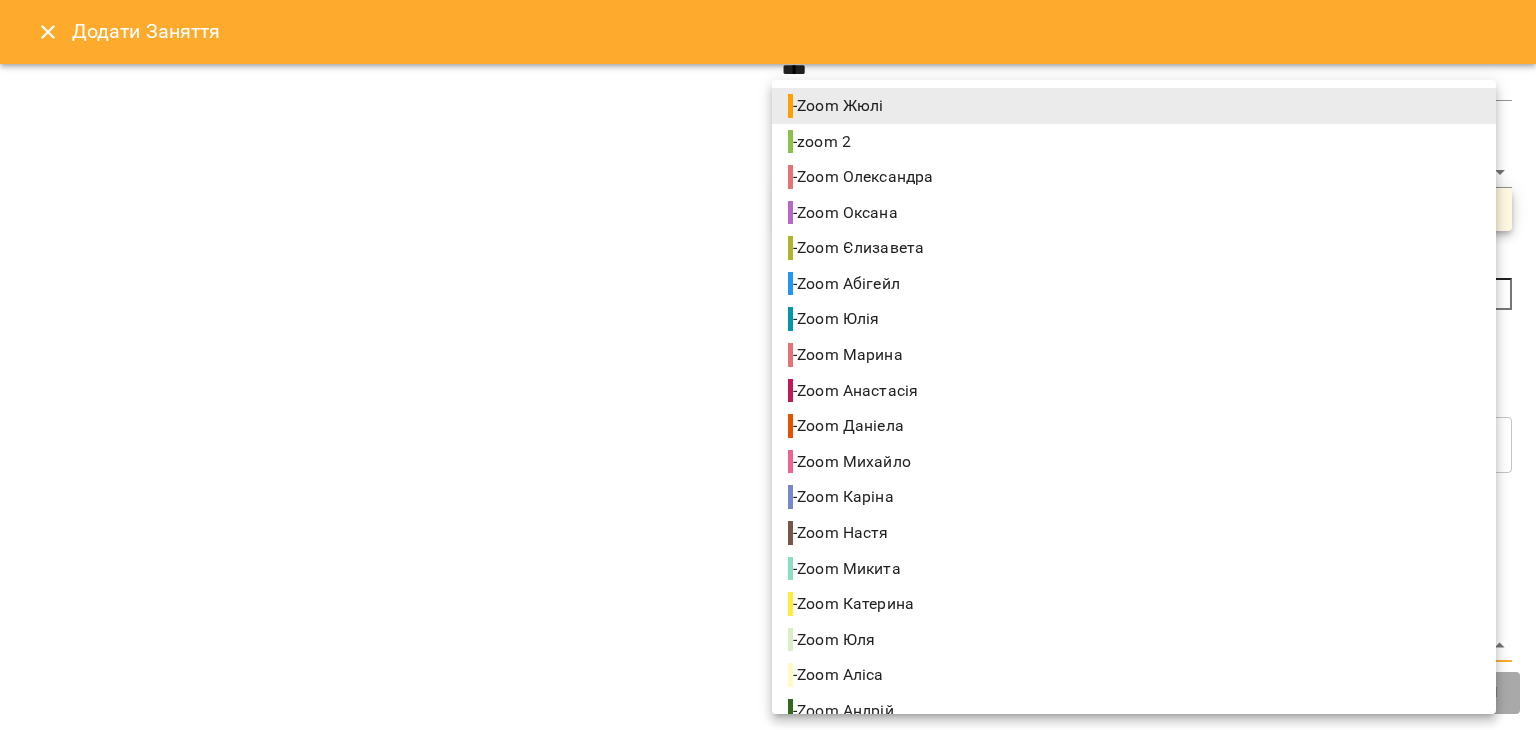 click on "For Business 60 UA Створити урок   Єлизавета   Жюлі   Олександра   Абігейл   Оксана   Юлія   Марина   Анастасія   Даніела   Михайло   Каріна   Микита   Катерина   Аліса    Юля   Андрій    Катя О   Олена  09 10 11 12 13 14 15 16 17 18 19 20 21 22 00:00 -   19:00 😴😴😴 00:00 -   00:00 😴😴😴 22:00 -   23:59 😴😴😴 00:00 -   09:30 😴😴😴 09:30 -   13:00 😴😴😴 12:30 -   13:00 😴😴😴 13:00 Вікторія Донскіх Індивідуальне онлайн заняття  50 хв рівні В2+ 14:00 Роман Боднар Індивідуальне онлайн заняття  50 хв рівні В2+ 15:00 -   16:30 😴😴😴 17:00 Поліна Разумна Індивідуальне онлайн заняття  50 хв рівні В2+ 19:00 -   23:59 00:00 -" at bounding box center [768, 965] 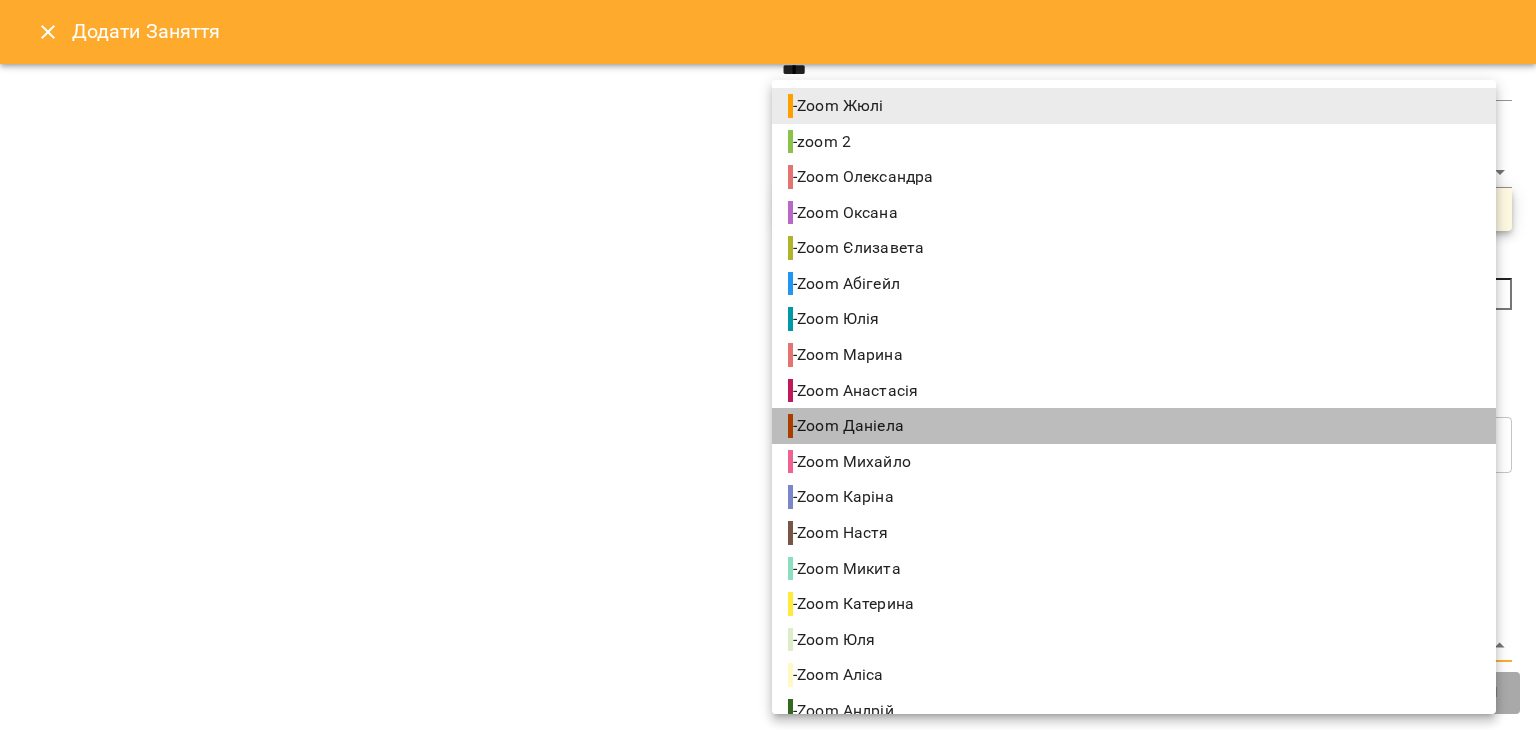 click on "- Zoom [FIRST]" at bounding box center (1134, 426) 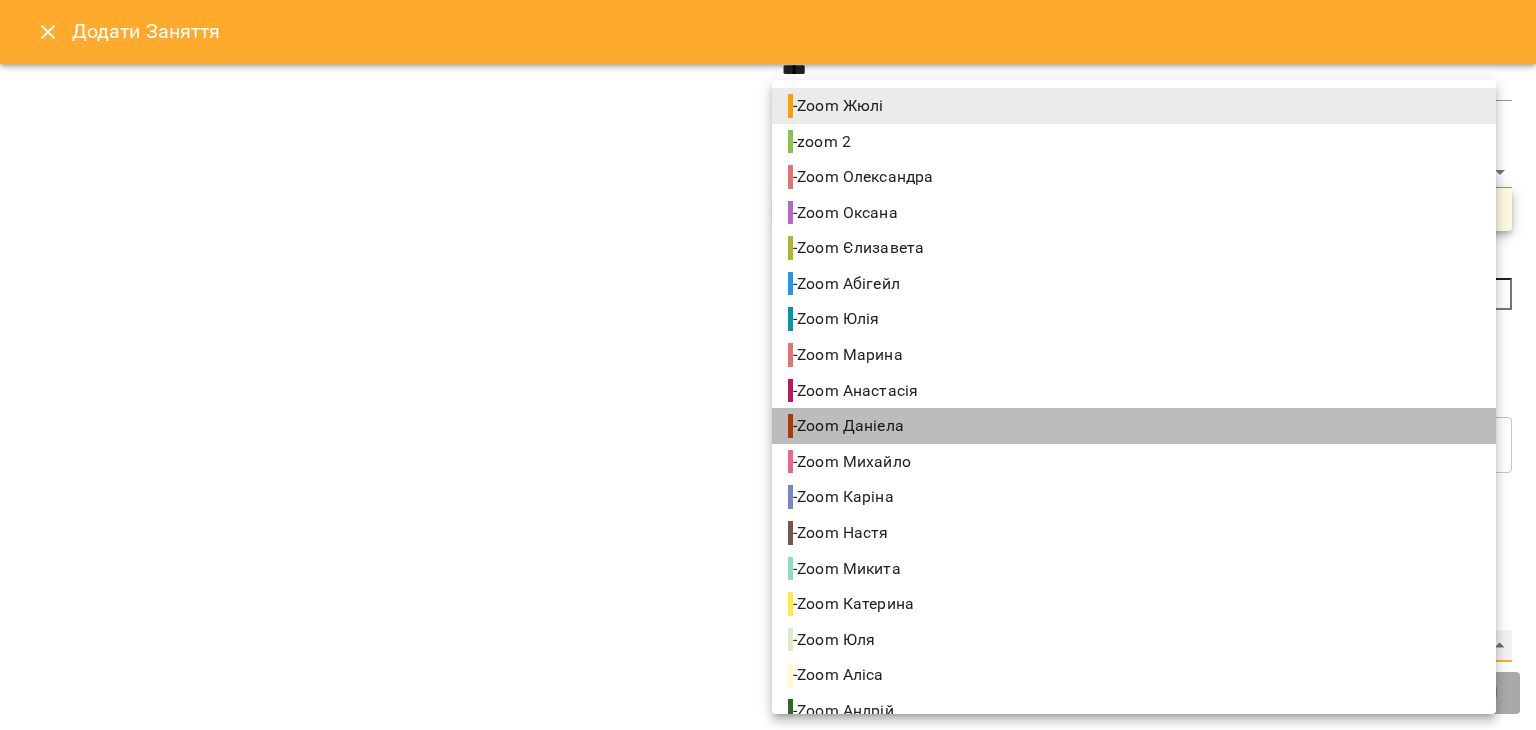 type on "**********" 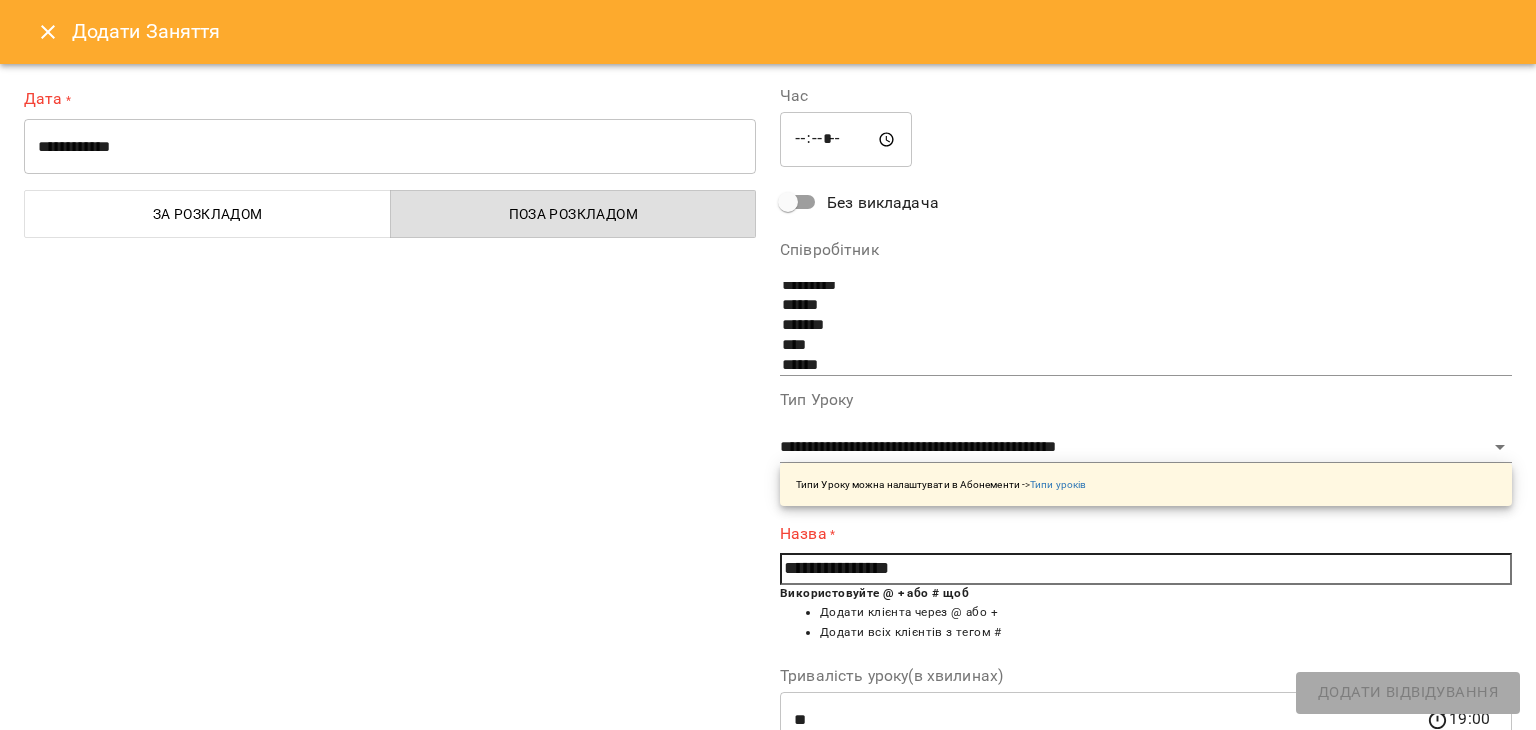 scroll, scrollTop: 275, scrollLeft: 0, axis: vertical 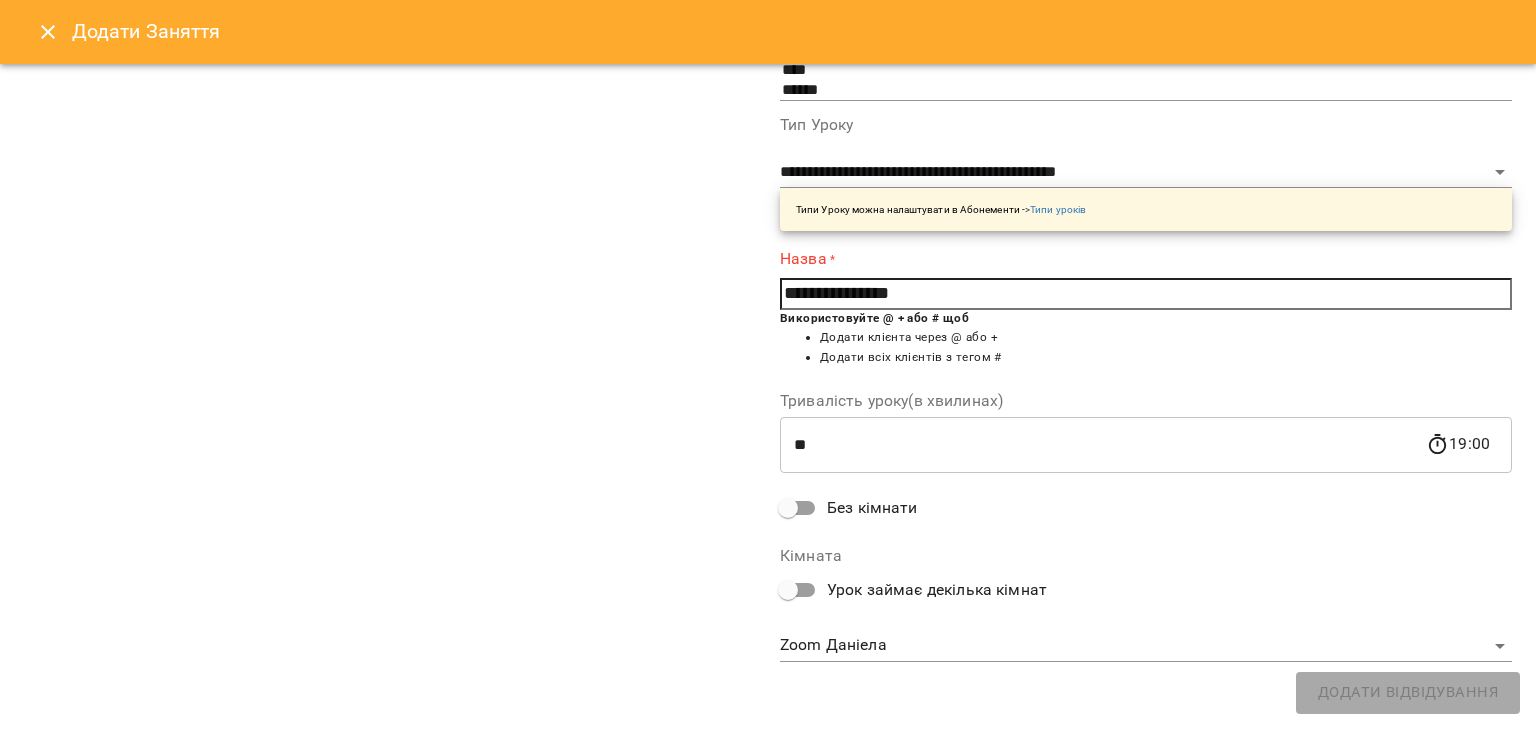 click on "**********" at bounding box center (1146, 237) 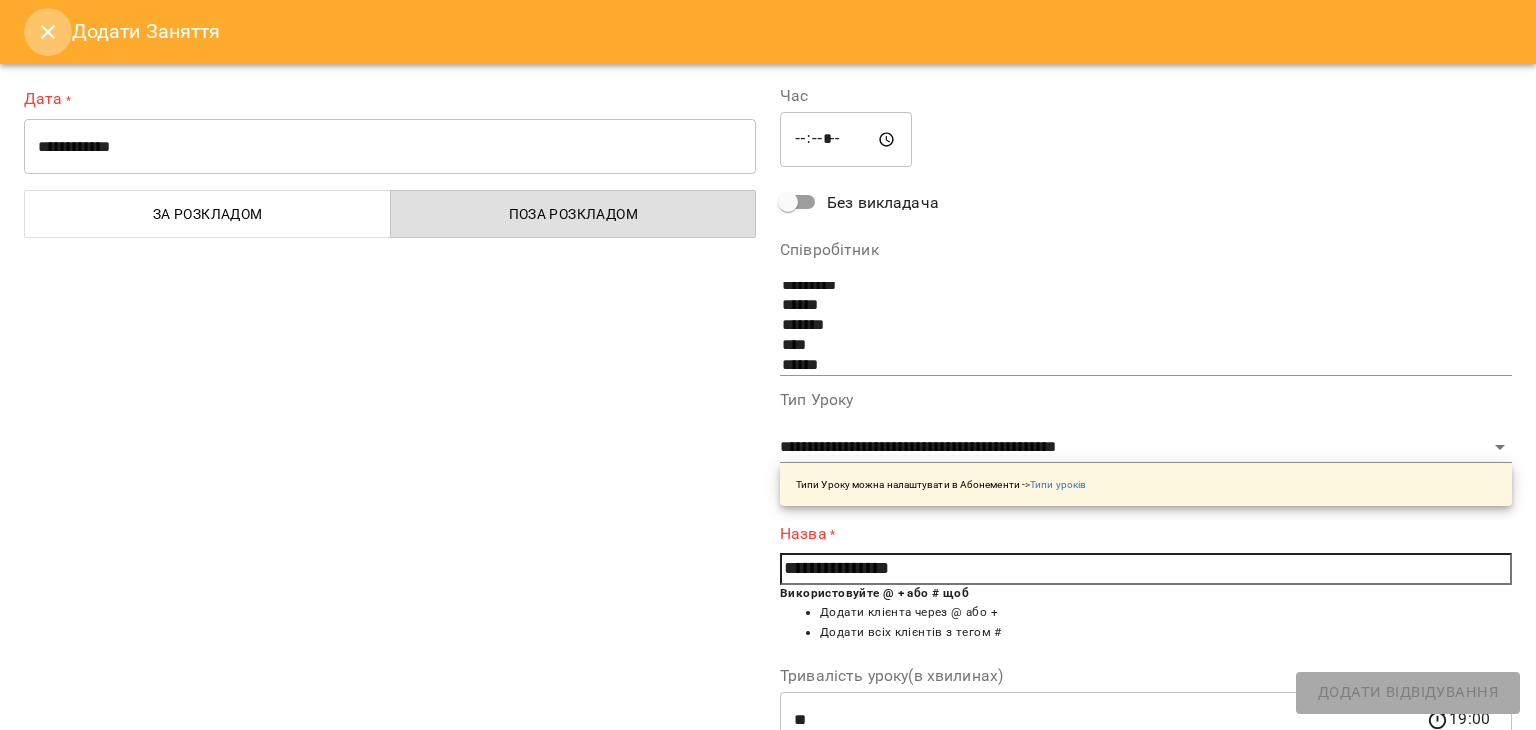 click at bounding box center (48, 32) 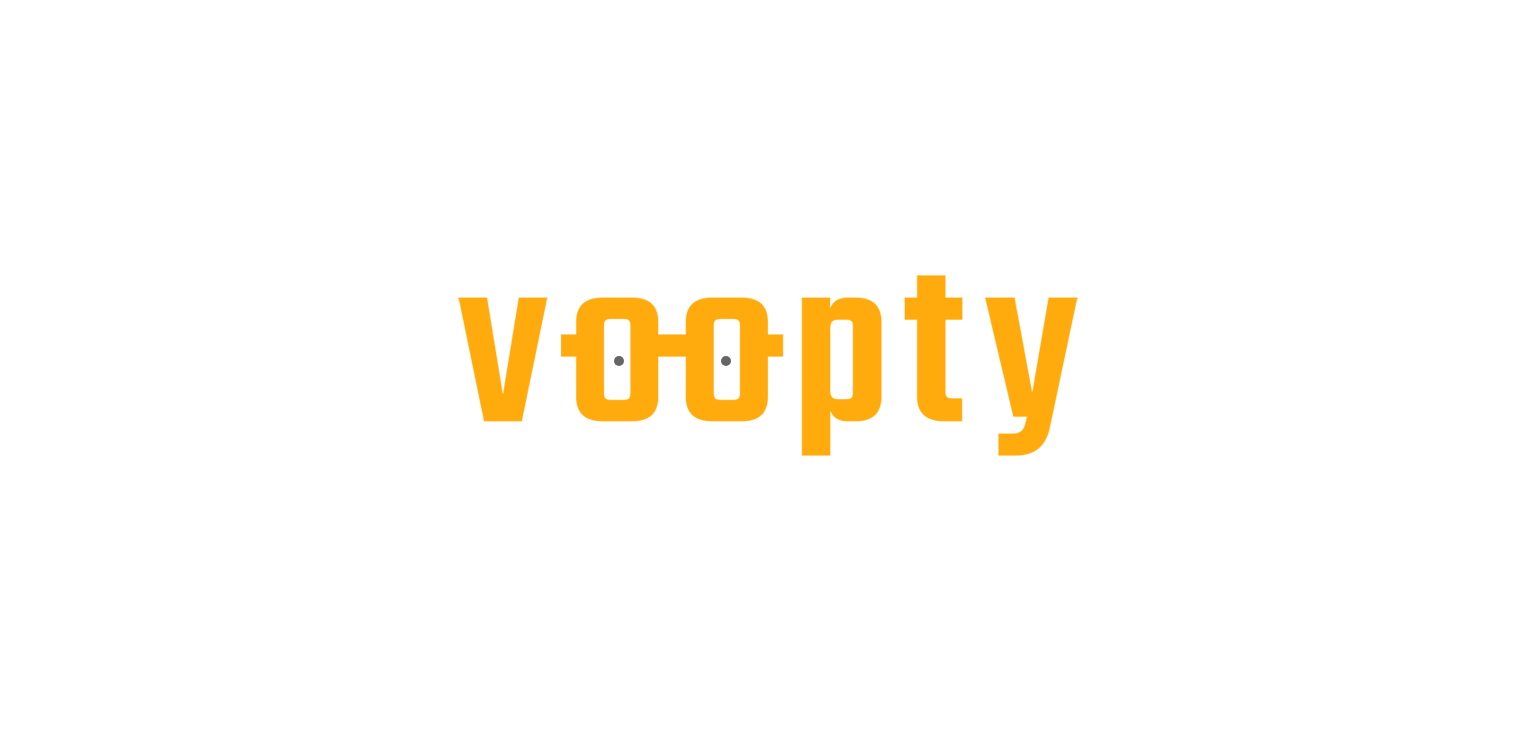 scroll, scrollTop: 0, scrollLeft: 0, axis: both 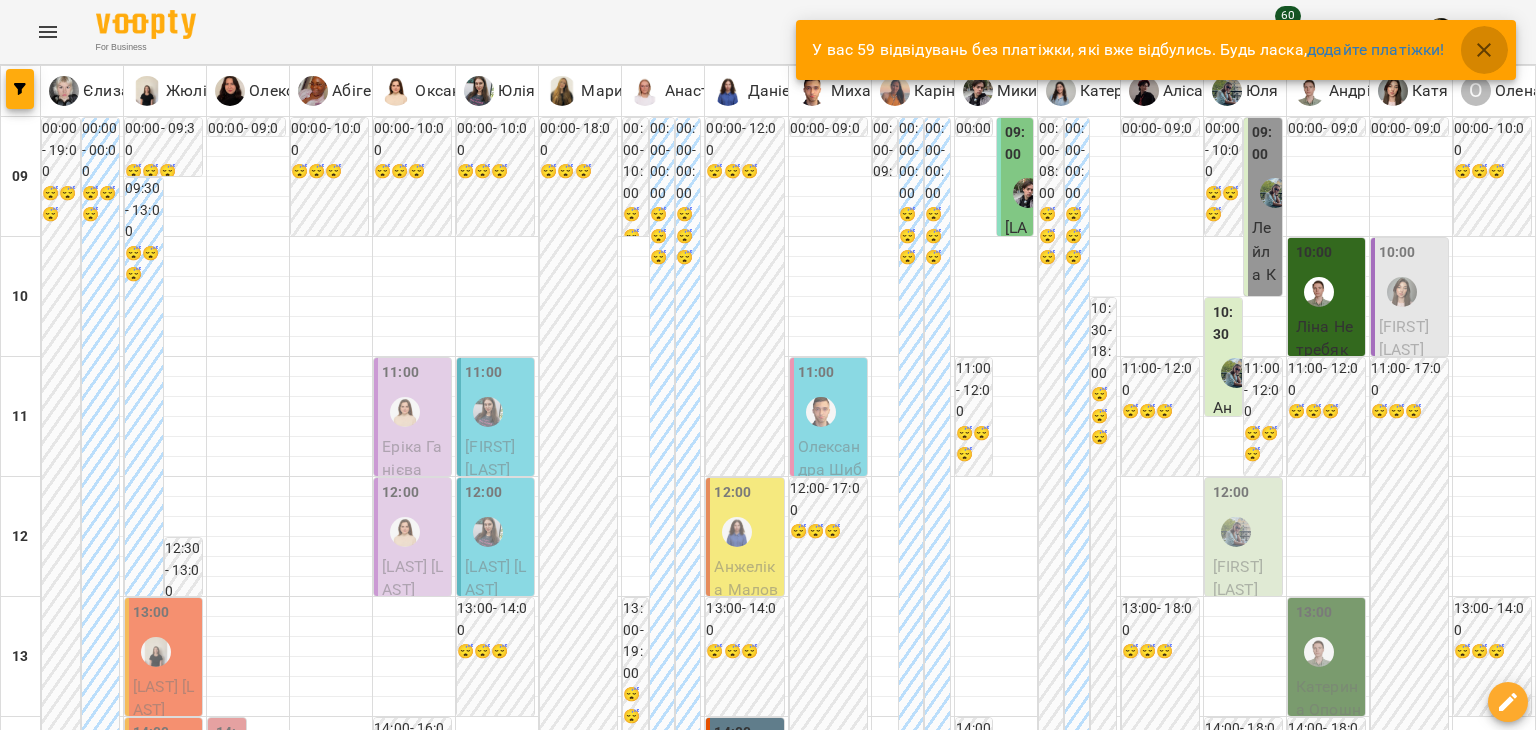 click 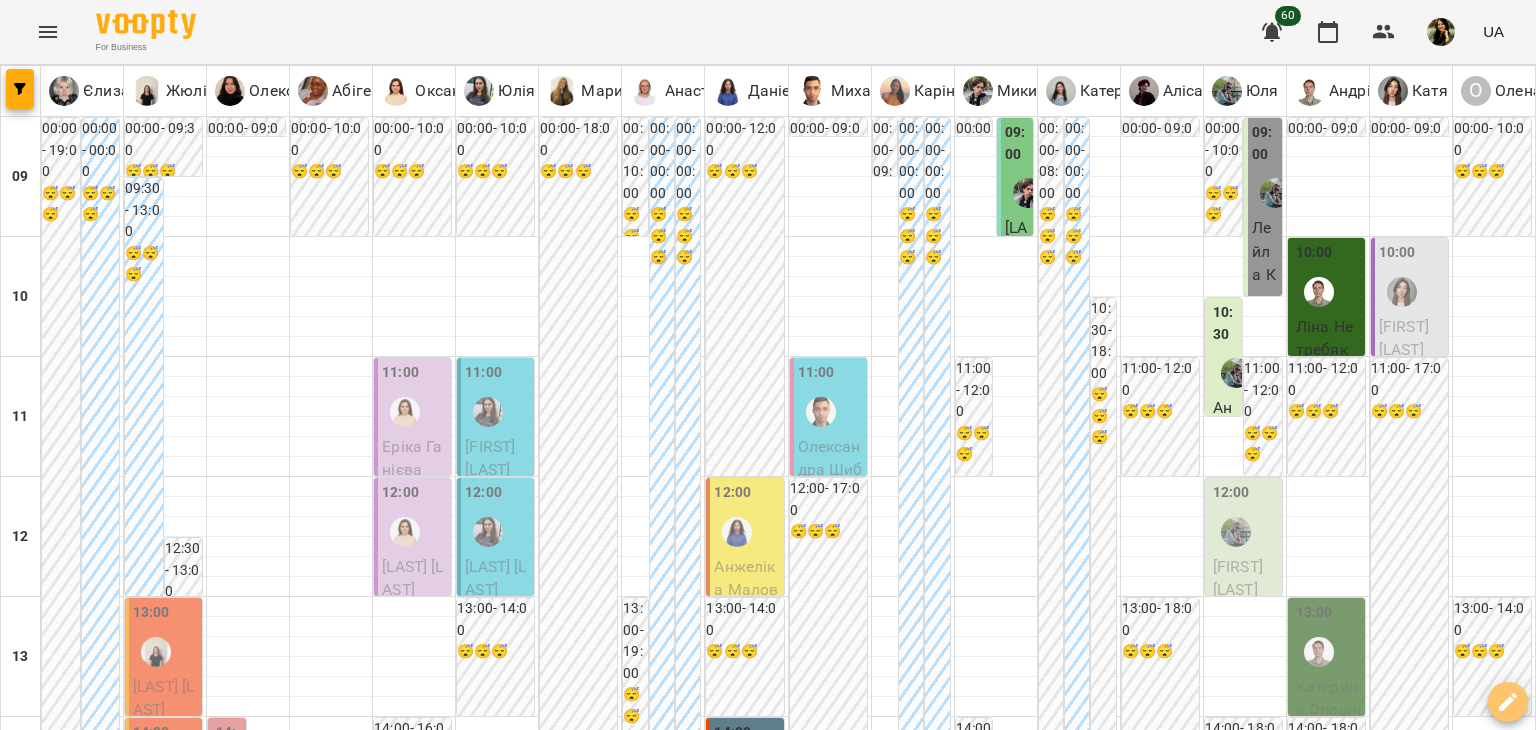 click 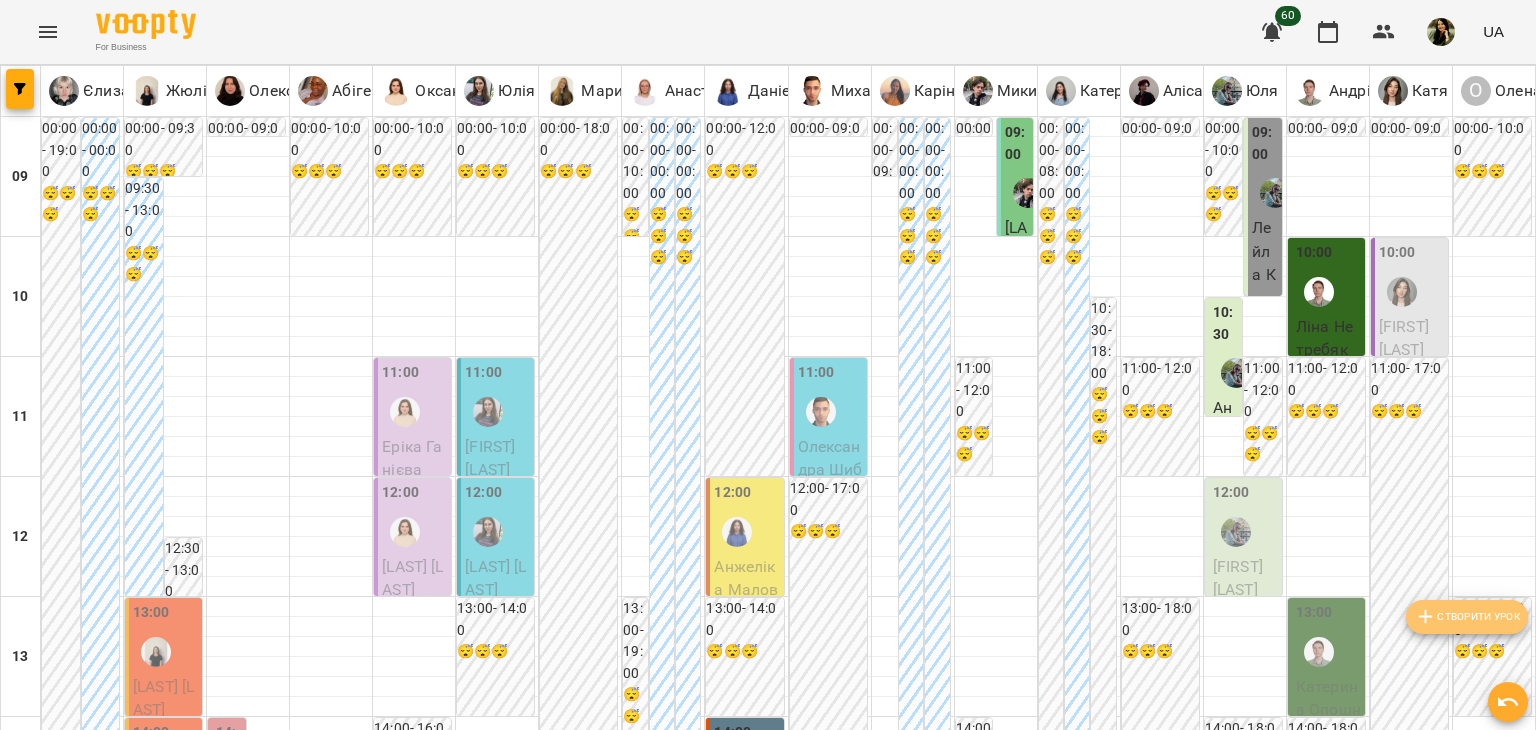 click on "Створити урок" at bounding box center [1467, 617] 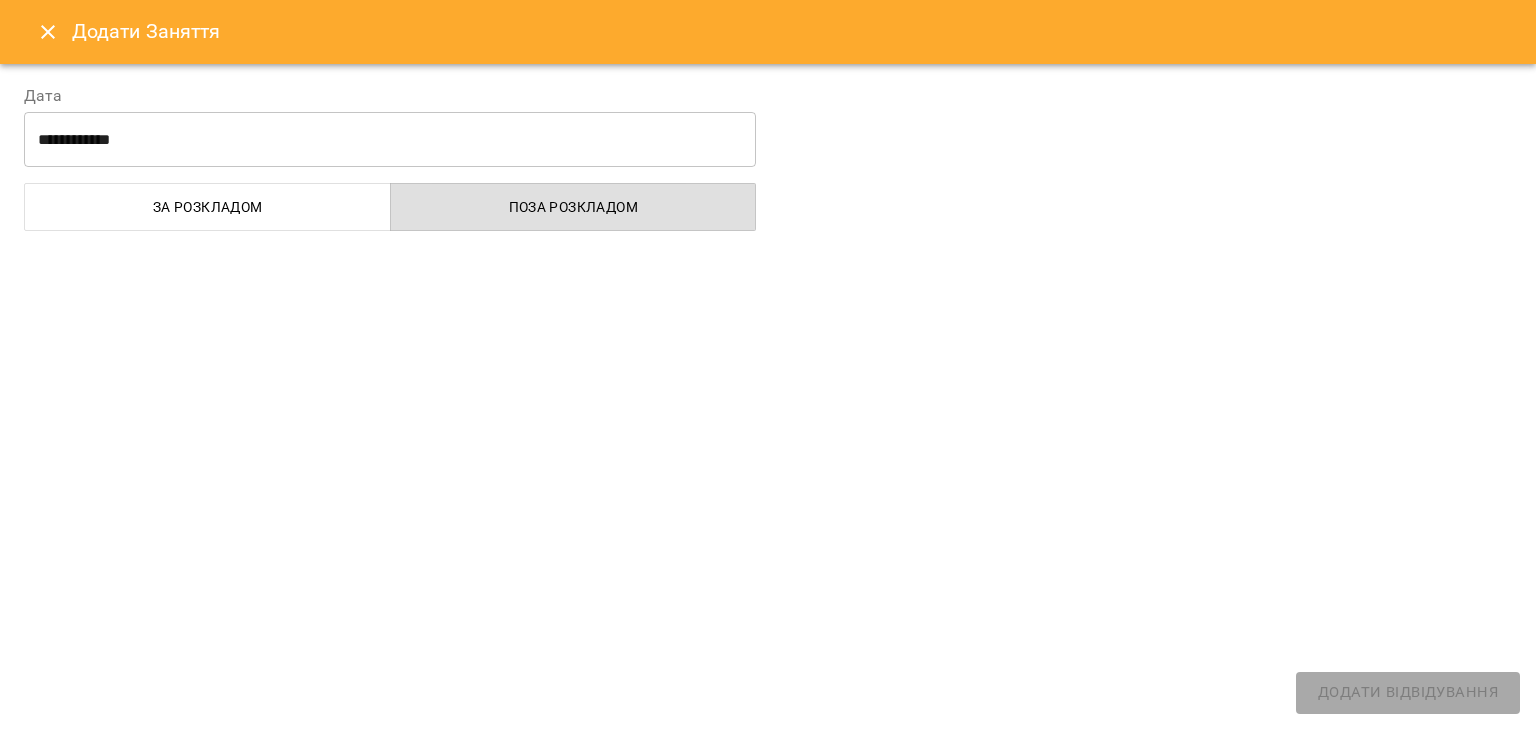 select 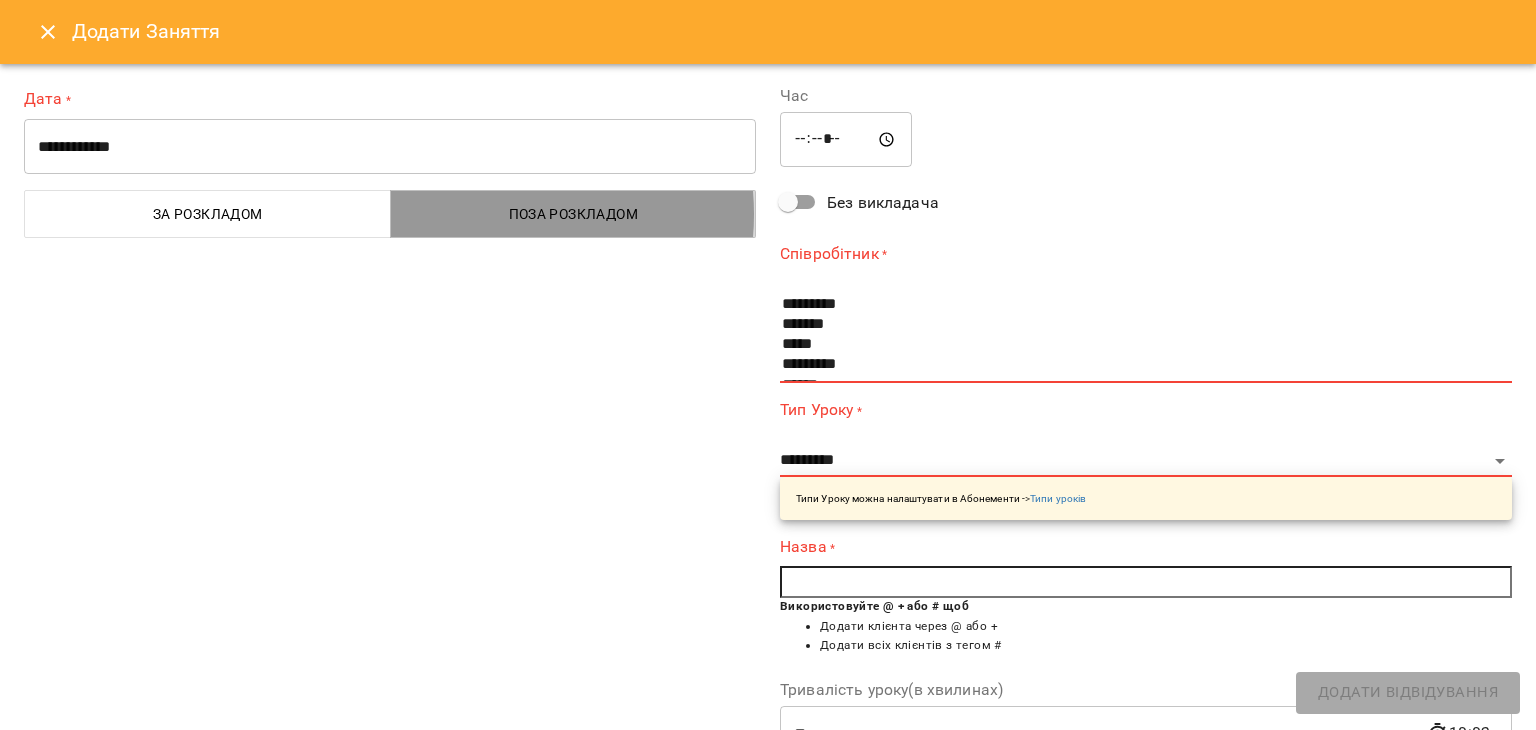 click on "Поза розкладом" at bounding box center [574, 214] 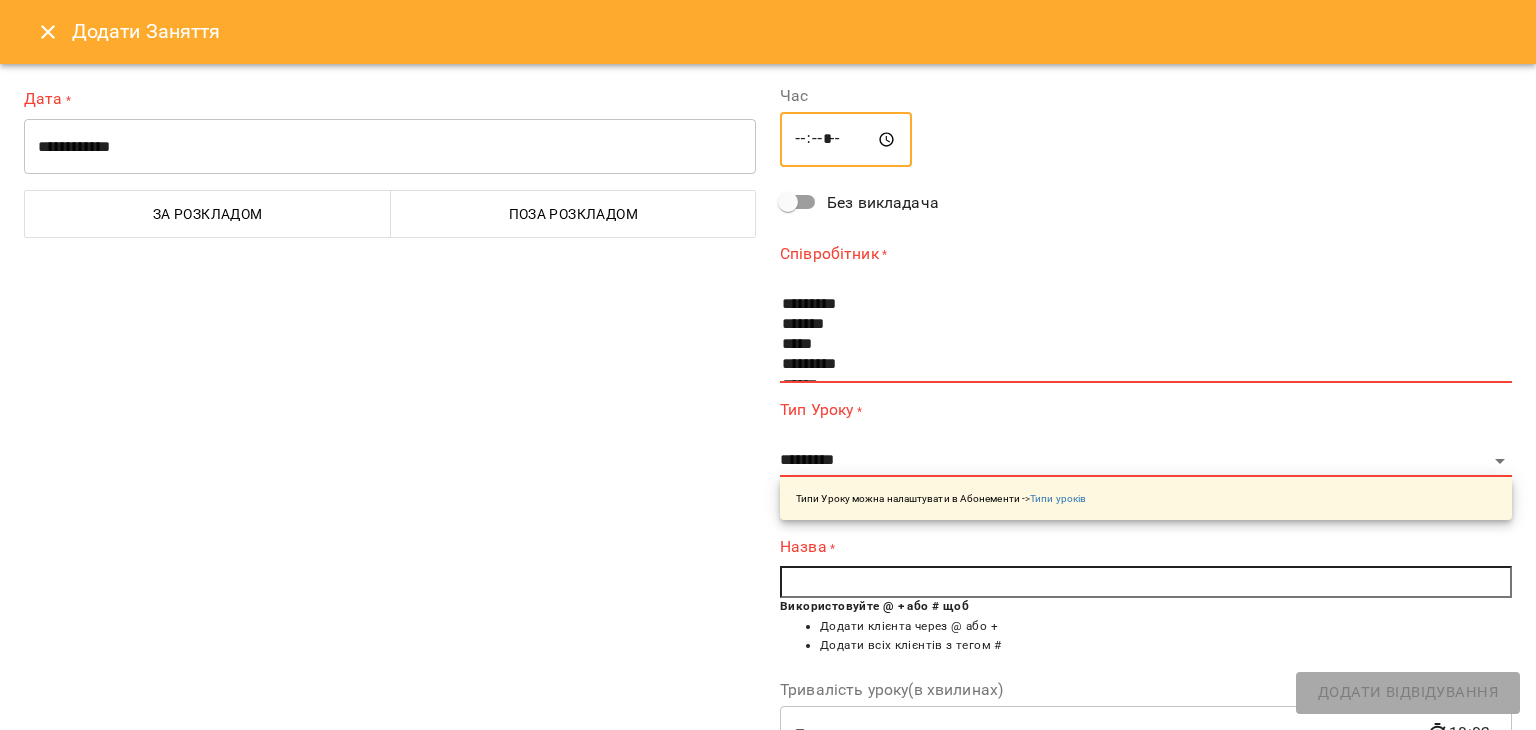 click on "*****" at bounding box center (846, 140) 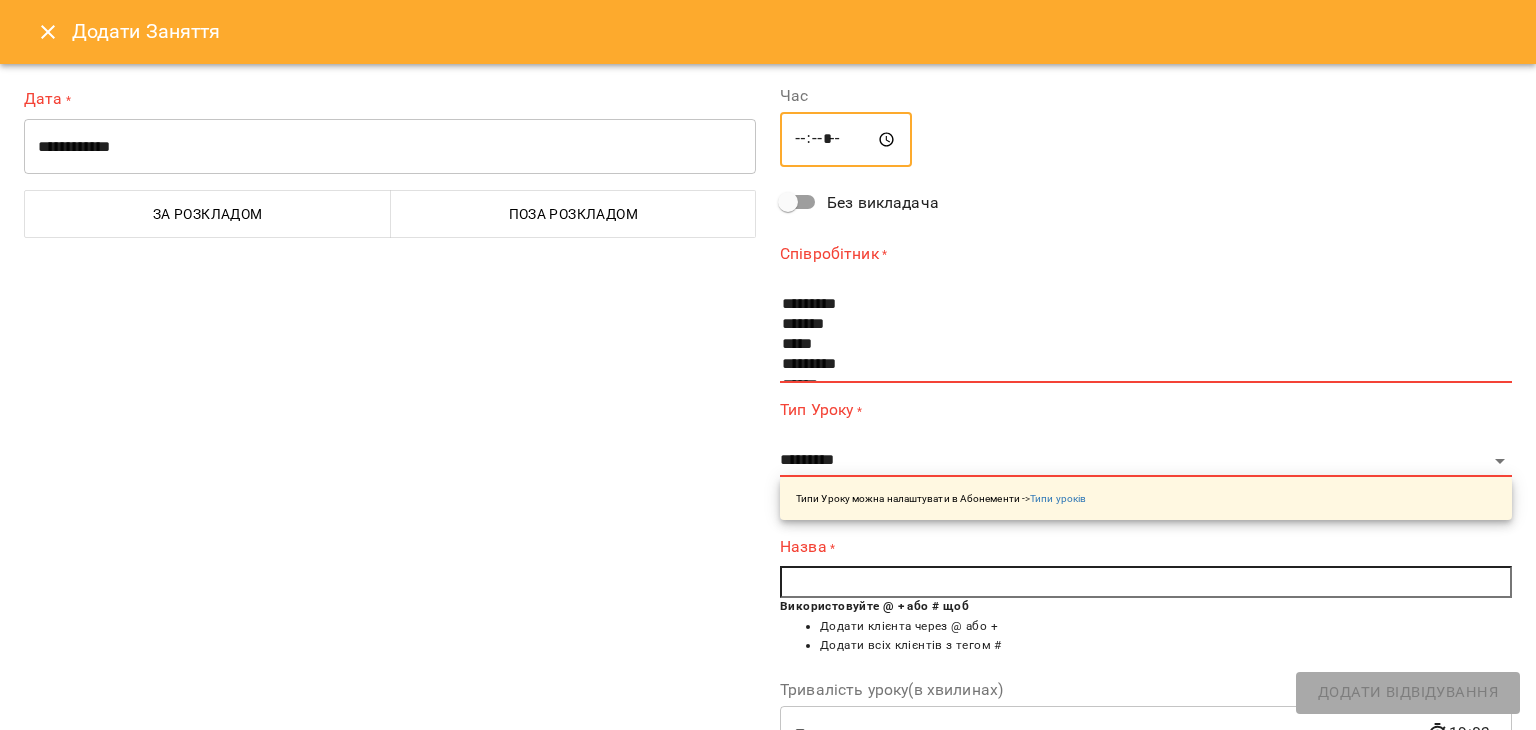 type on "*****" 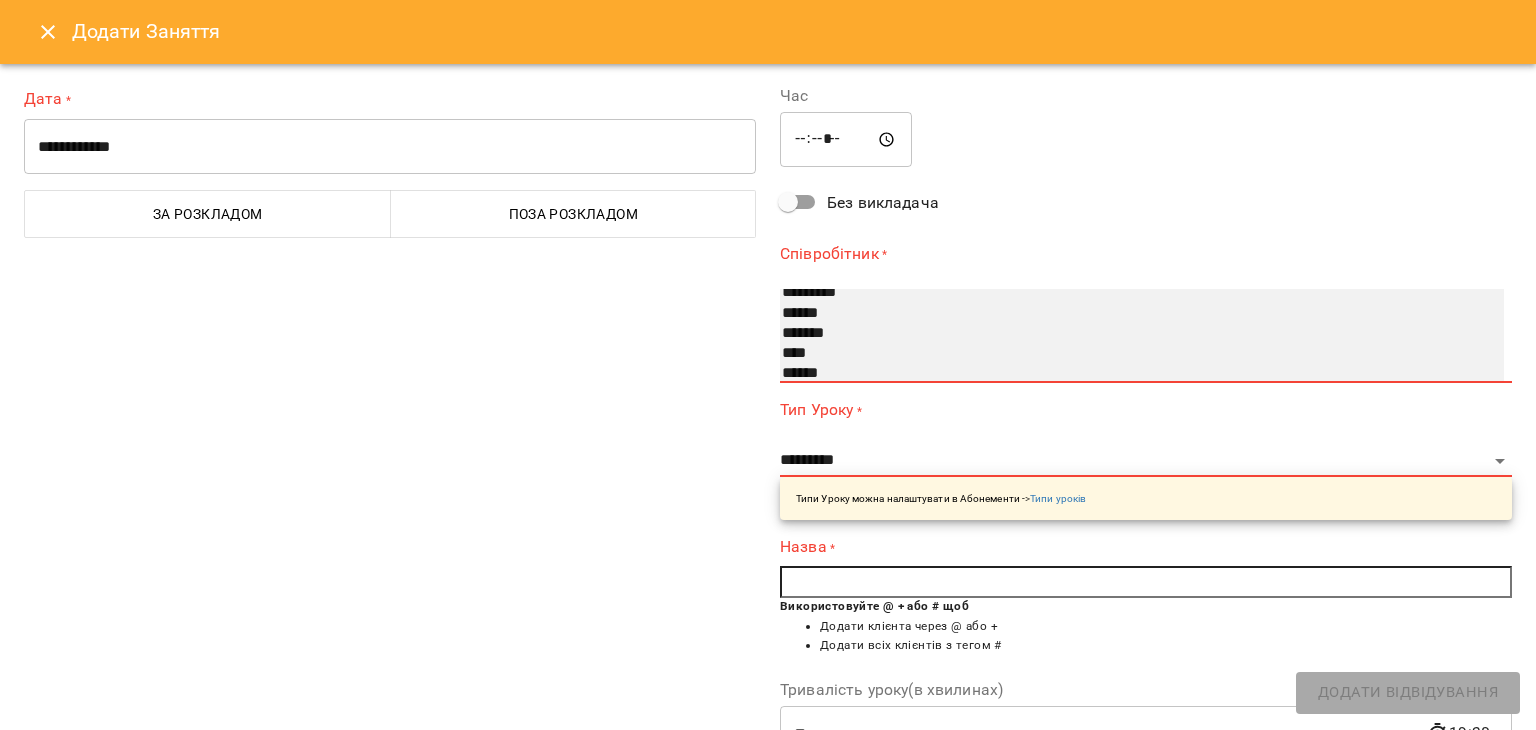 scroll, scrollTop: 83, scrollLeft: 0, axis: vertical 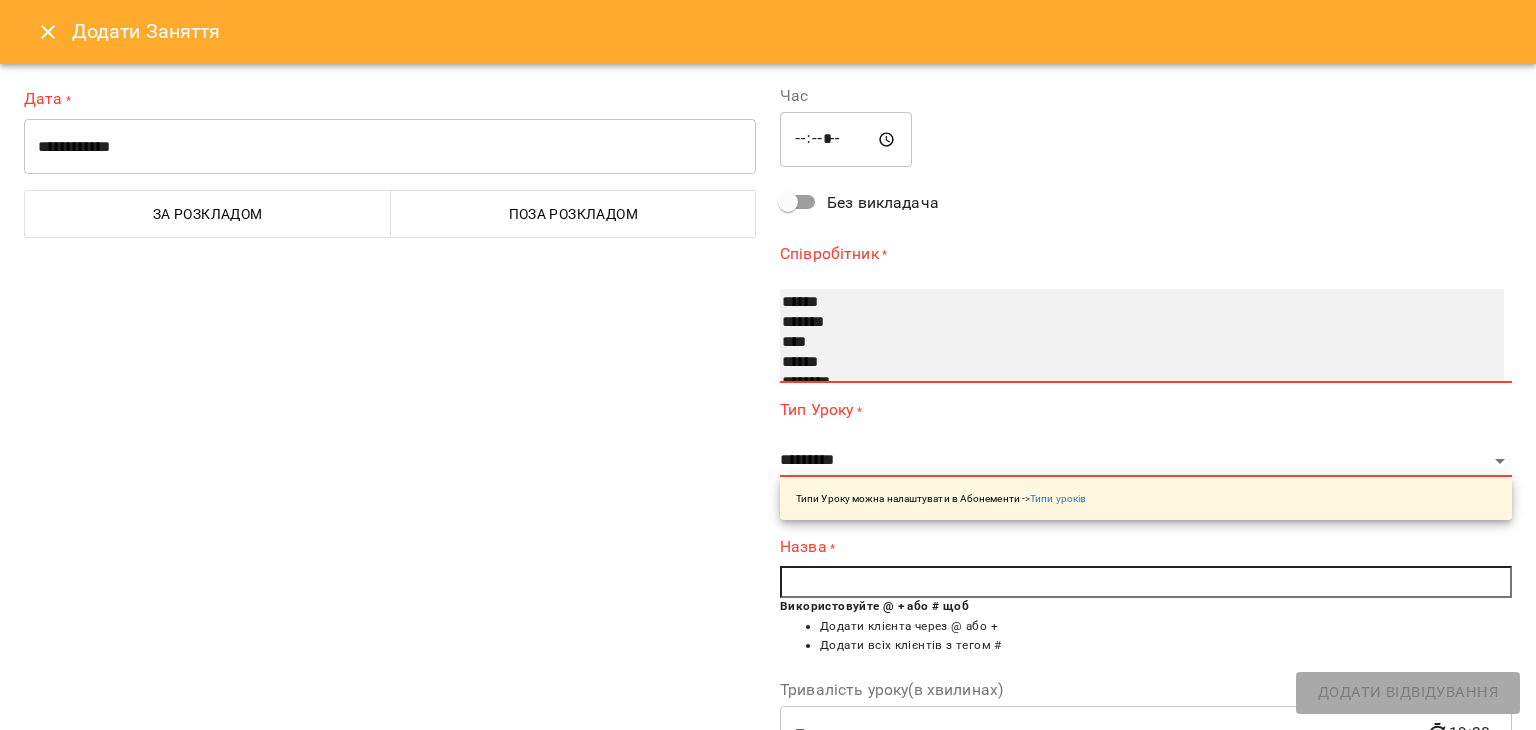 select on "**********" 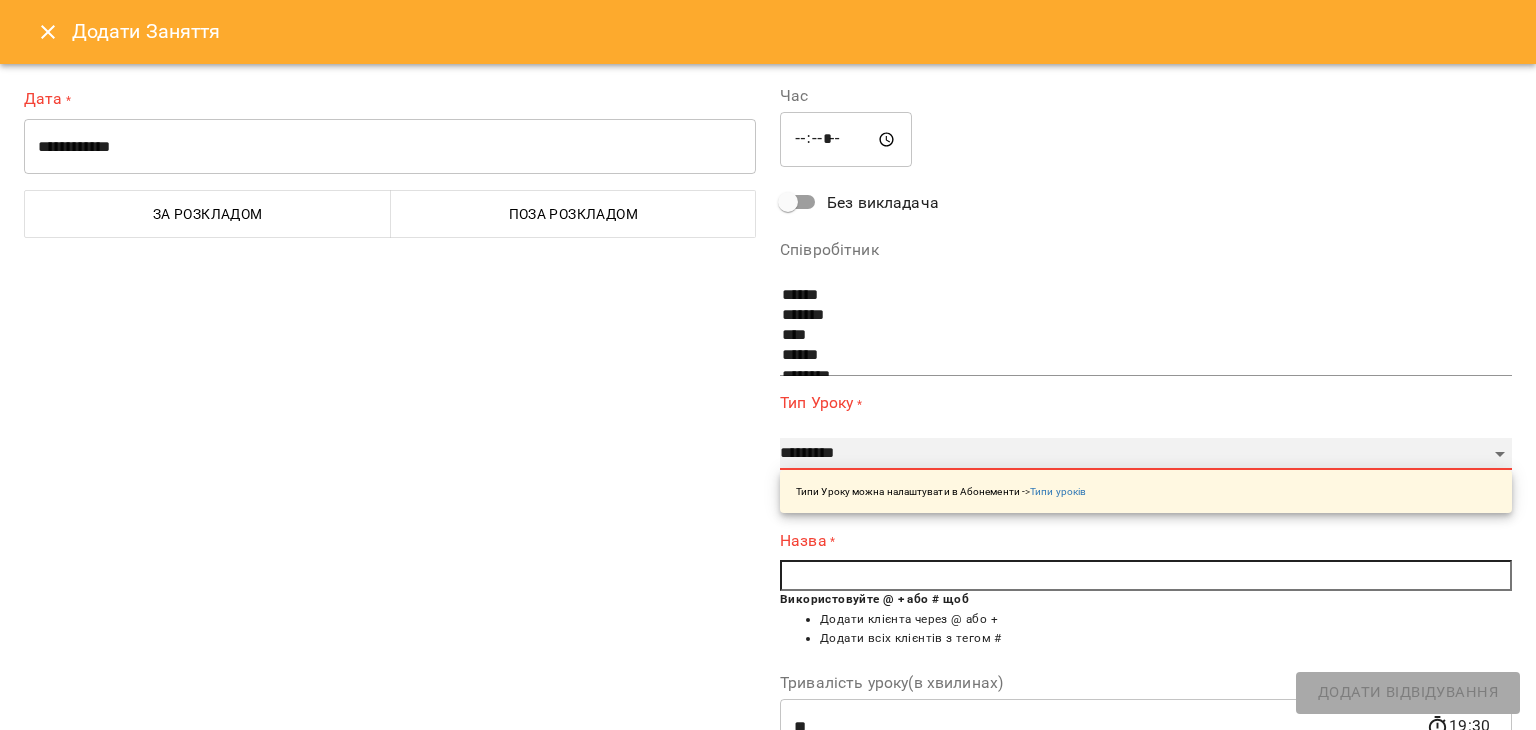 click on "**********" at bounding box center (1146, 454) 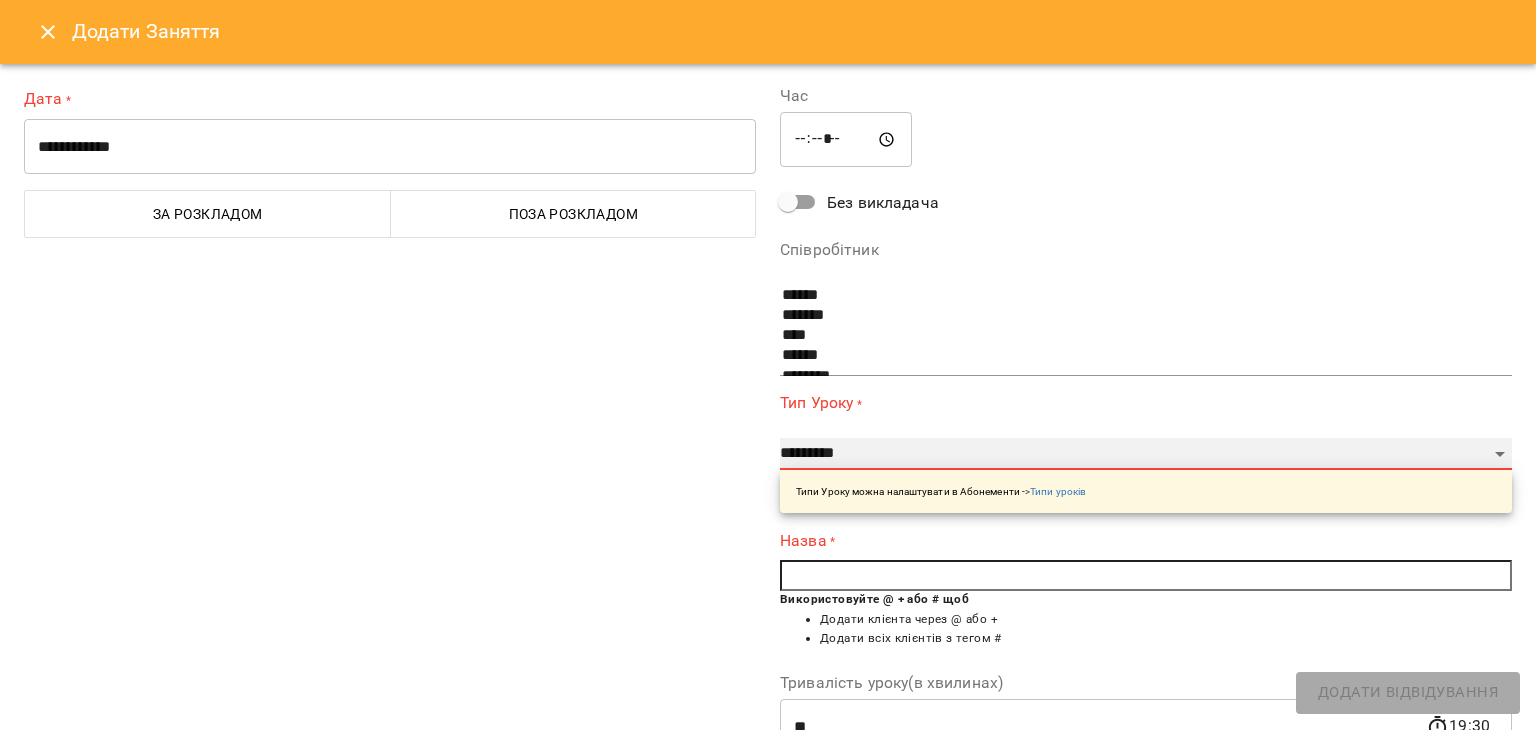 select on "**********" 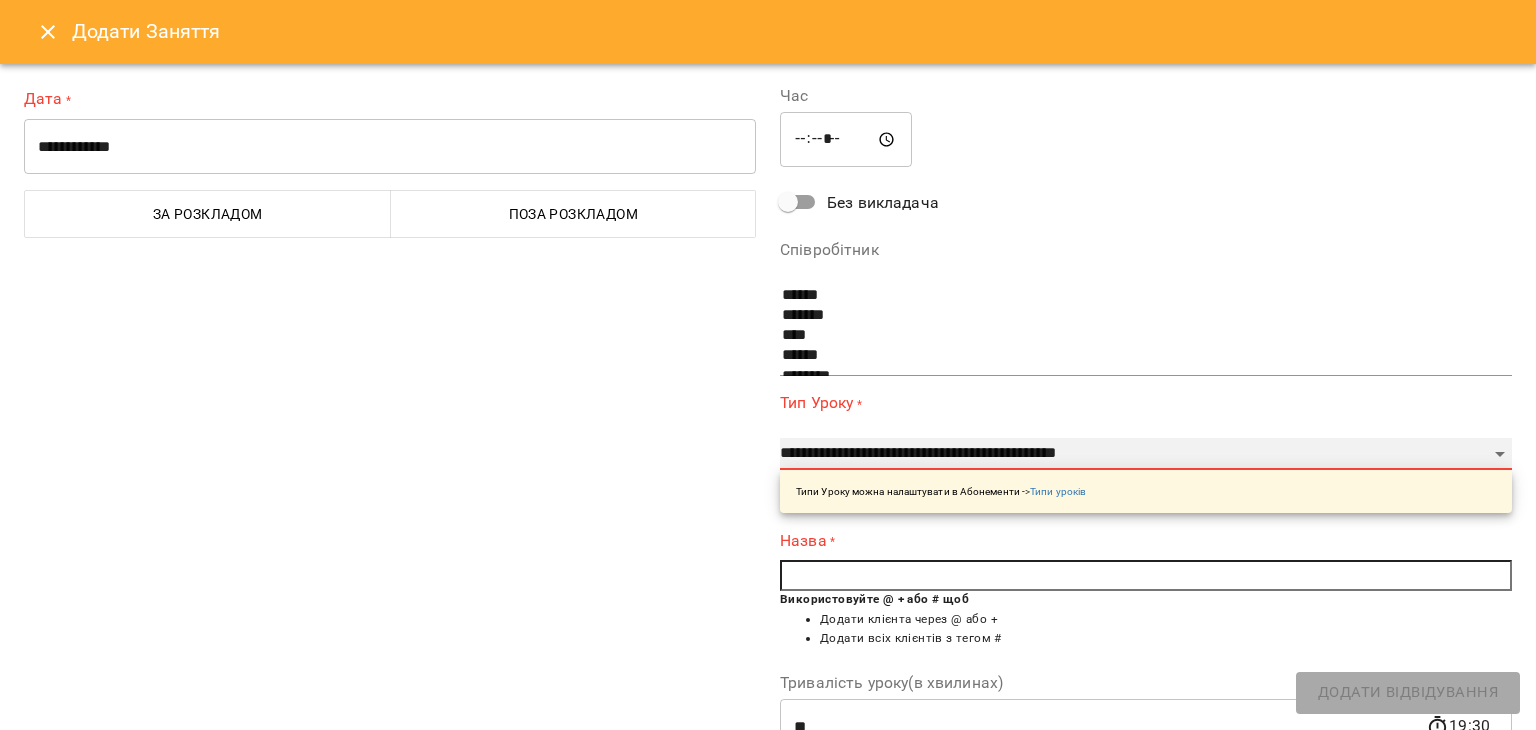 click on "**********" at bounding box center (1146, 454) 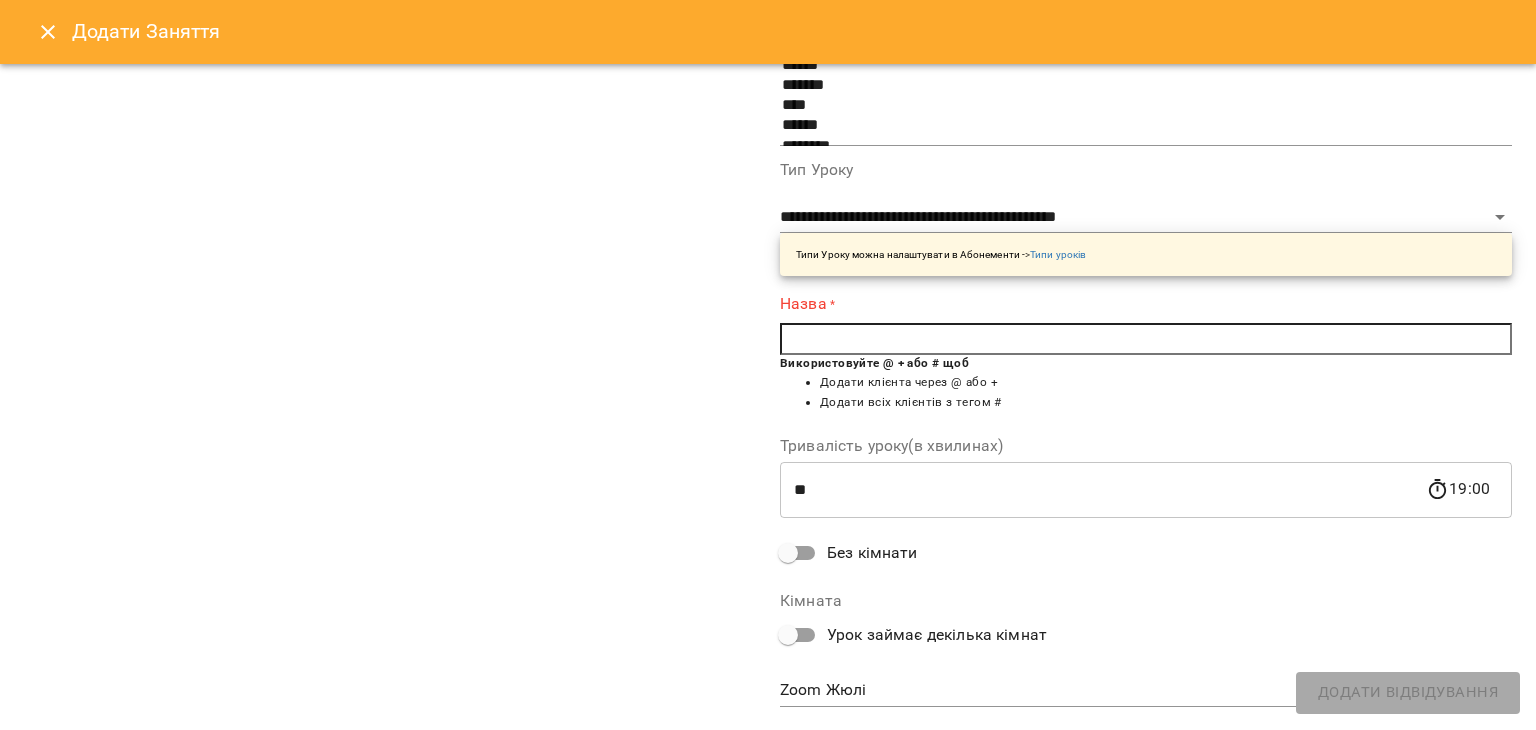 scroll, scrollTop: 275, scrollLeft: 0, axis: vertical 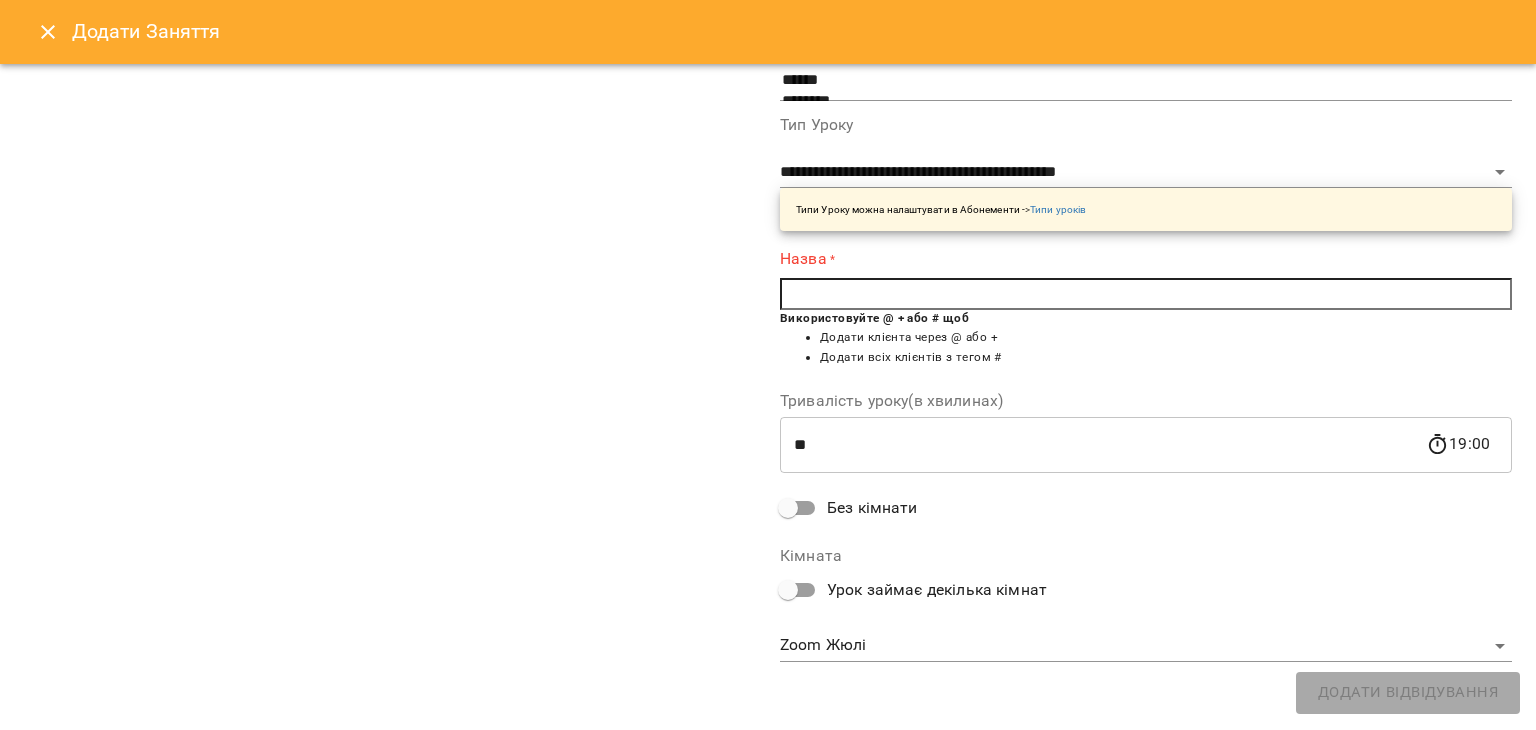 click at bounding box center (1146, 294) 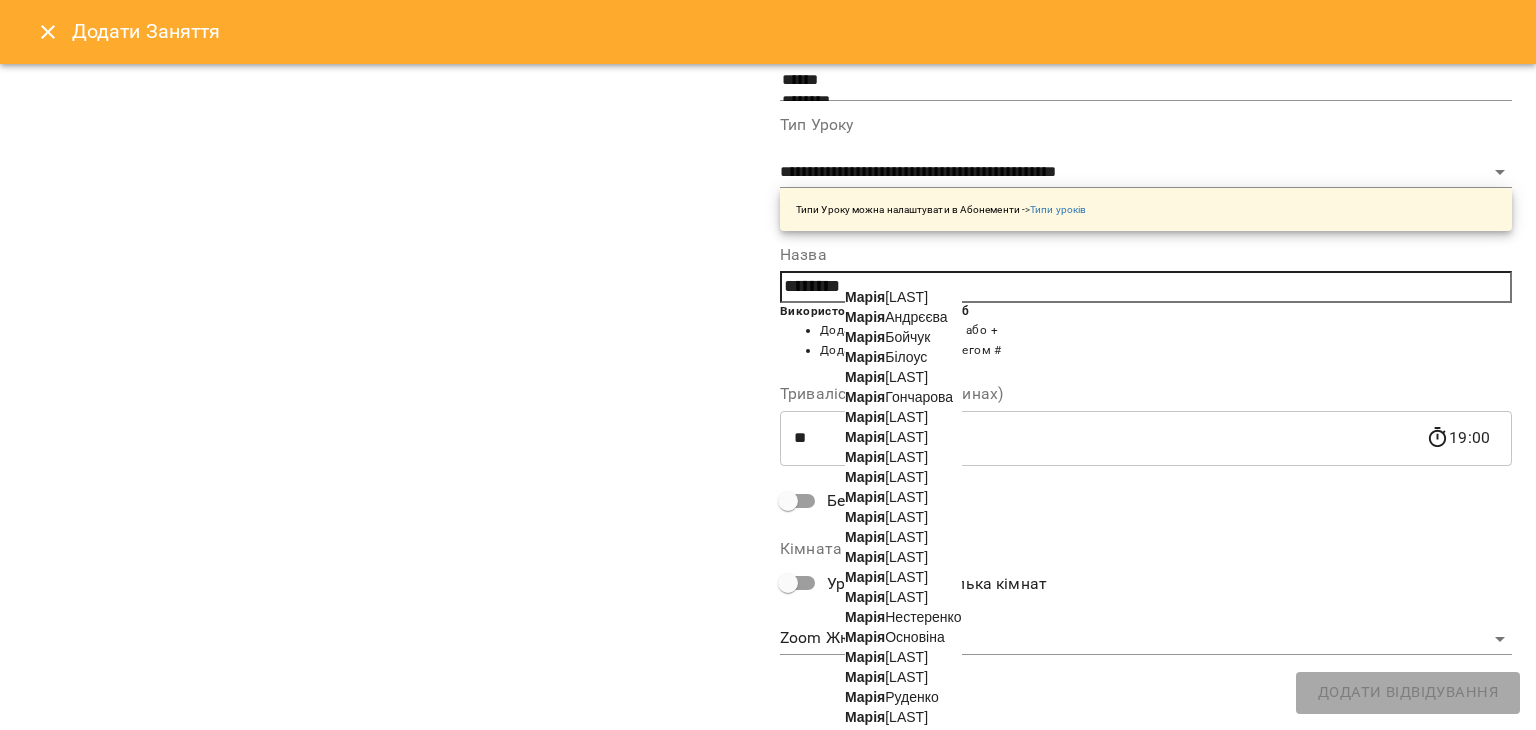 scroll, scrollTop: 268, scrollLeft: 0, axis: vertical 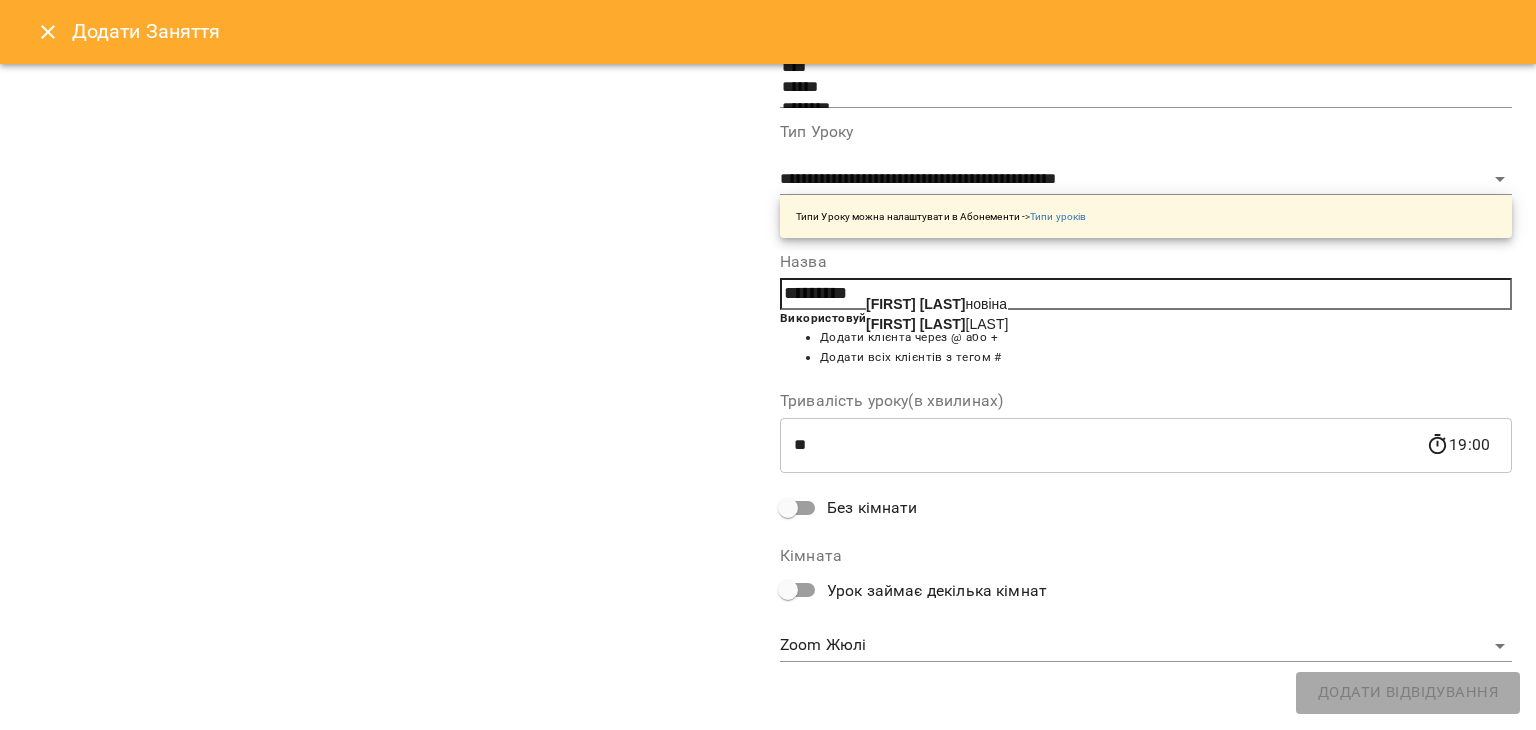 click on "Марія Ос новіна" at bounding box center [936, 304] 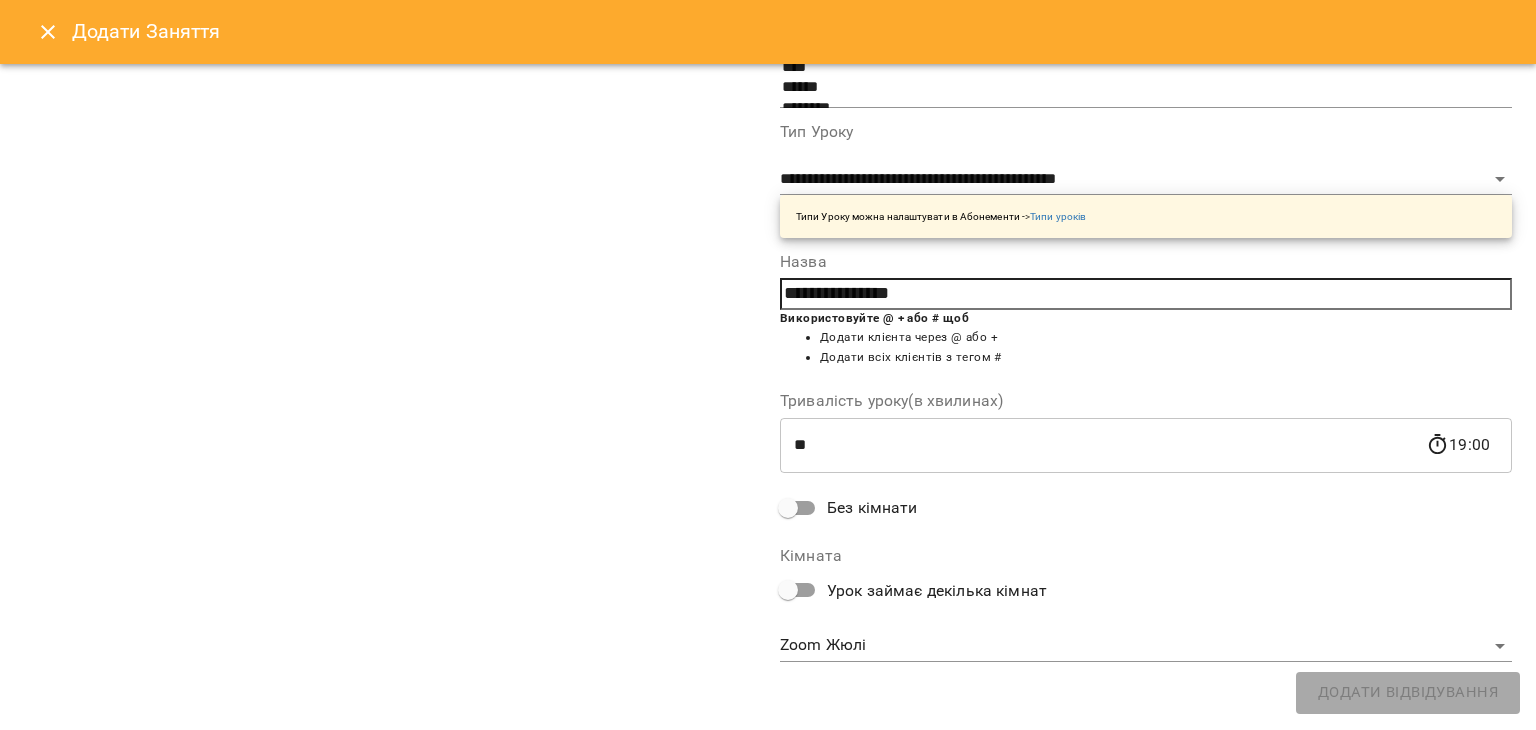 click on "**********" at bounding box center (1146, 605) 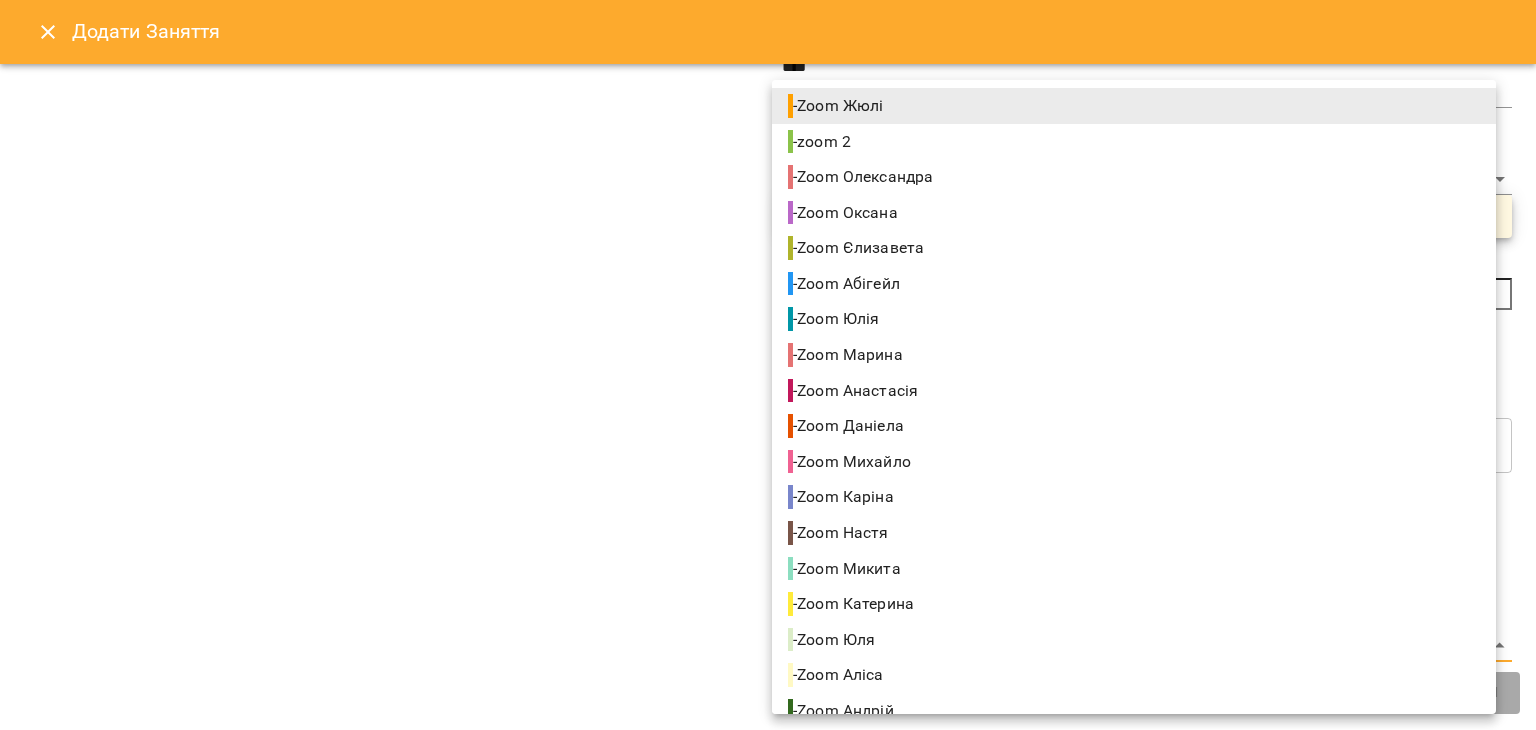 click on "For Business 60 UA Створити урок   Єлизавета   Жюлі   Олександра   Абігейл   Оксана   Юлія   Марина   Анастасія   Даніела   Михайло   Каріна   Микита   Катерина   Аліса    Юля   Андрій    Катя О   Олена  09 10 11 12 13 14 15 16 17 18 19 20 21 22 00:00 -   19:00 😴😴😴 00:00 -   00:00 😴😴😴 22:00 -   23:59 😴😴😴 00:00 -   09:30 😴😴😴 09:30 -   13:00 😴😴😴 12:30 -   13:00 😴😴😴 13:00 Вікторія Донскіх Індивідуальне онлайн заняття  50 хв рівні В2+ 14:00 Роман Боднар Індивідуальне онлайн заняття  50 хв рівні В2+ 15:00 -   16:30 😴😴😴 17:00 Поліна Разумна Індивідуальне онлайн заняття  50 хв рівні В2+ 19:00 -   23:59 00:00 -" at bounding box center (768, 965) 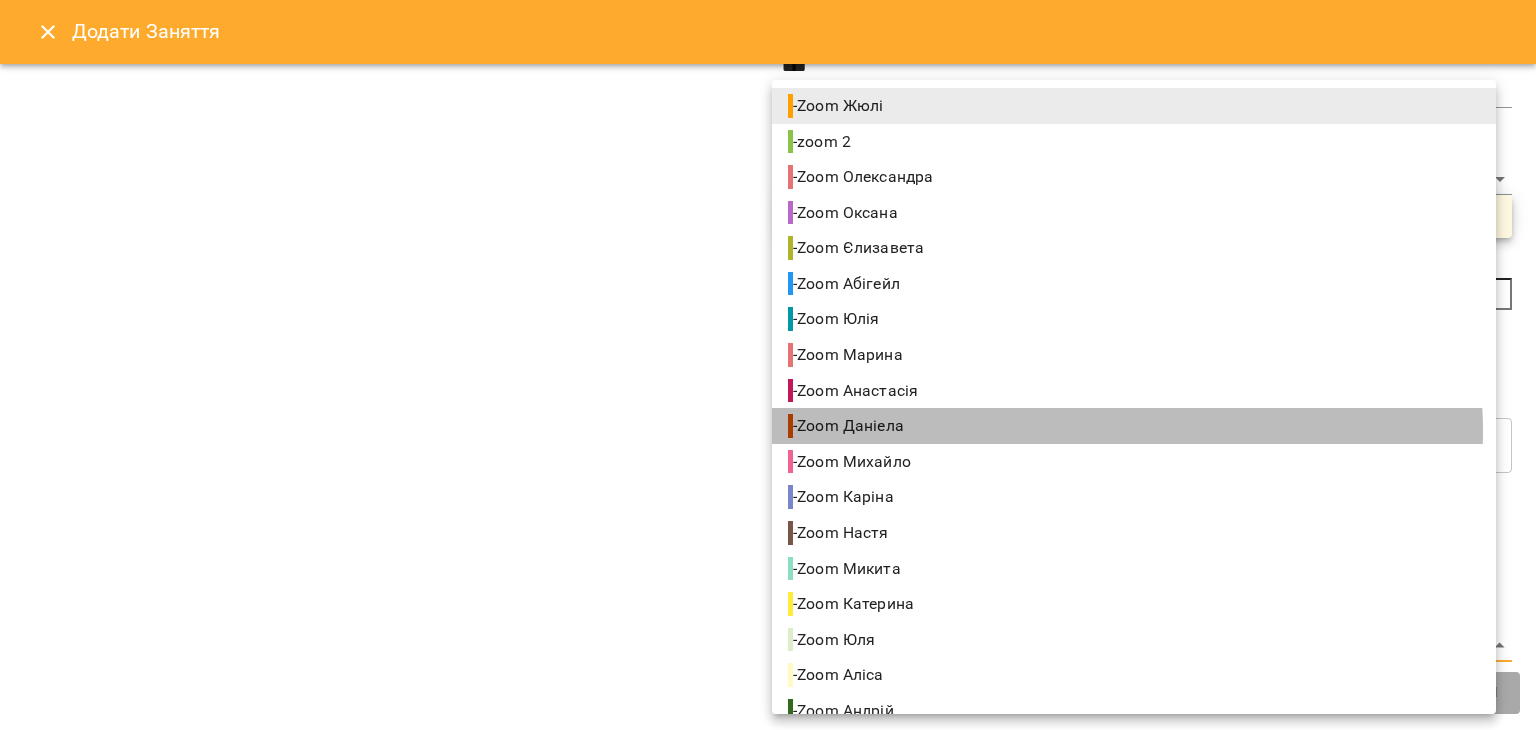 click on "- Zoom [FIRST]" at bounding box center (1134, 426) 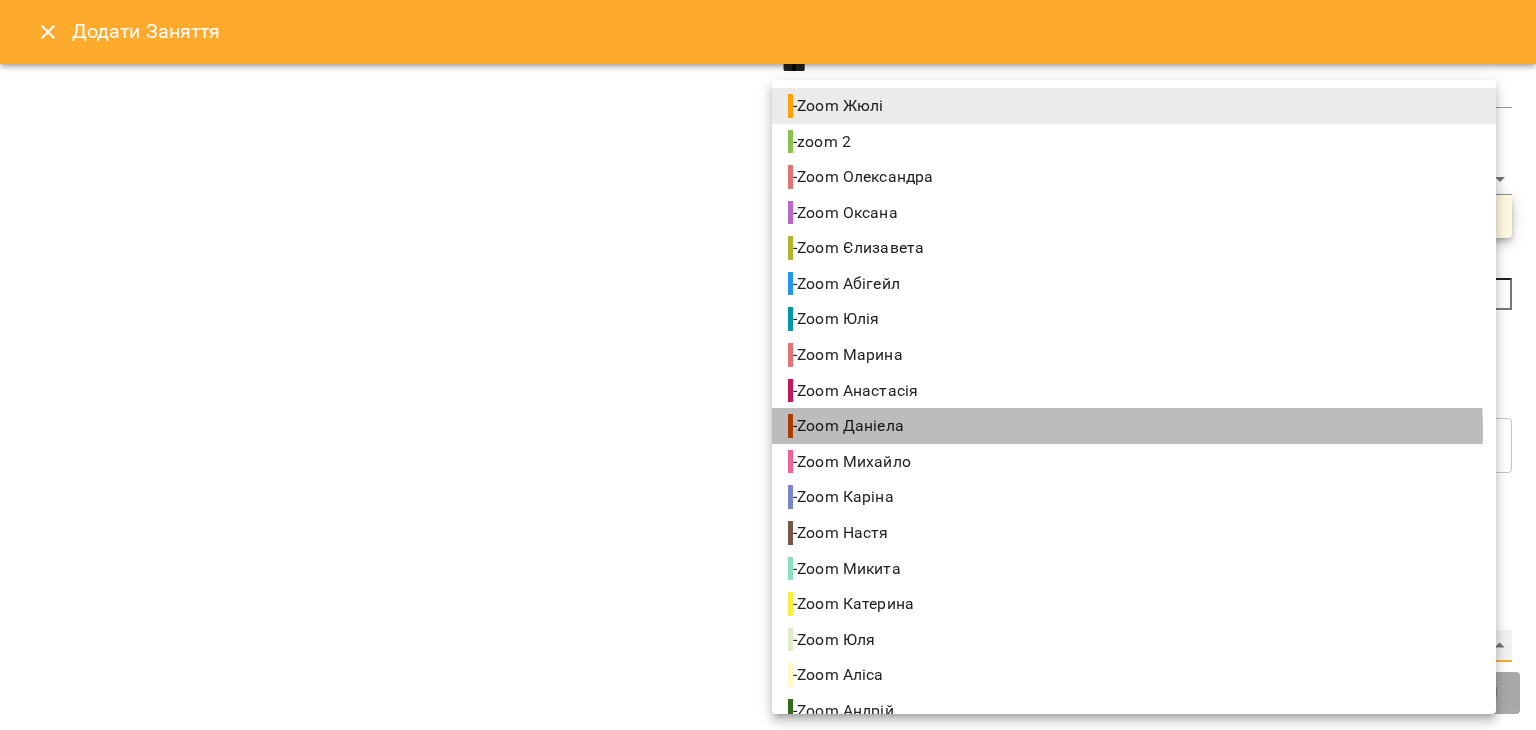 type on "**********" 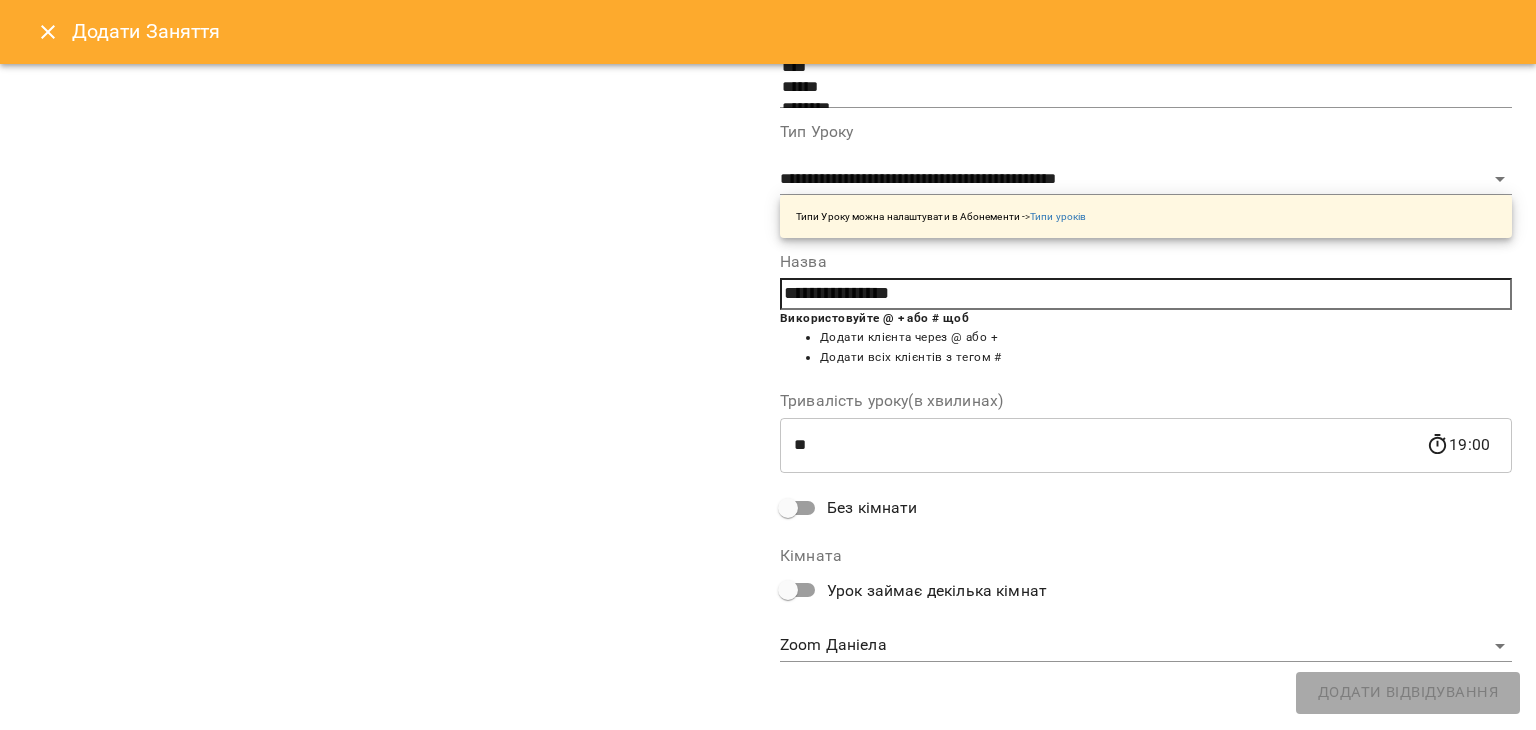click on "**********" at bounding box center (1146, 241) 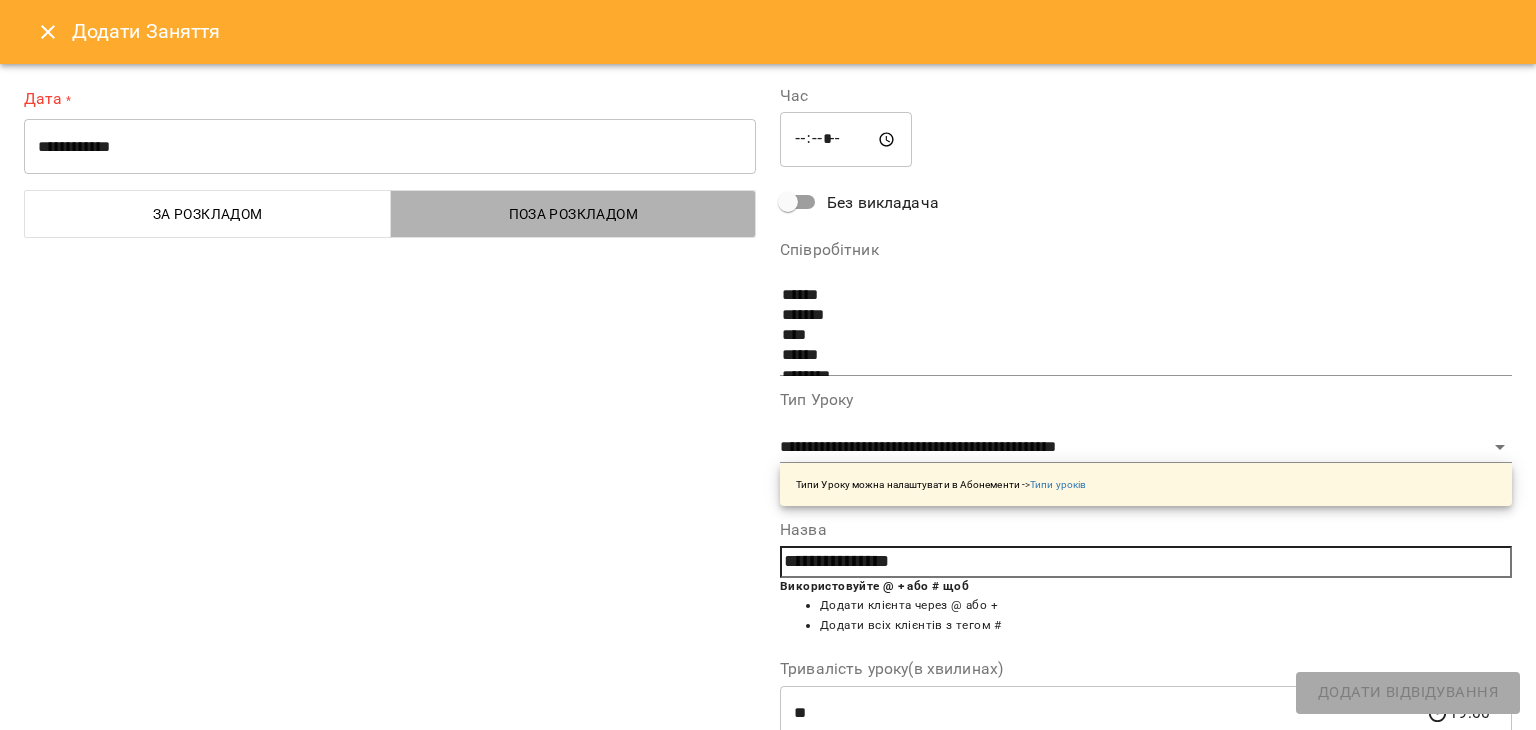 click on "Поза розкладом" at bounding box center (573, 214) 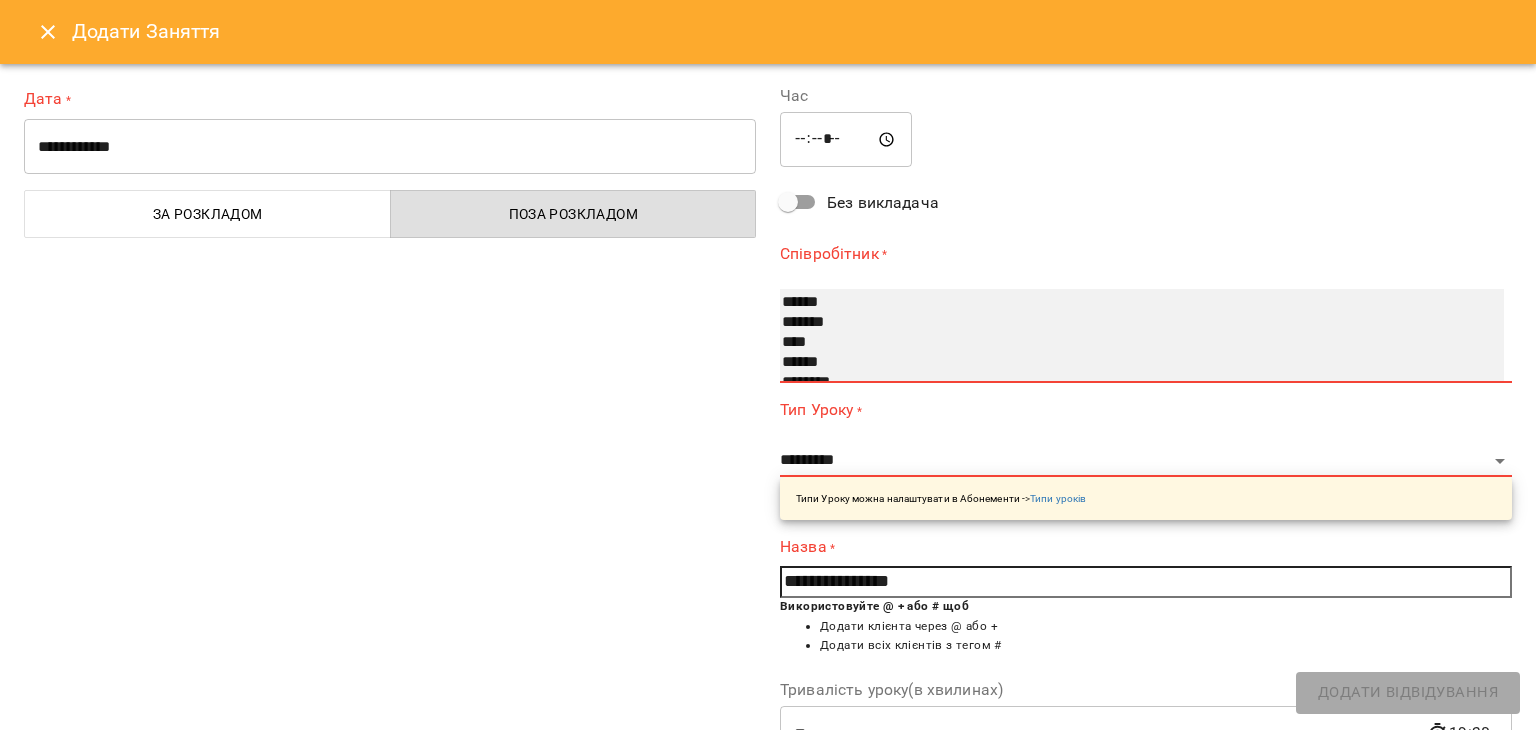 select on "**********" 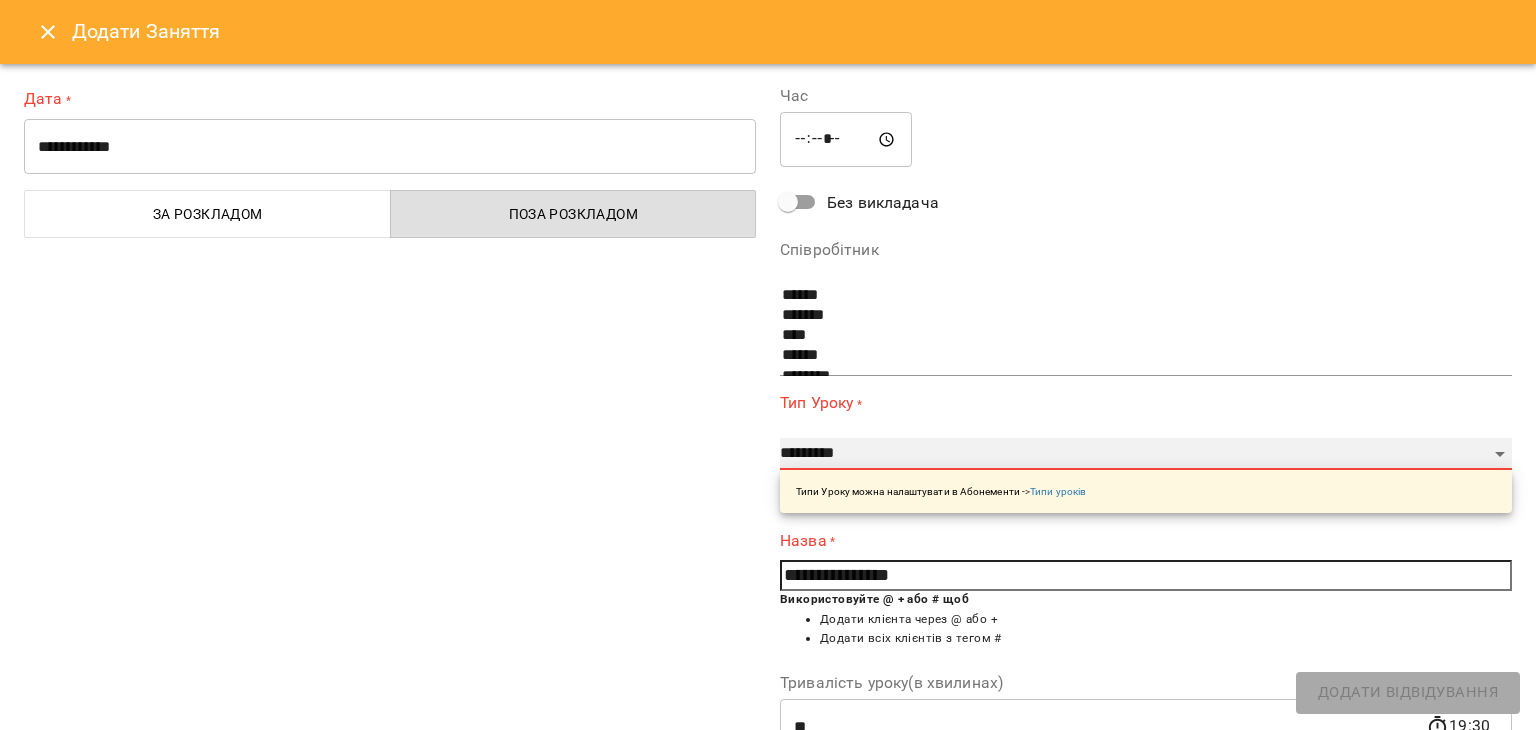 click on "**********" at bounding box center [1146, 454] 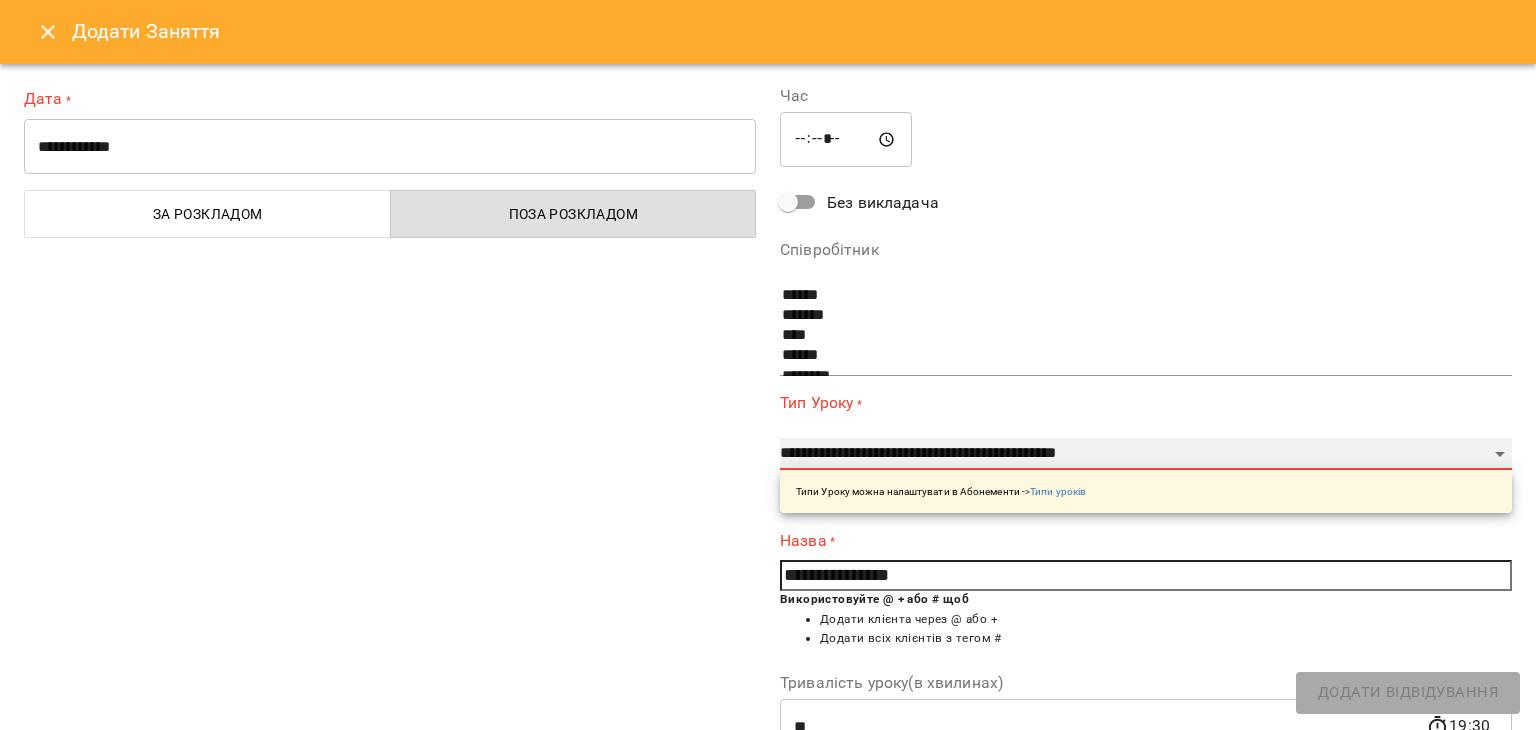 click on "**********" at bounding box center [1146, 454] 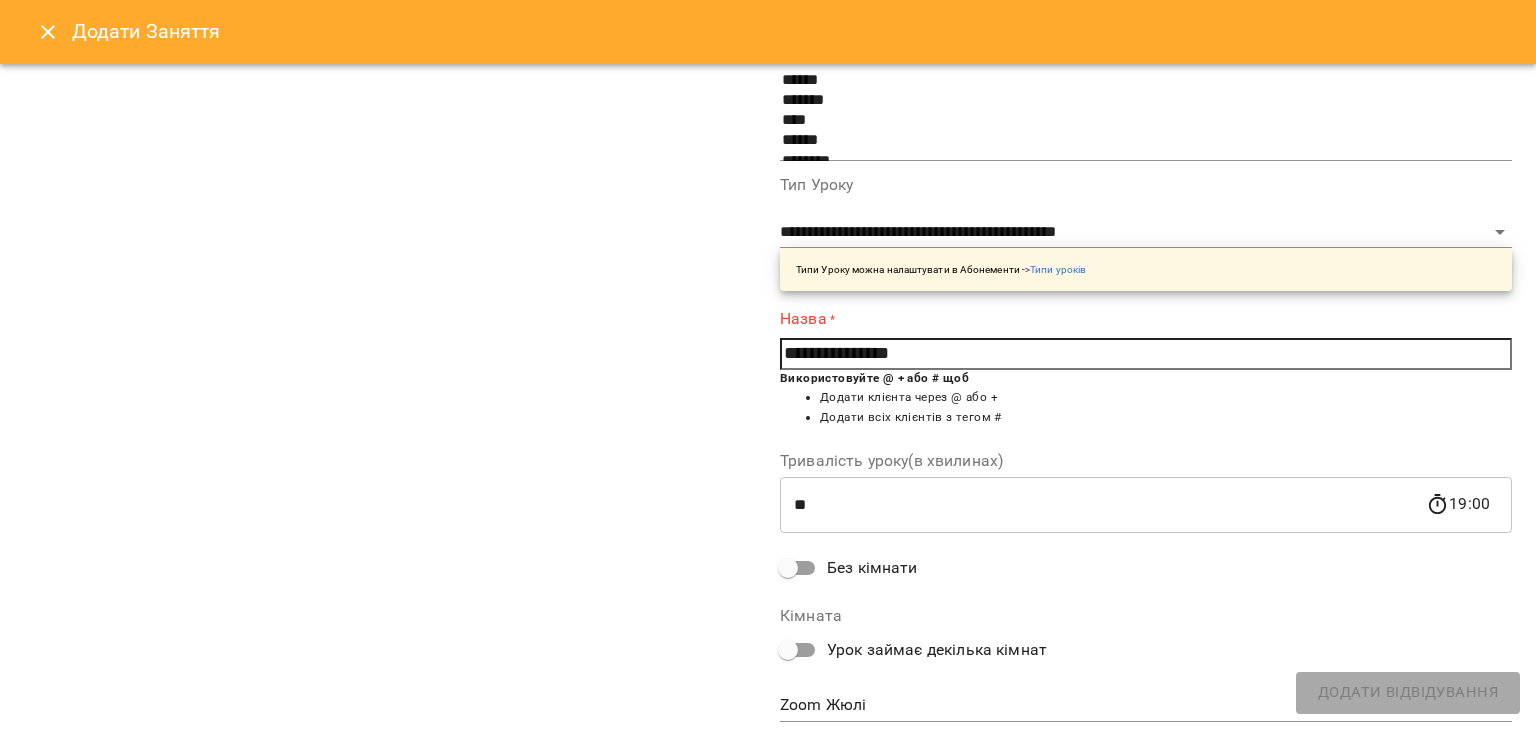 scroll, scrollTop: 275, scrollLeft: 0, axis: vertical 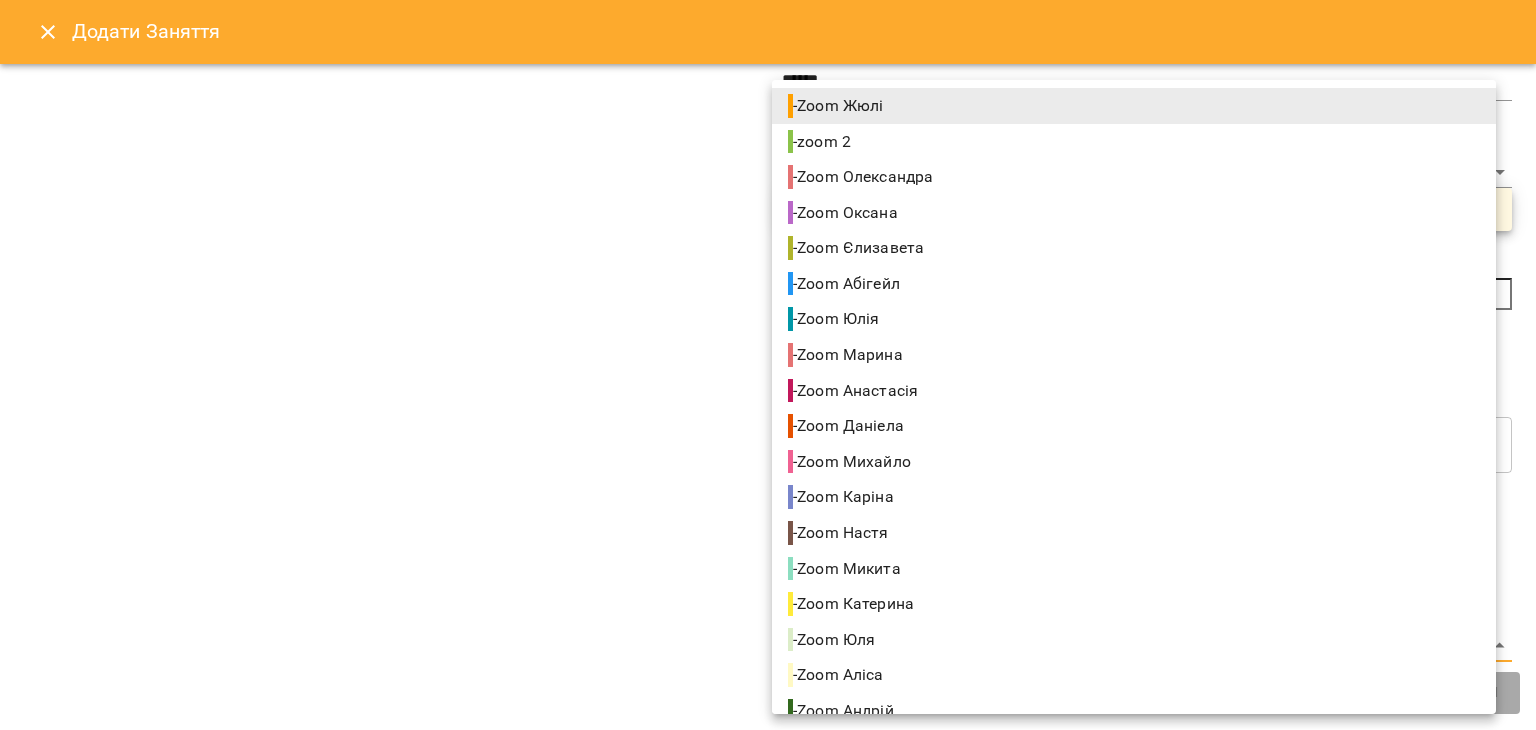 click on "For Business 60 UA Створити урок   Єлизавета   Жюлі   Олександра   Абігейл   Оксана   Юлія   Марина   Анастасія   Даніела   Михайло   Каріна   Микита   Катерина   Аліса    Юля   Андрій    Катя О   Олена  09 10 11 12 13 14 15 16 17 18 19 20 21 22 00:00 -   19:00 😴😴😴 00:00 -   00:00 😴😴😴 22:00 -   23:59 😴😴😴 00:00 -   09:30 😴😴😴 09:30 -   13:00 😴😴😴 12:30 -   13:00 😴😴😴 13:00 Вікторія Донскіх Індивідуальне онлайн заняття  50 хв рівні В2+ 14:00 Роман Боднар Індивідуальне онлайн заняття  50 хв рівні В2+ 15:00 -   16:30 😴😴😴 17:00 Поліна Разумна Індивідуальне онлайн заняття  50 хв рівні В2+ 19:00 -   23:59 00:00 -" at bounding box center [768, 965] 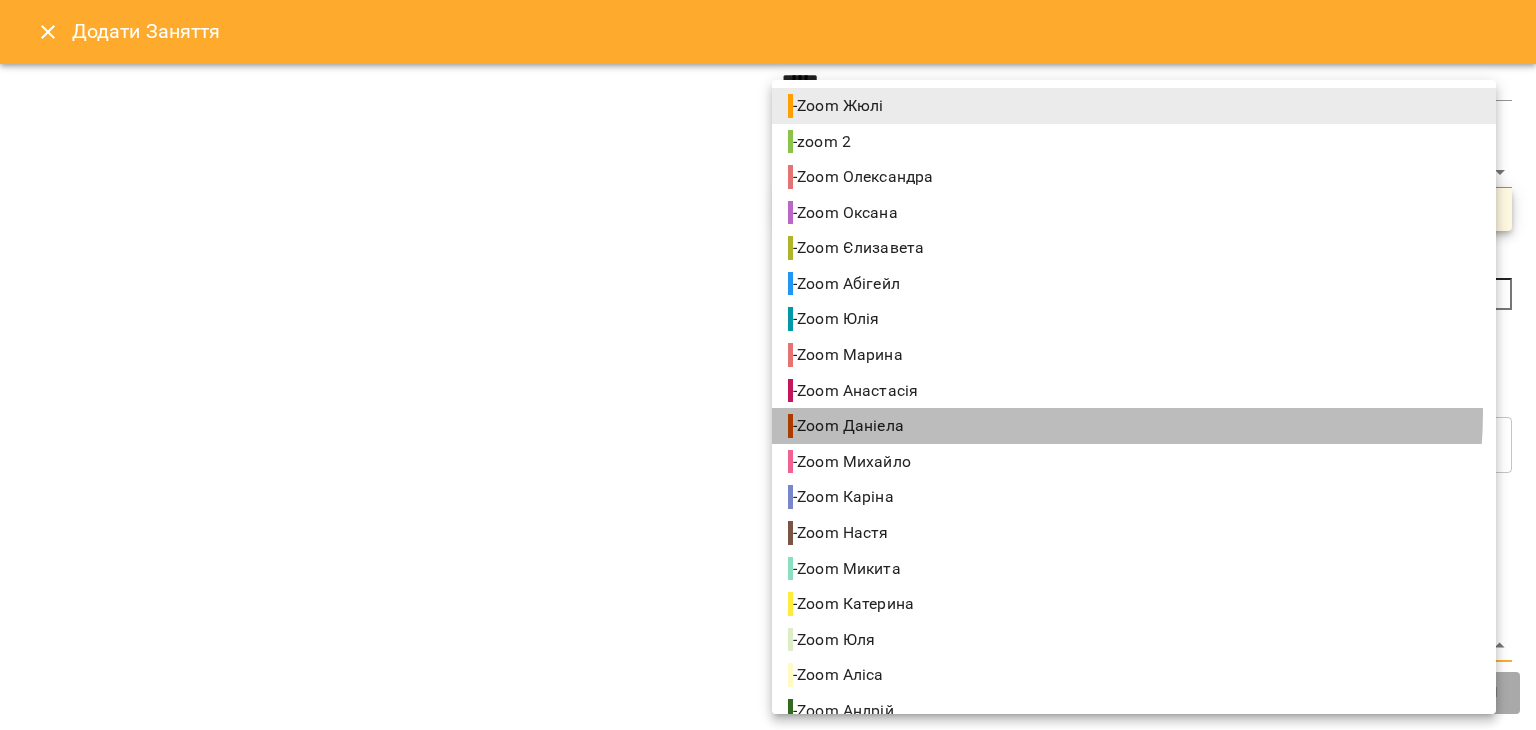 click on "- Zoom [FIRST]" at bounding box center (1134, 426) 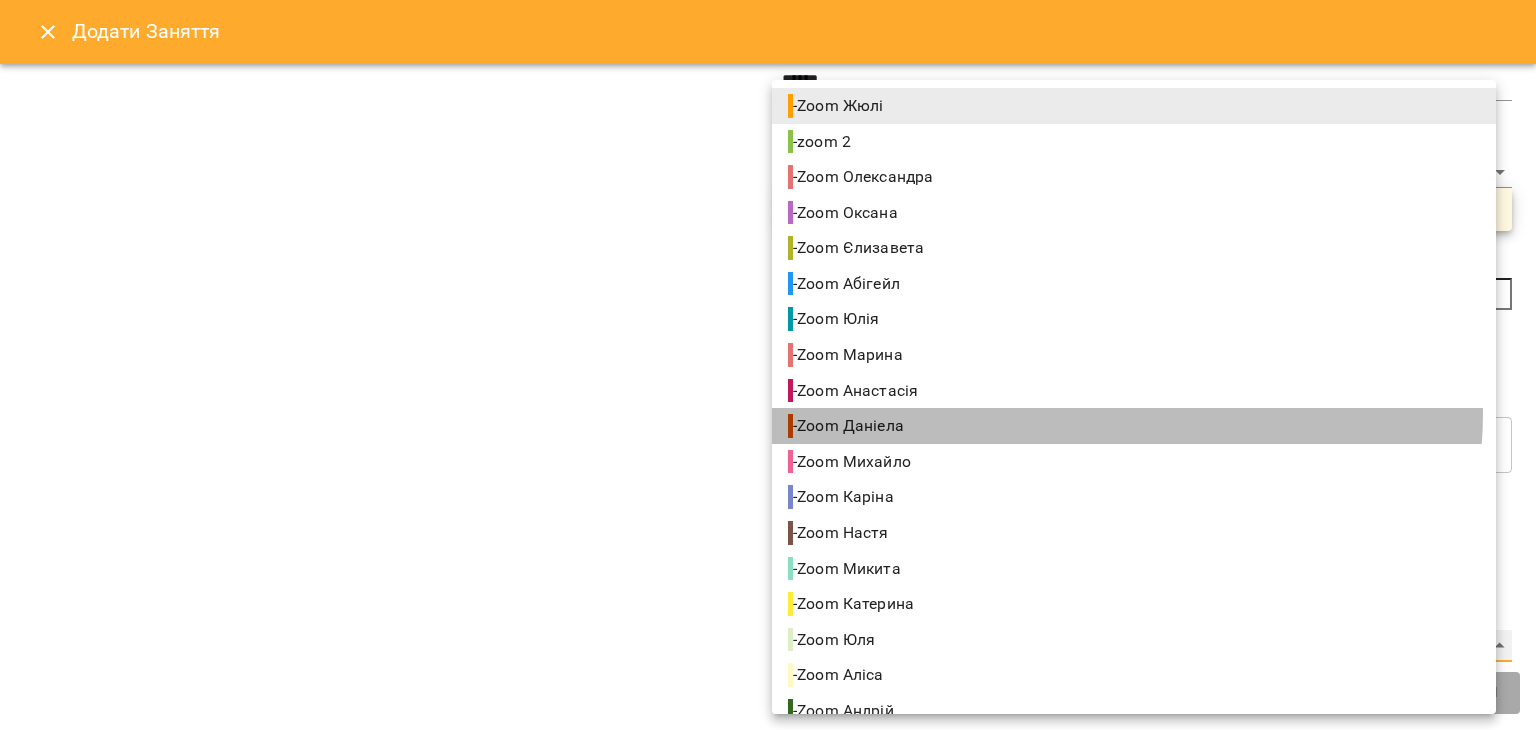 type on "**********" 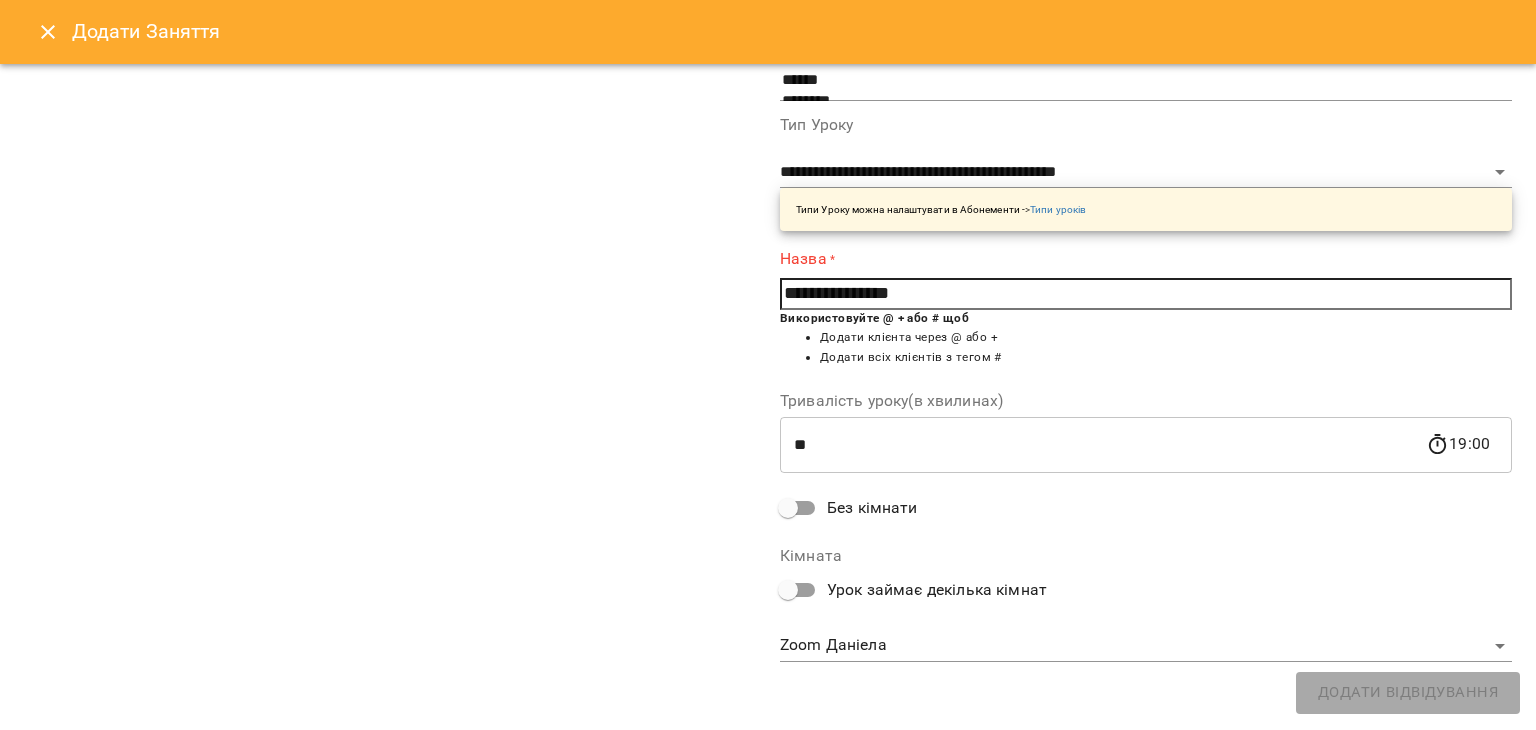 click on "**********" at bounding box center (768, 257) 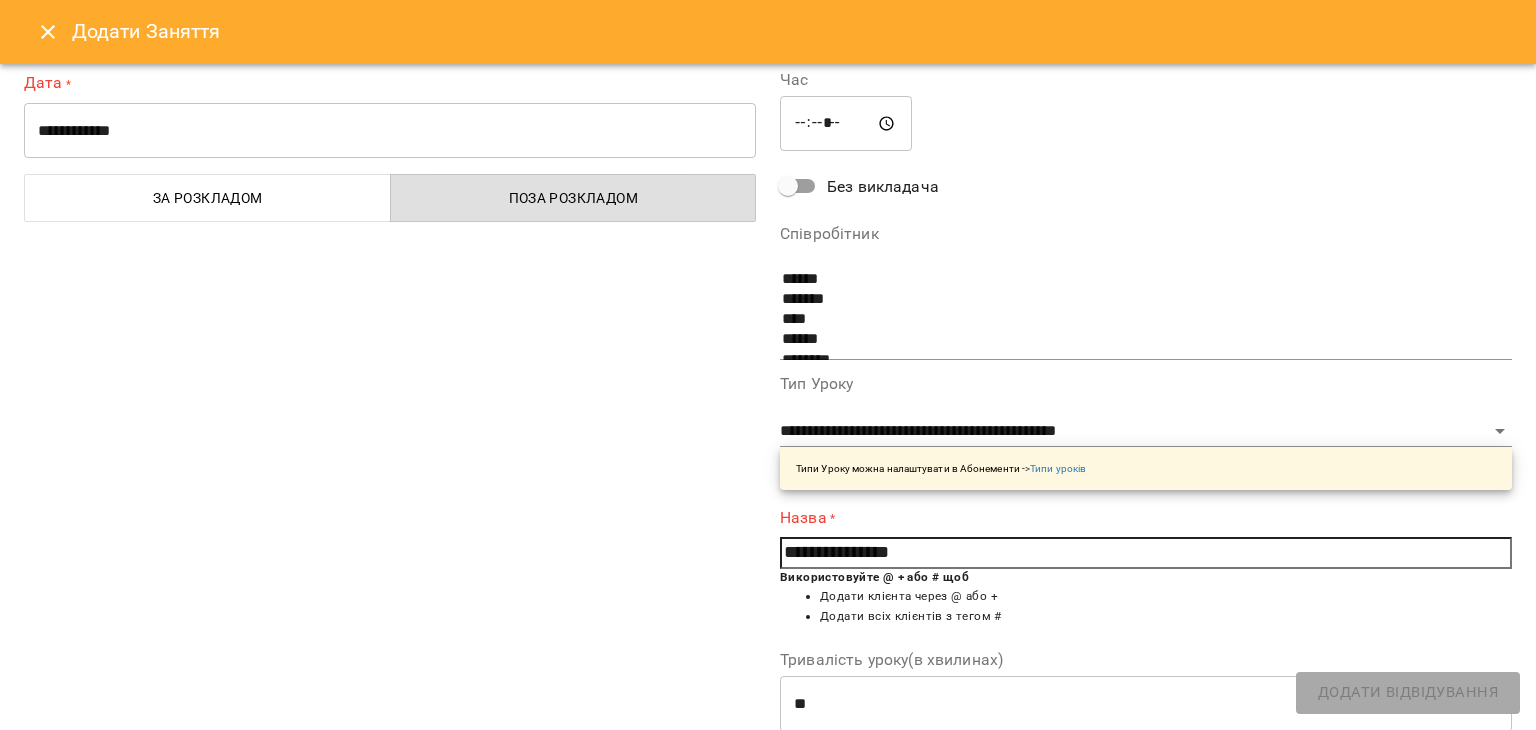 scroll, scrollTop: 0, scrollLeft: 0, axis: both 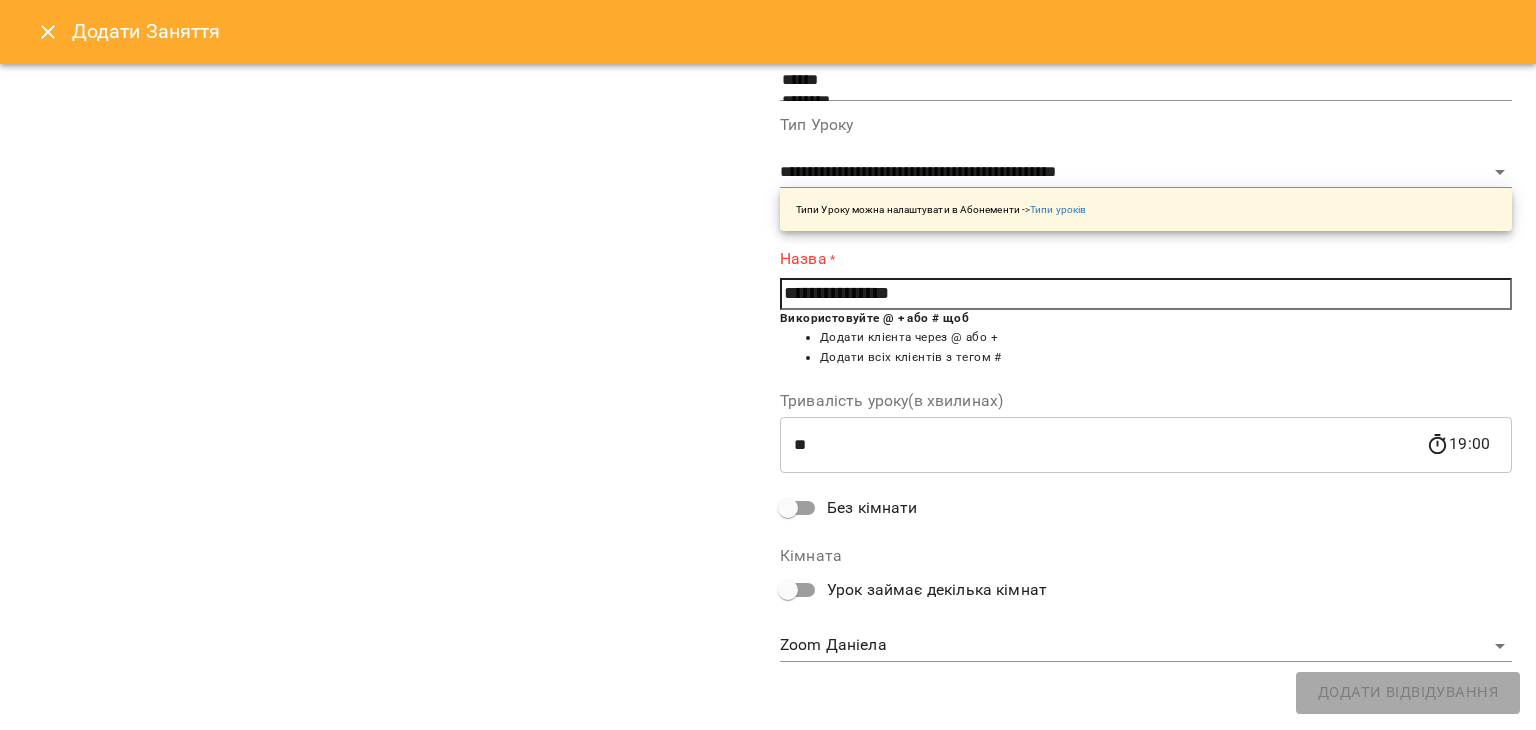 click on "**********" at bounding box center [1146, 237] 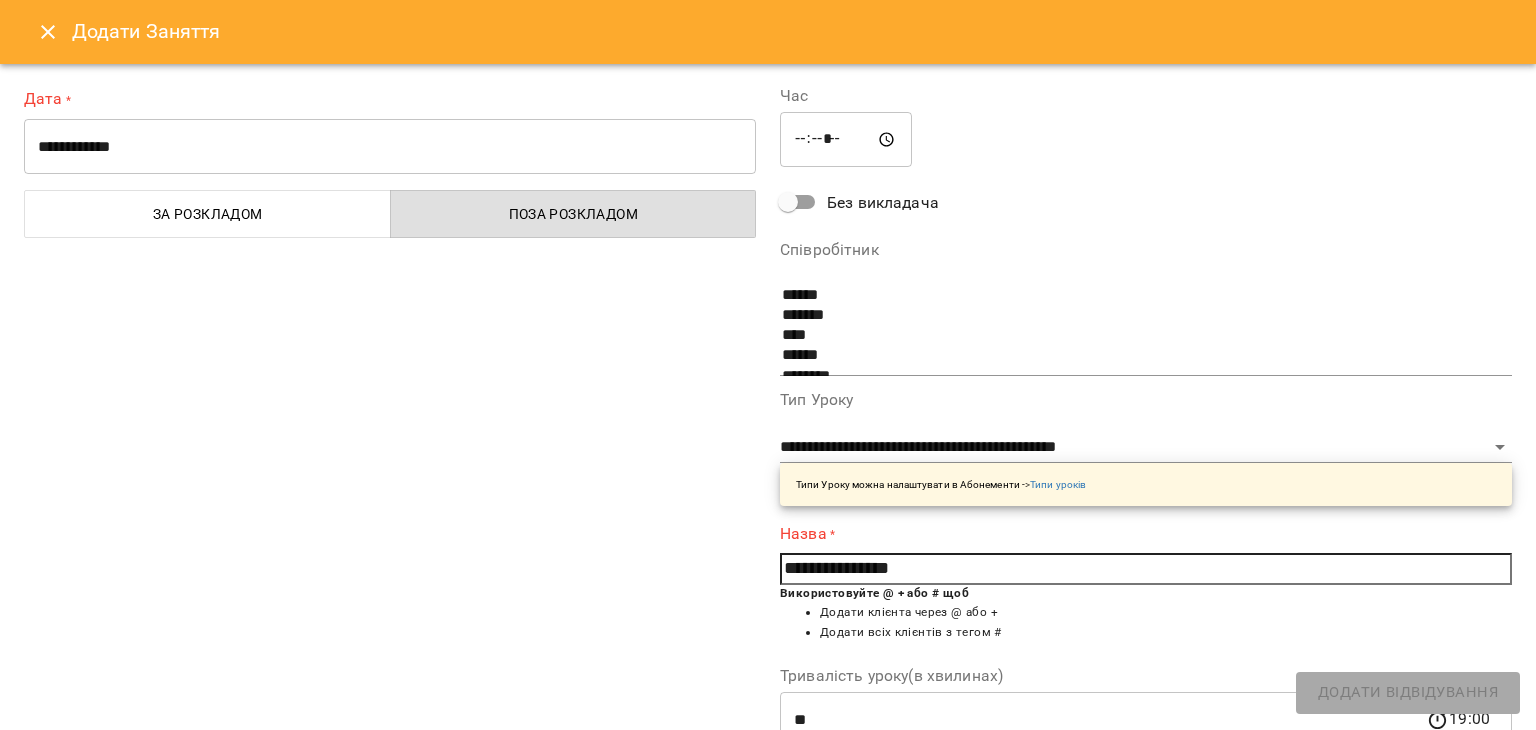 click on "Тривалість уроку(в хвилинах) ** 19:00 ​" at bounding box center [1146, 707] 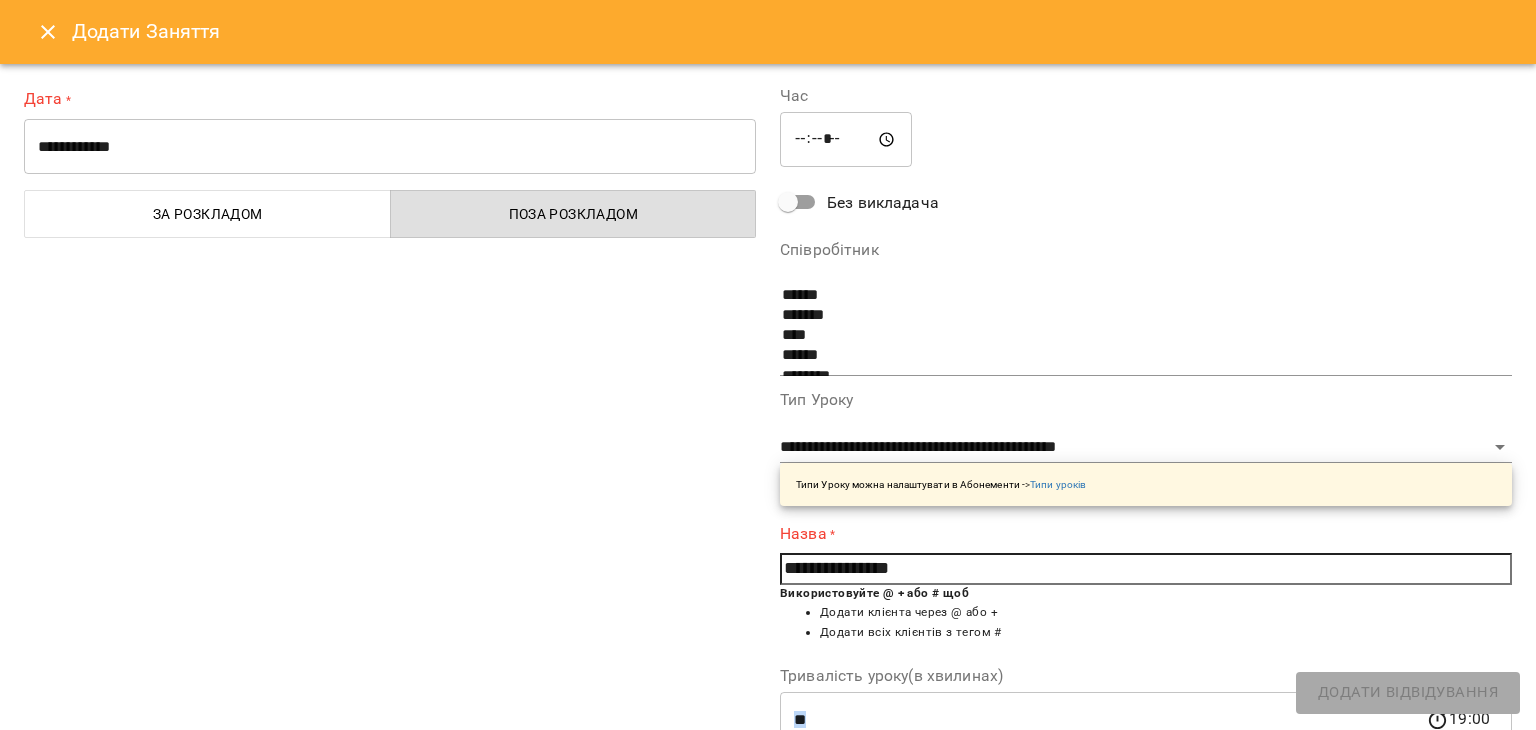 click on "Тривалість уроку(в хвилинах) ** 19:00 ​" at bounding box center [1146, 707] 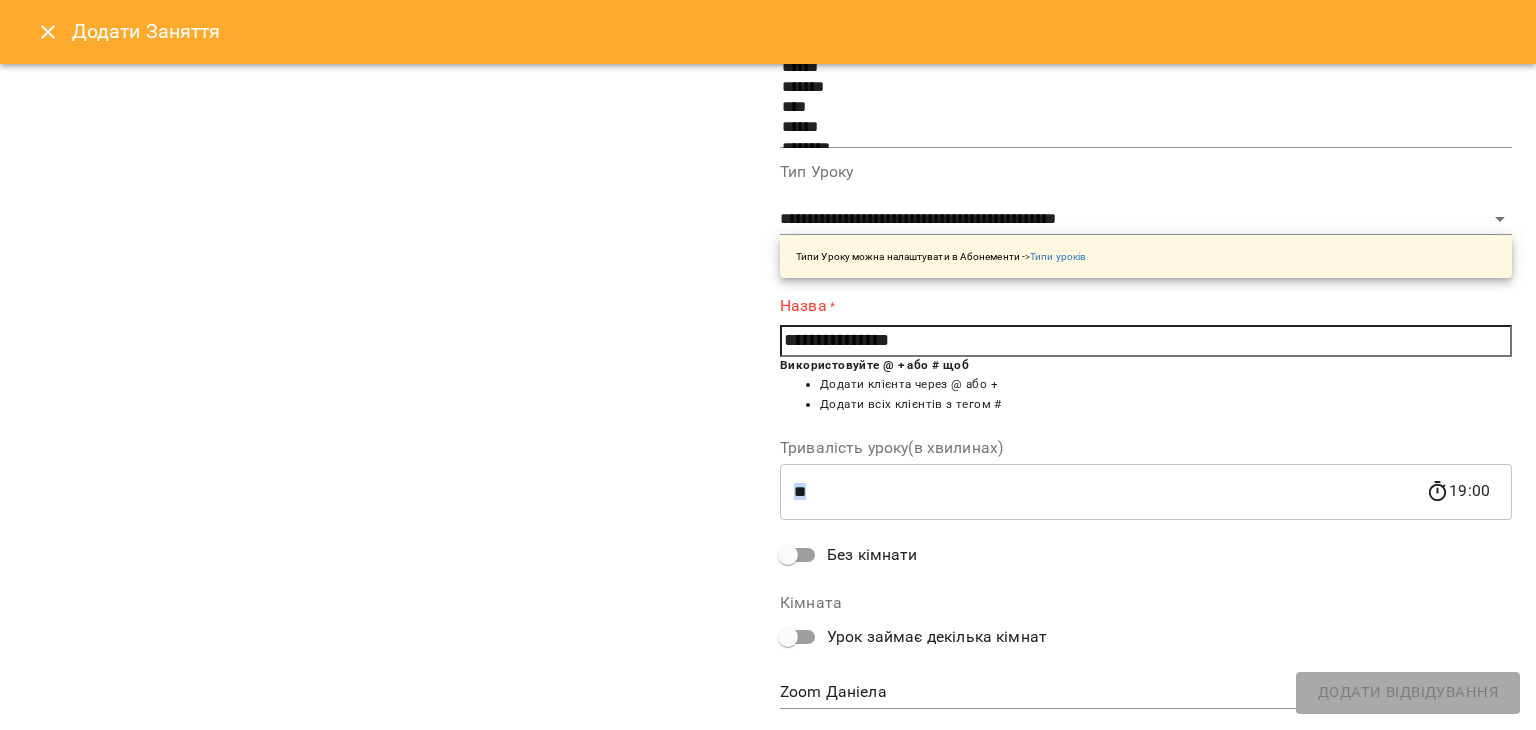 scroll, scrollTop: 275, scrollLeft: 0, axis: vertical 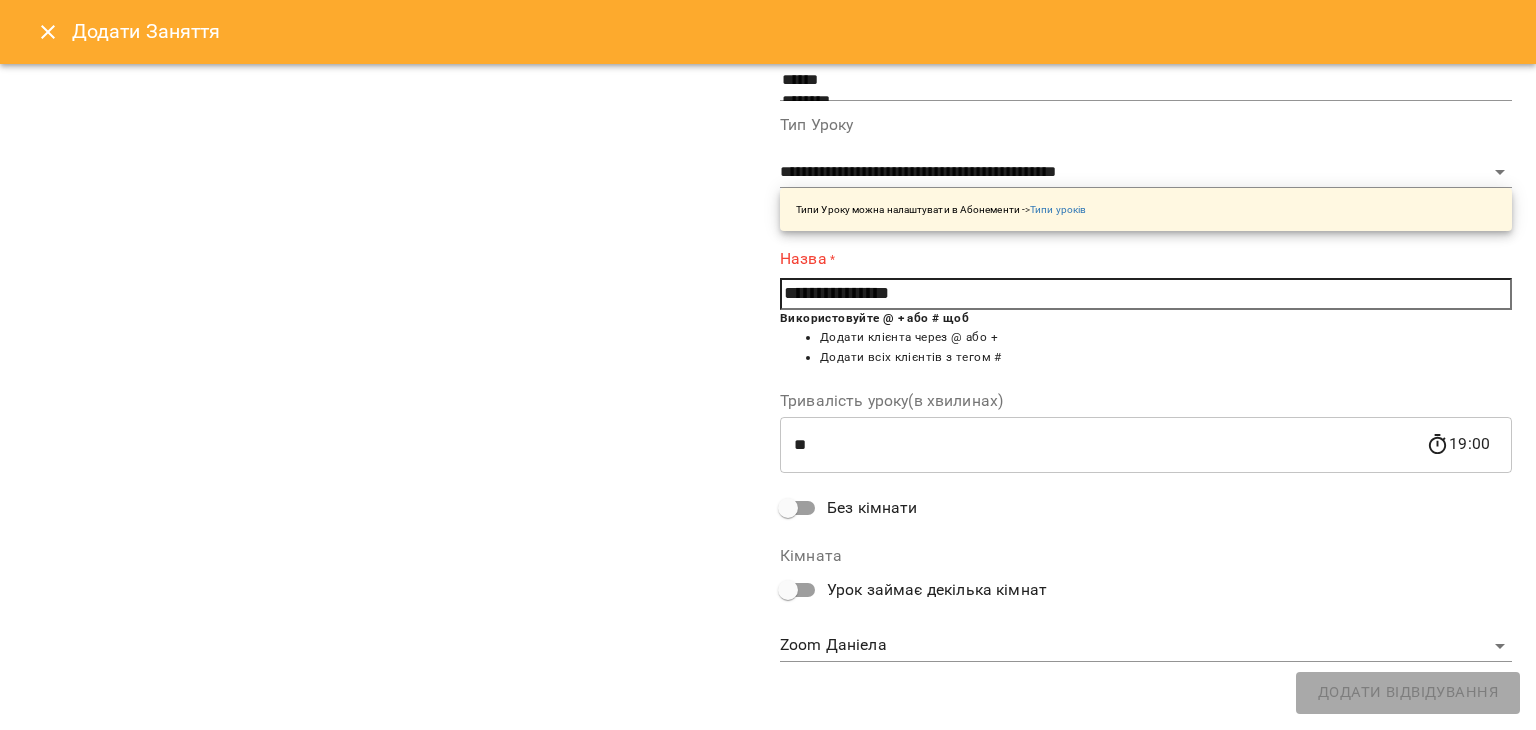 click on "**********" at bounding box center [768, 257] 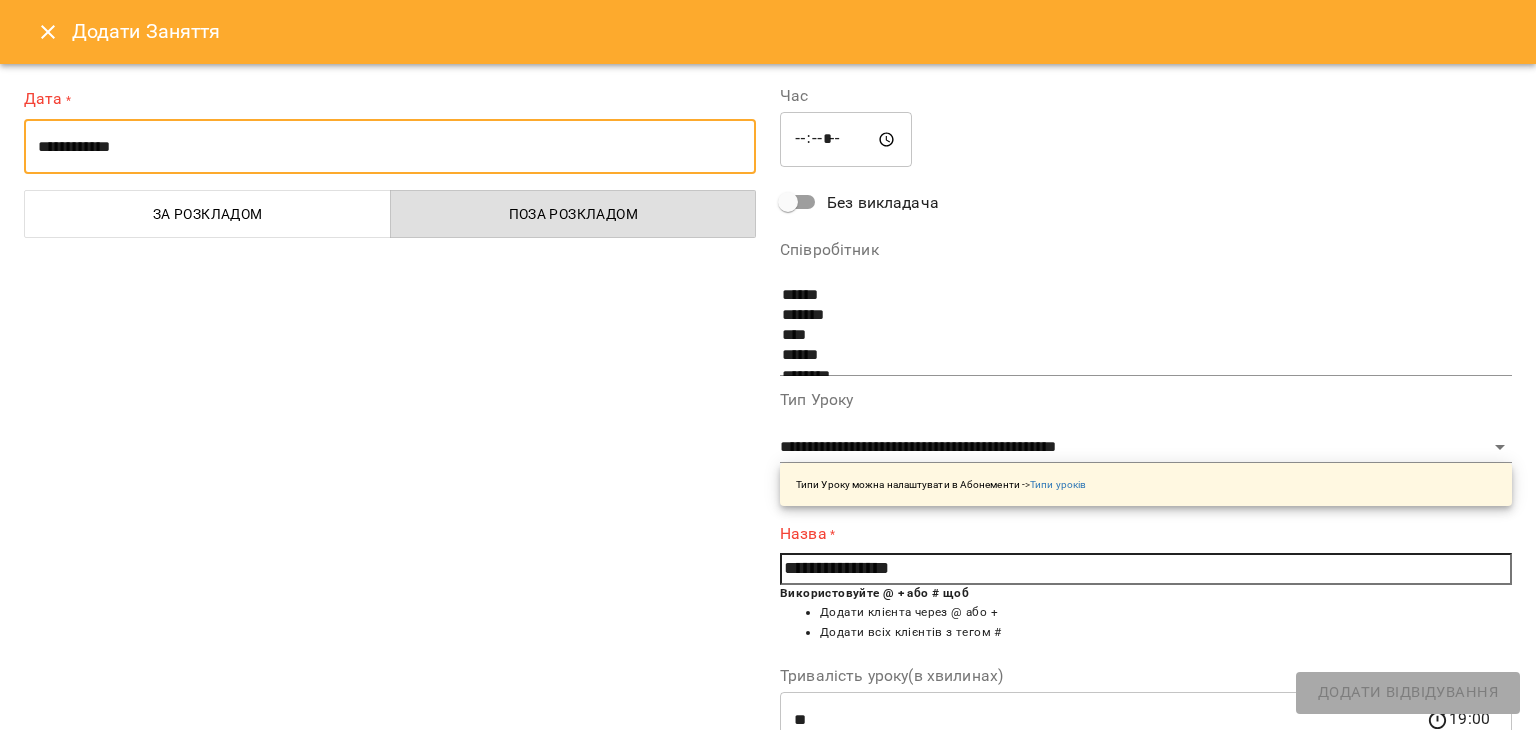 click on "**********" at bounding box center (390, 147) 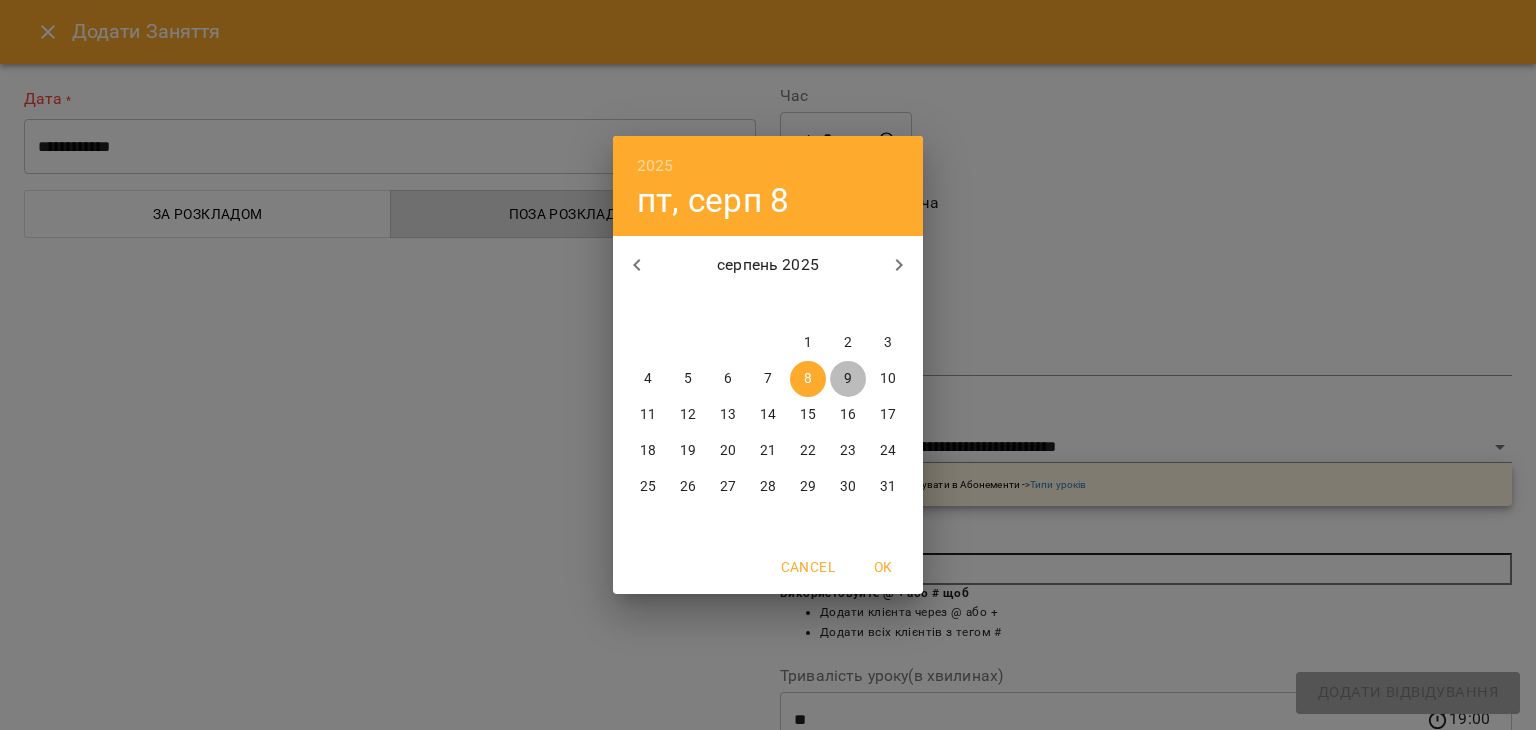 click on "9" at bounding box center (848, 379) 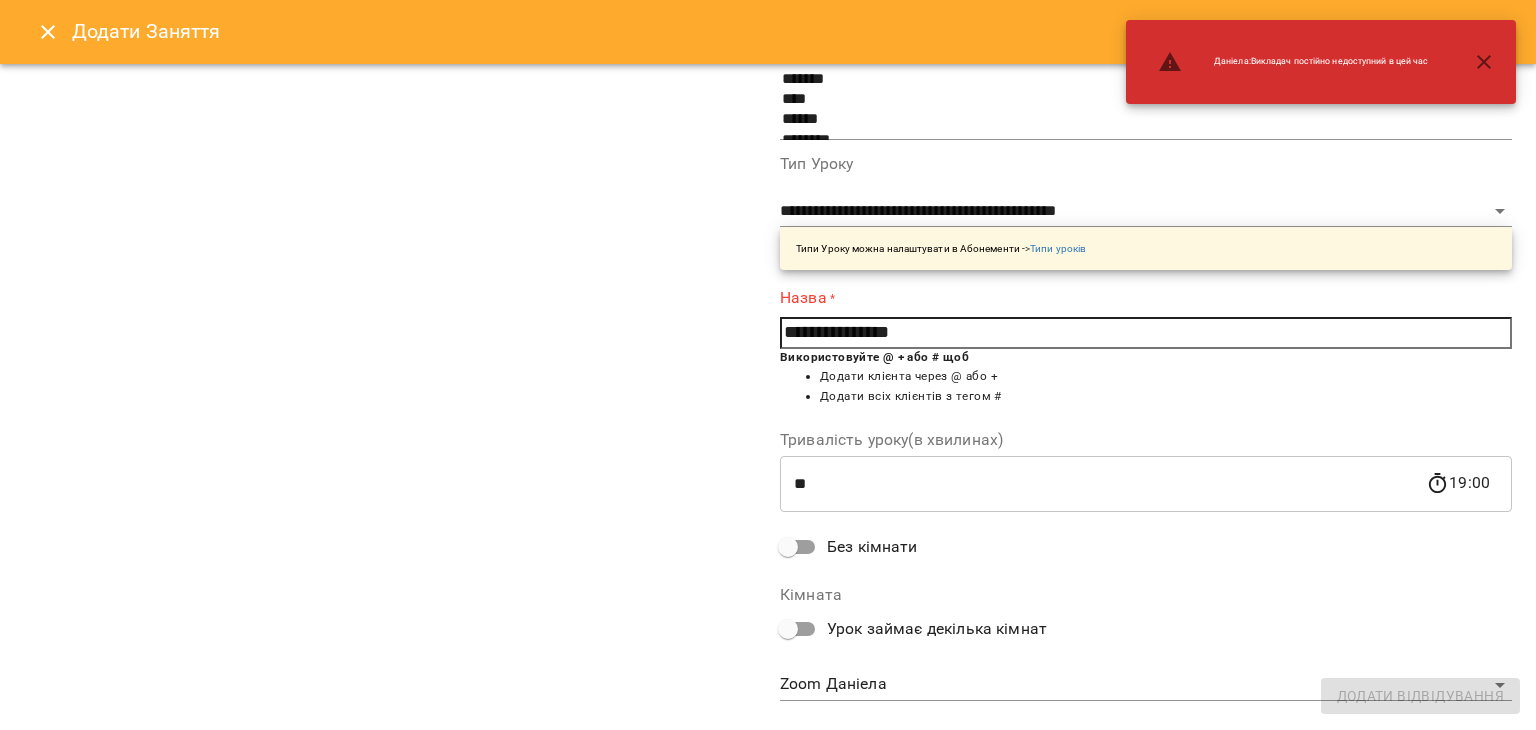 scroll, scrollTop: 275, scrollLeft: 0, axis: vertical 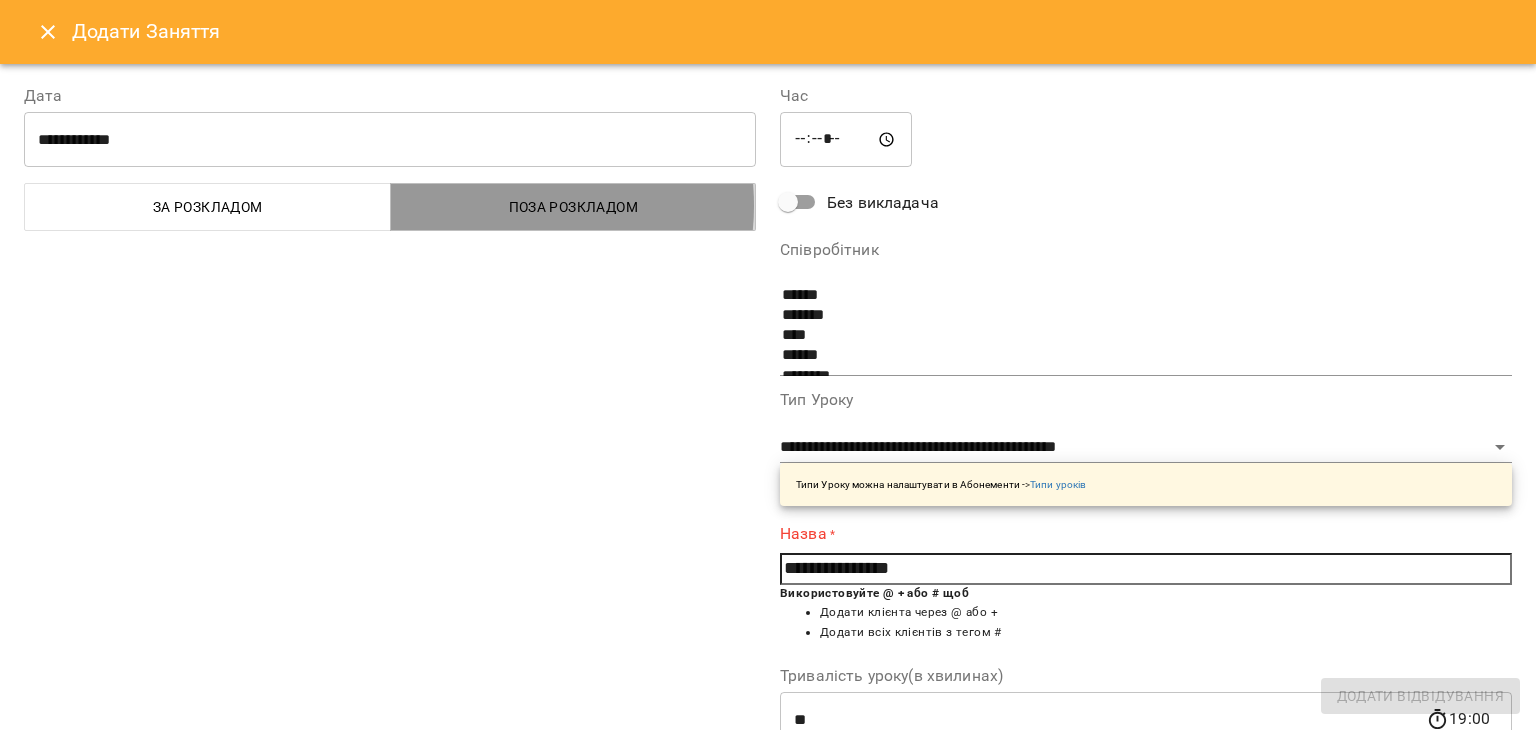 click on "Поза розкладом" at bounding box center (574, 207) 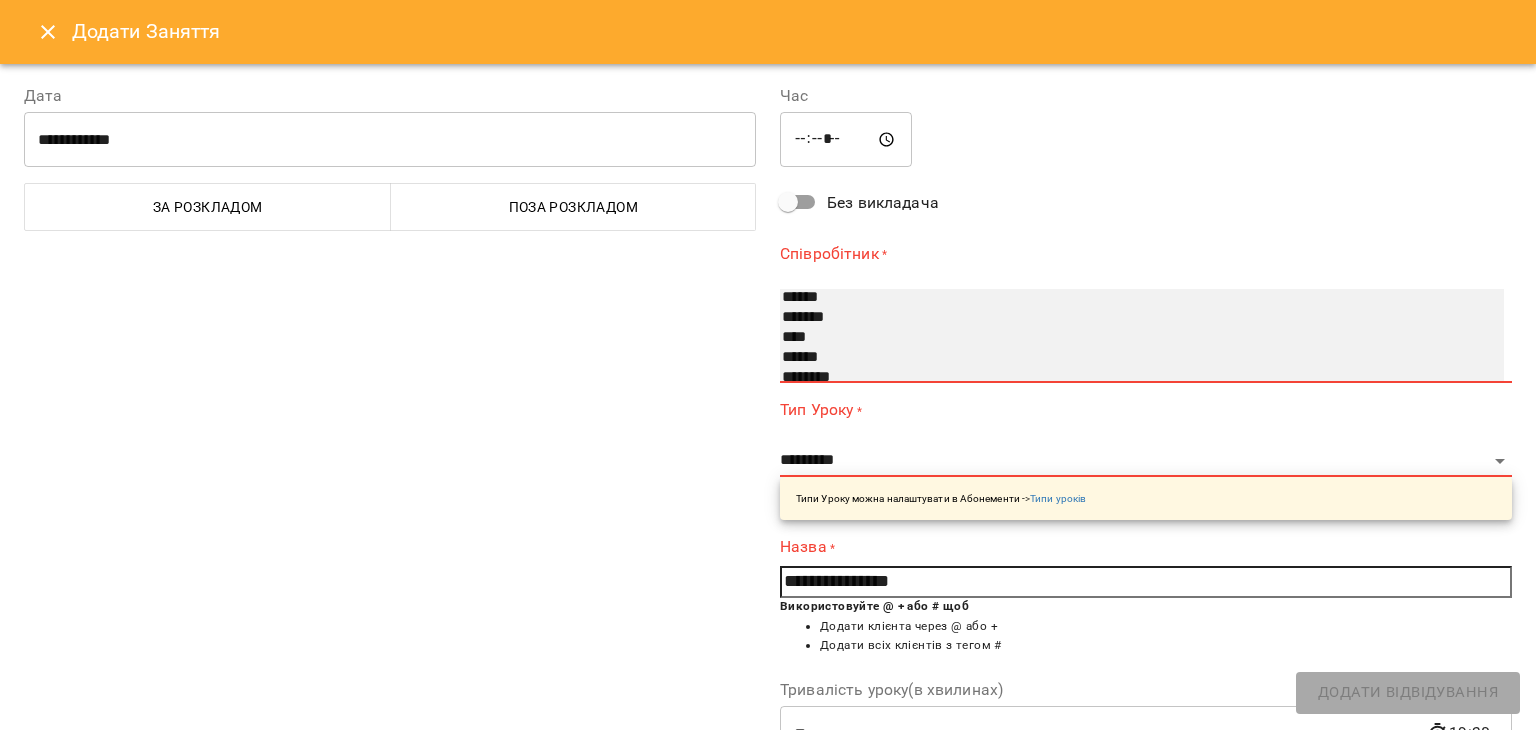 scroll, scrollTop: 48, scrollLeft: 0, axis: vertical 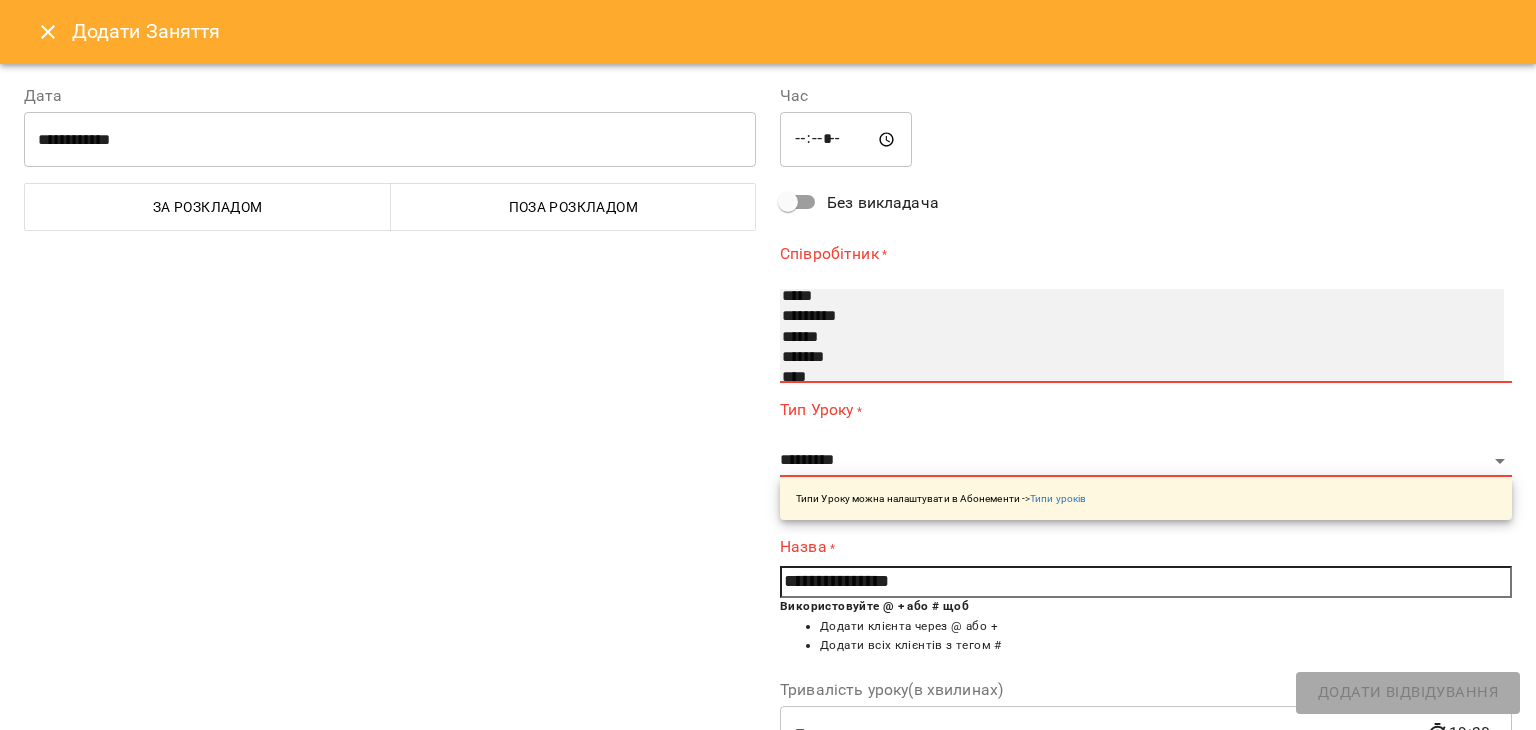 select on "**********" 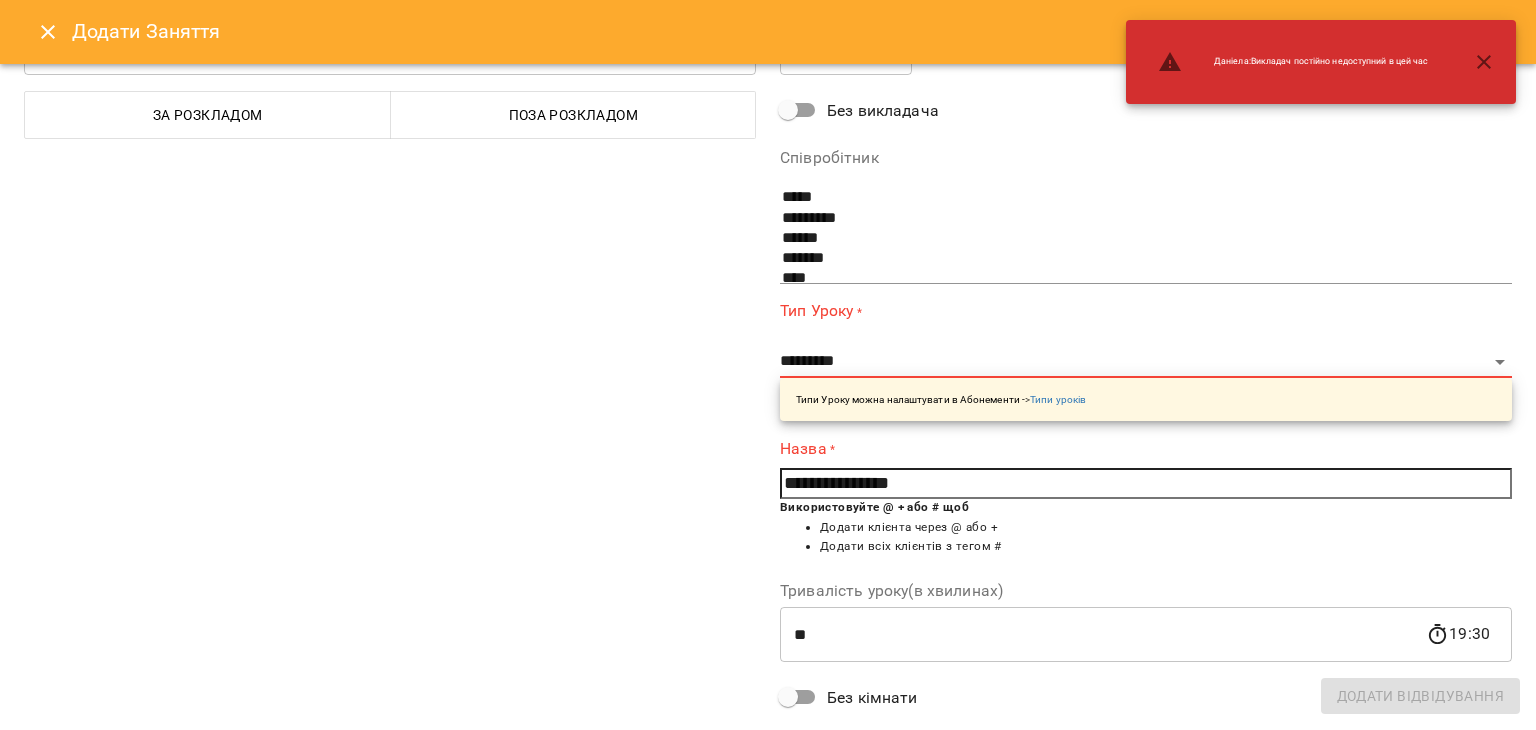 scroll, scrollTop: 97, scrollLeft: 0, axis: vertical 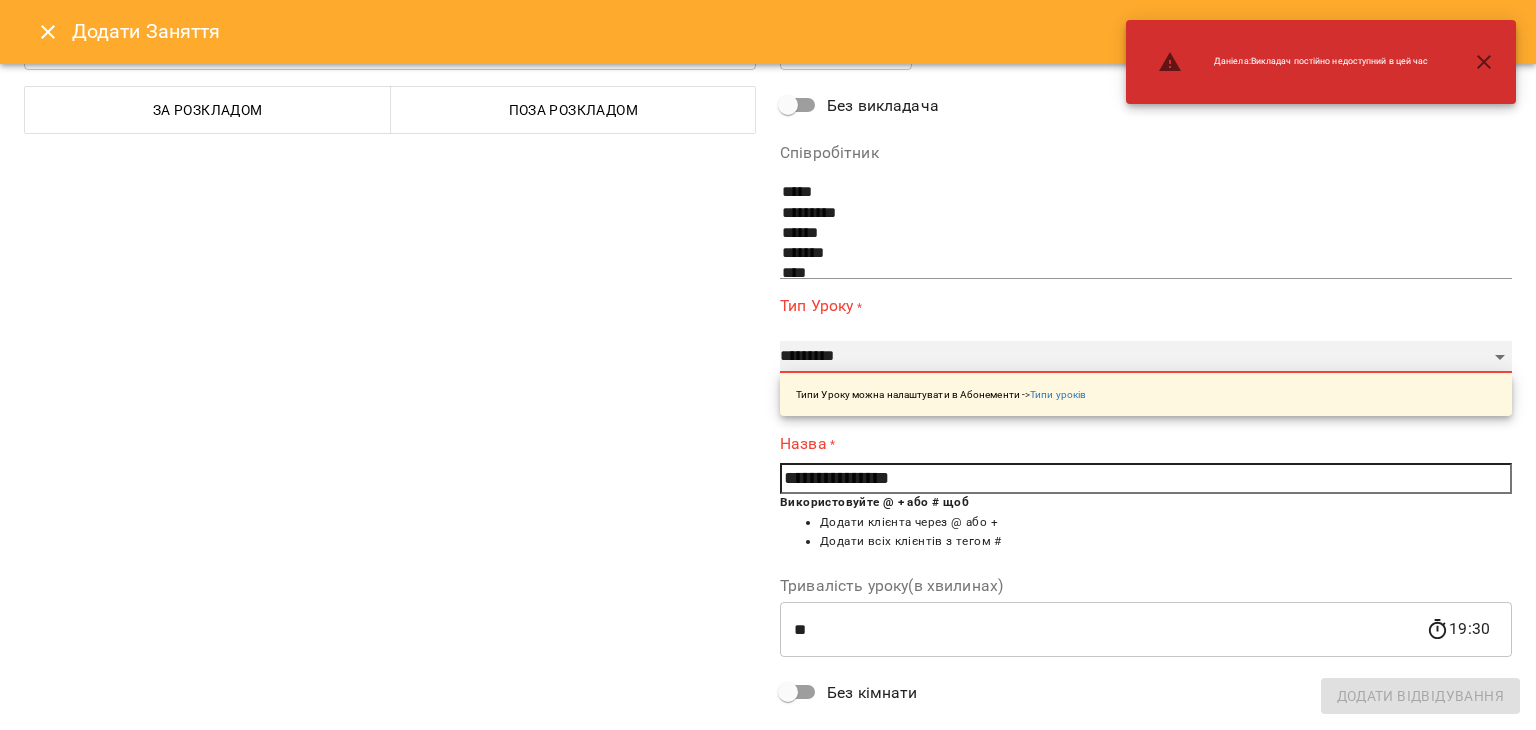 click on "**********" at bounding box center (1146, 357) 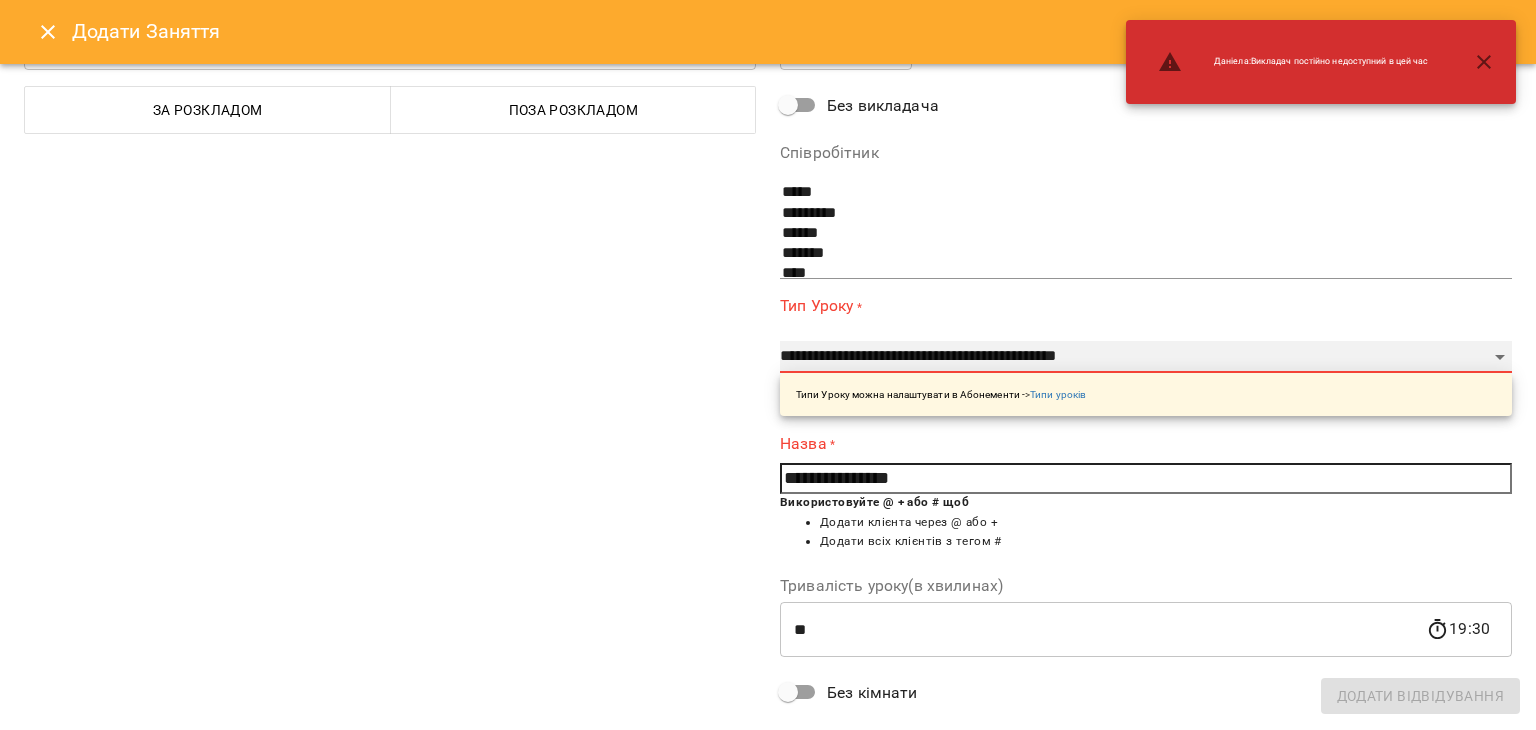 click on "**********" at bounding box center [1146, 357] 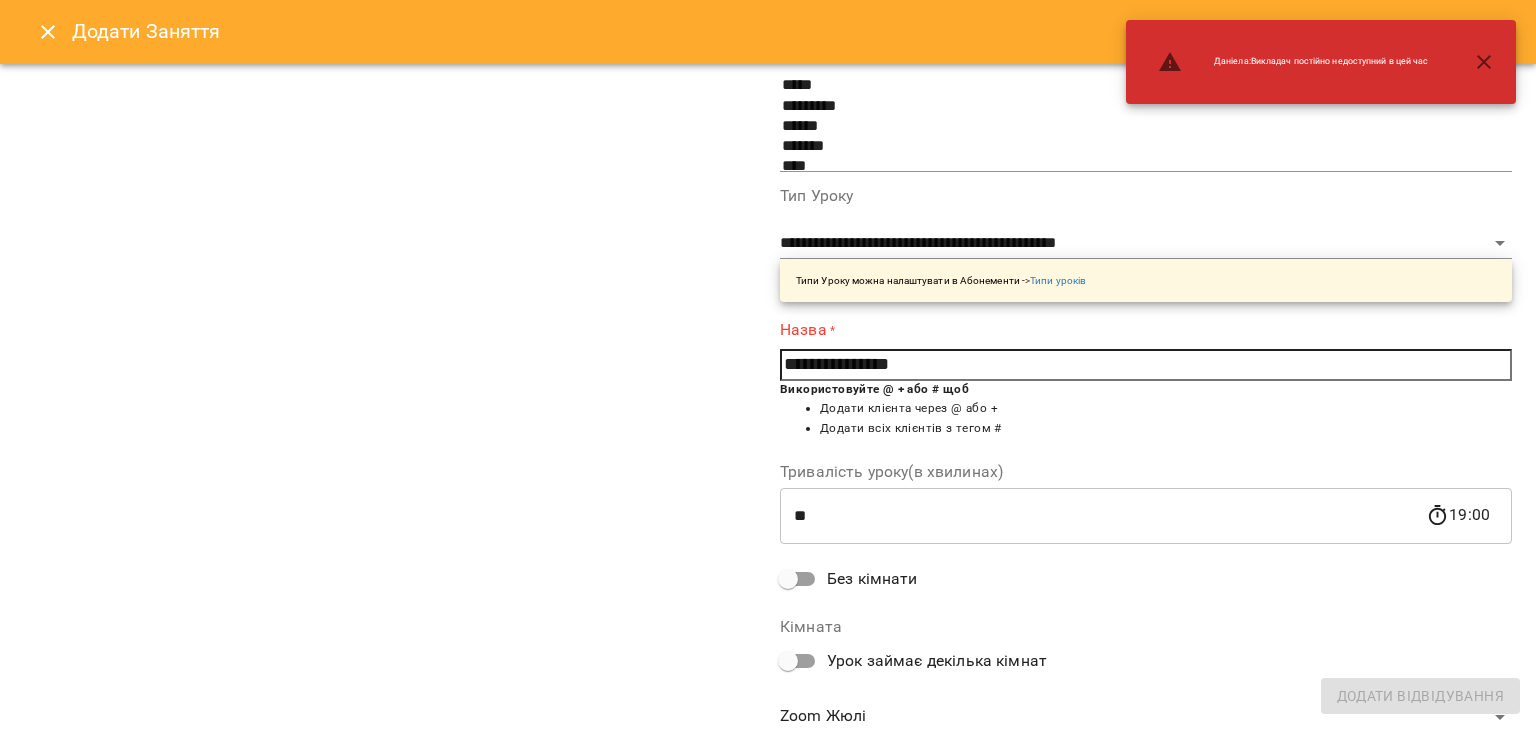 scroll, scrollTop: 275, scrollLeft: 0, axis: vertical 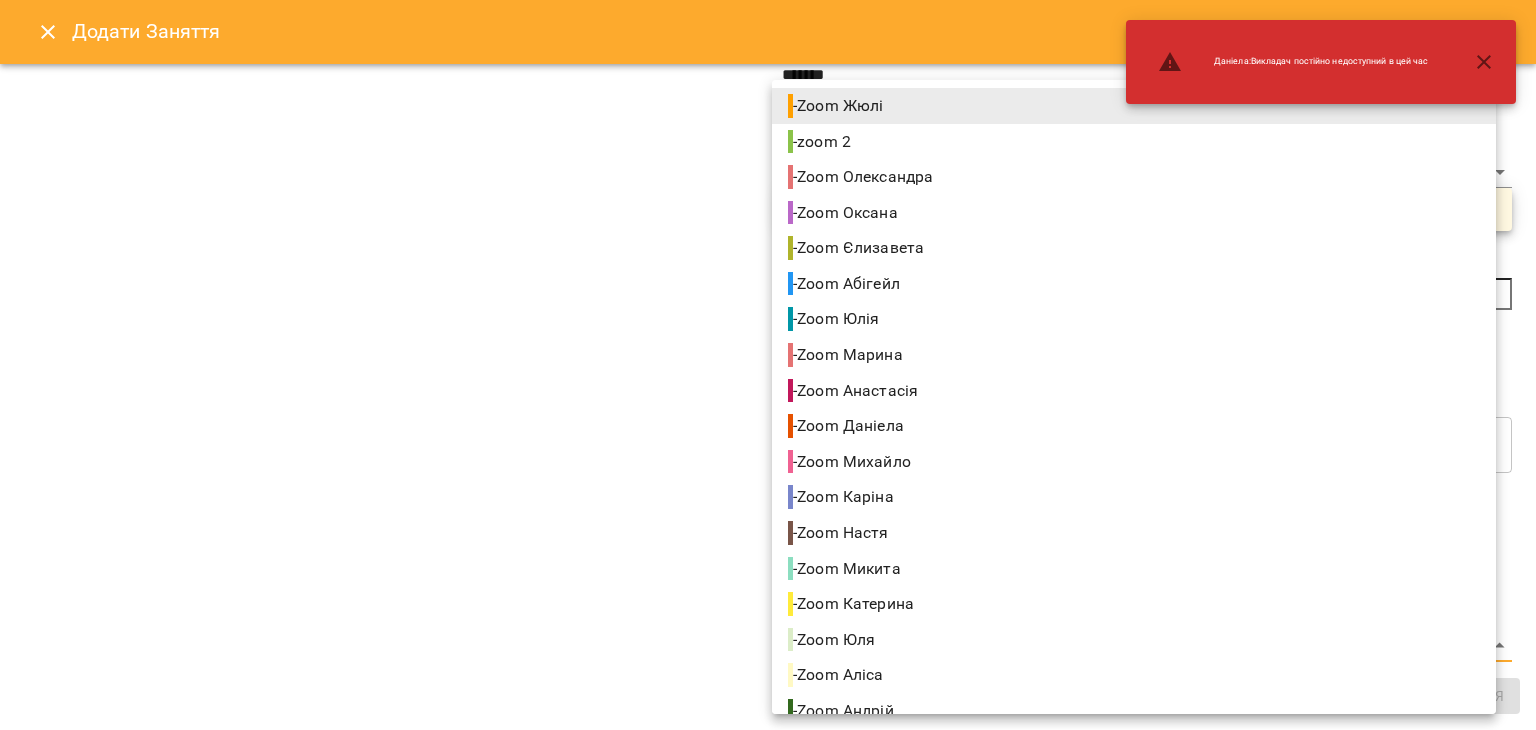 click on "For Business 60 UA Створити урок   Єлизавета   Жюлі   Олександра   Абігейл   Оксана   Юлія   Марина   Анастасія   Даніела   Михайло   Каріна   Микита   Катерина   Аліса    Юля   Андрій    Катя О   Олена  09 10 11 12 13 14 15 16 17 18 19 20 21 22 00:00 -   19:00 😴😴😴 00:00 -   00:00 😴😴😴 22:00 -   23:59 😴😴😴 00:00 -   09:30 😴😴😴 09:30 -   13:00 😴😴😴 12:30 -   13:00 😴😴😴 13:00 Вікторія Донскіх Індивідуальне онлайн заняття  50 хв рівні В2+ 14:00 Роман Боднар Індивідуальне онлайн заняття  50 хв рівні В2+ 15:00 -   16:30 😴😴😴 17:00 Поліна Разумна Індивідуальне онлайн заняття  50 хв рівні В2+ 19:00 -   23:59 00:00 -" at bounding box center [768, 965] 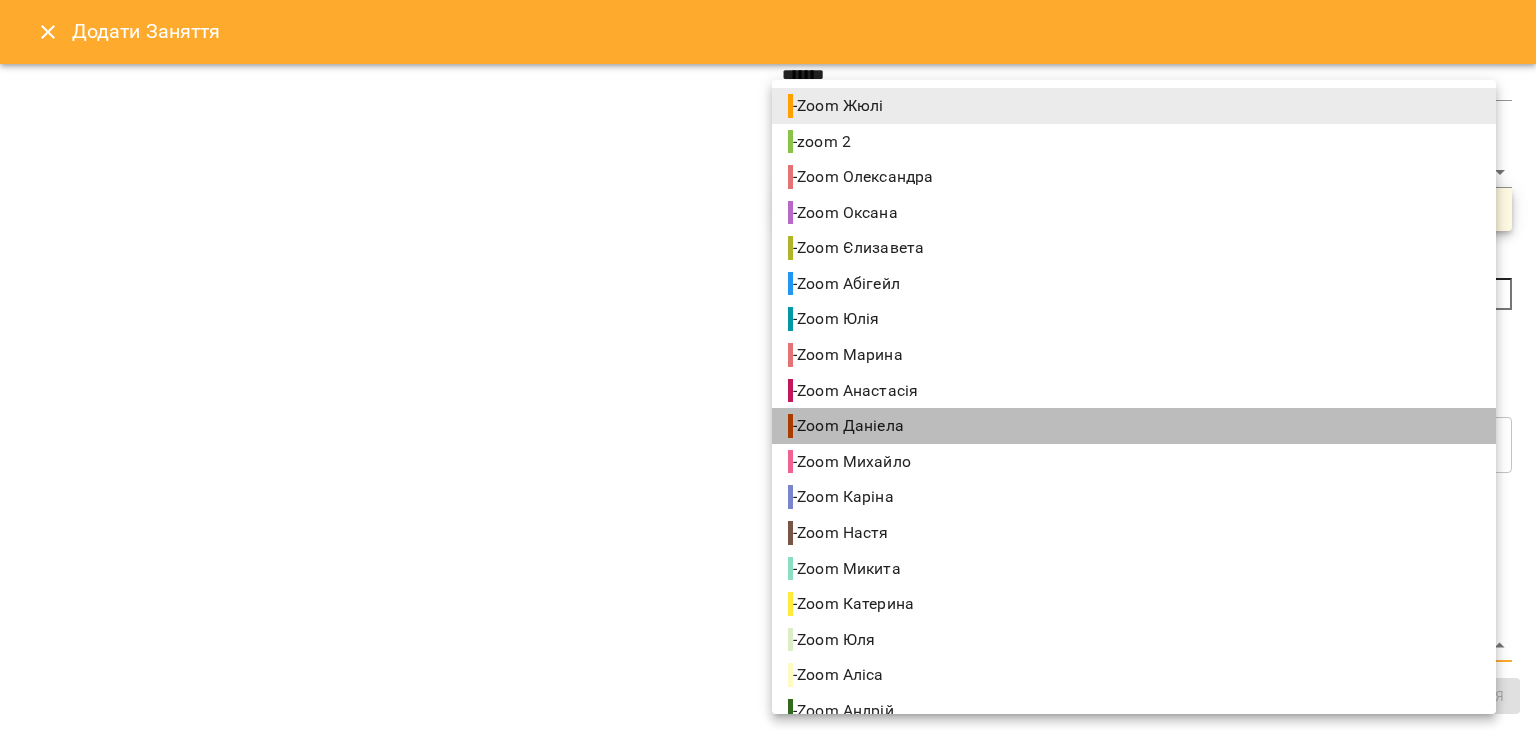 click on "- Zoom [FIRST]" at bounding box center [1134, 426] 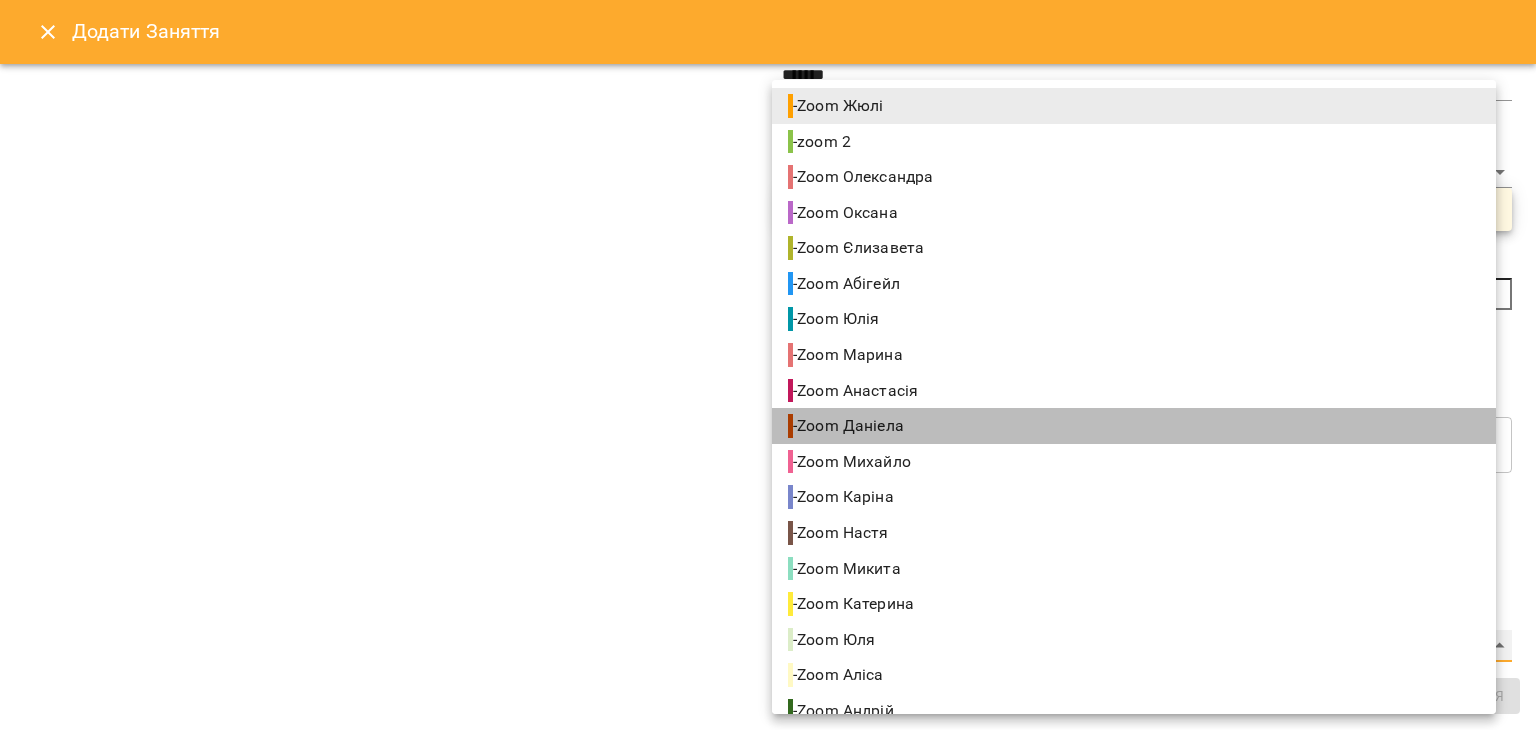 type on "**********" 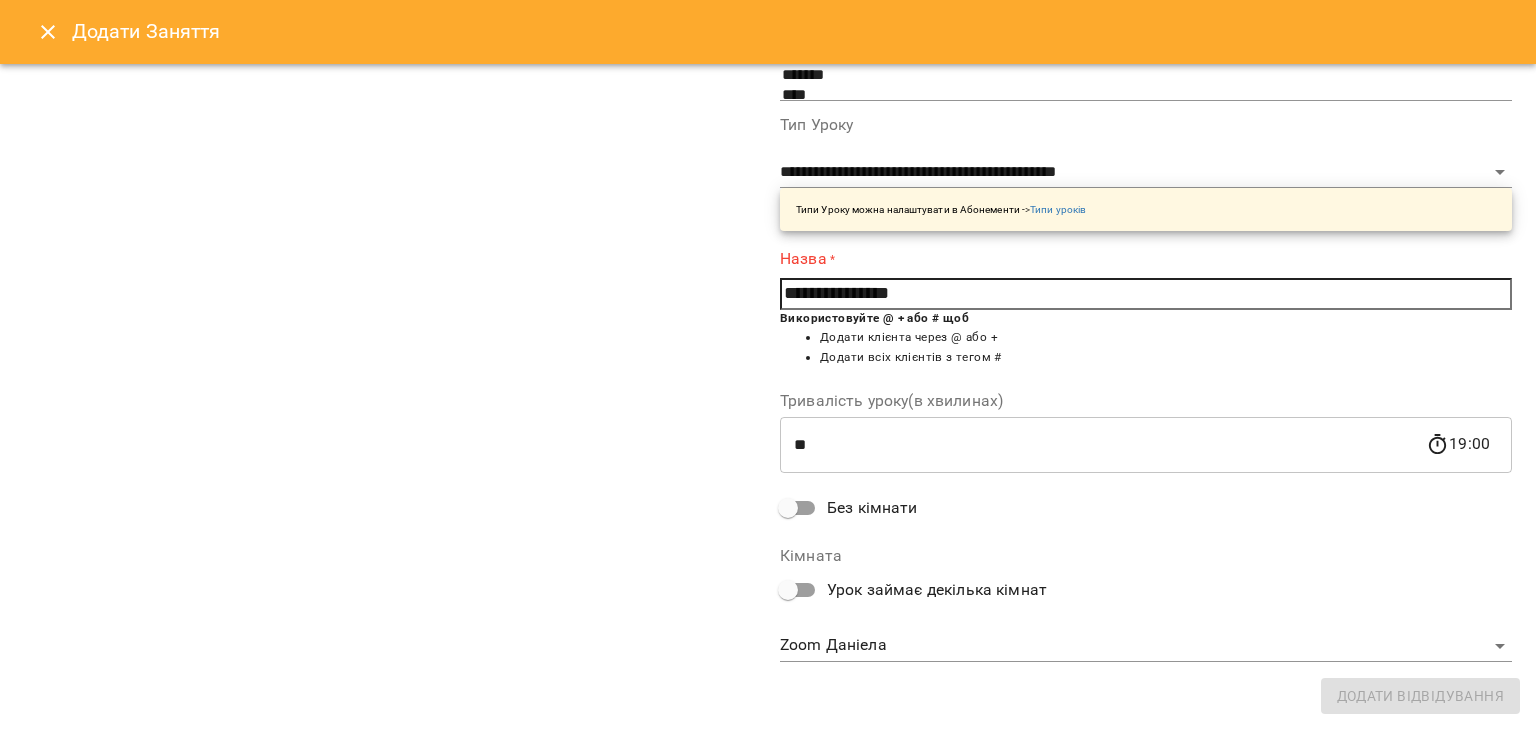 click on "**********" at bounding box center (768, 257) 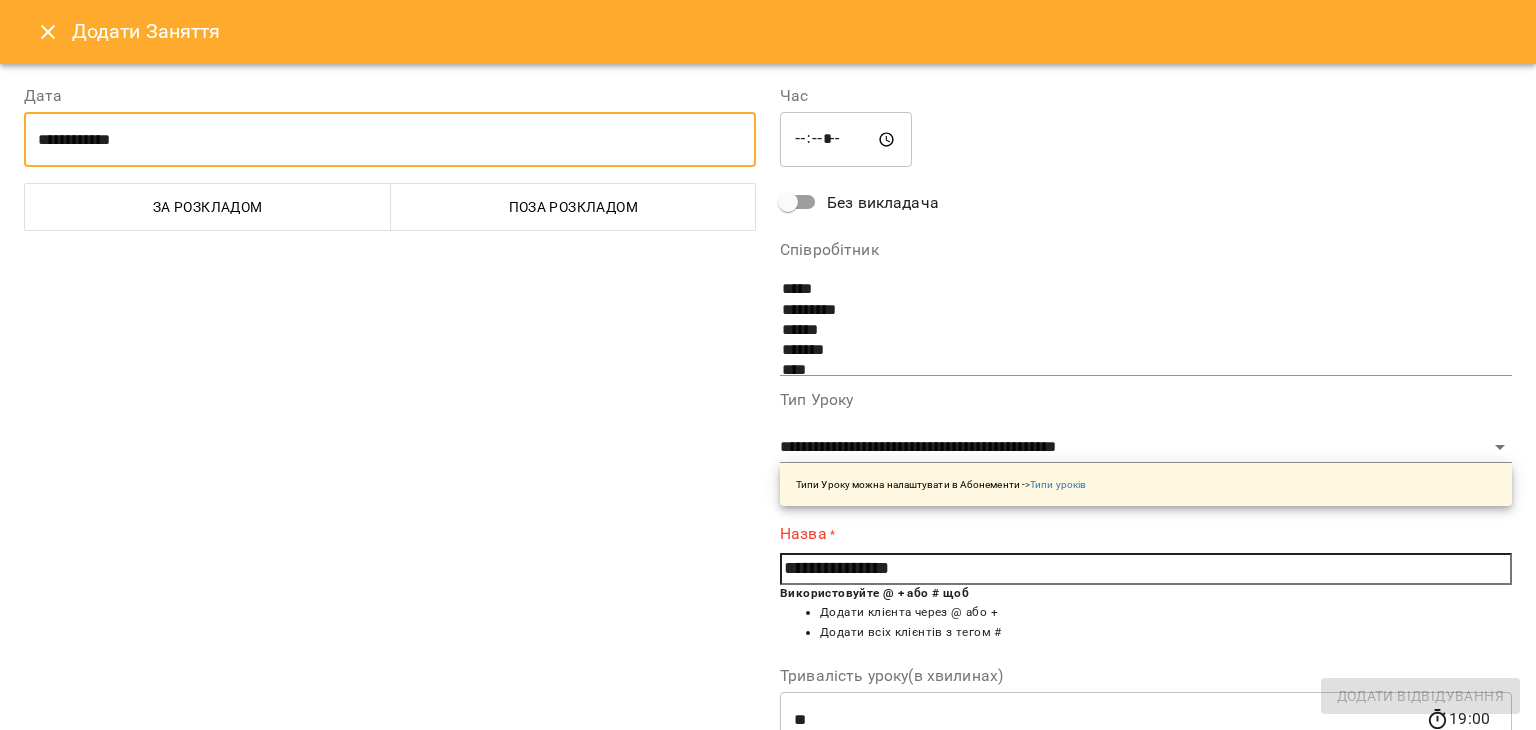 click on "**********" at bounding box center [390, 140] 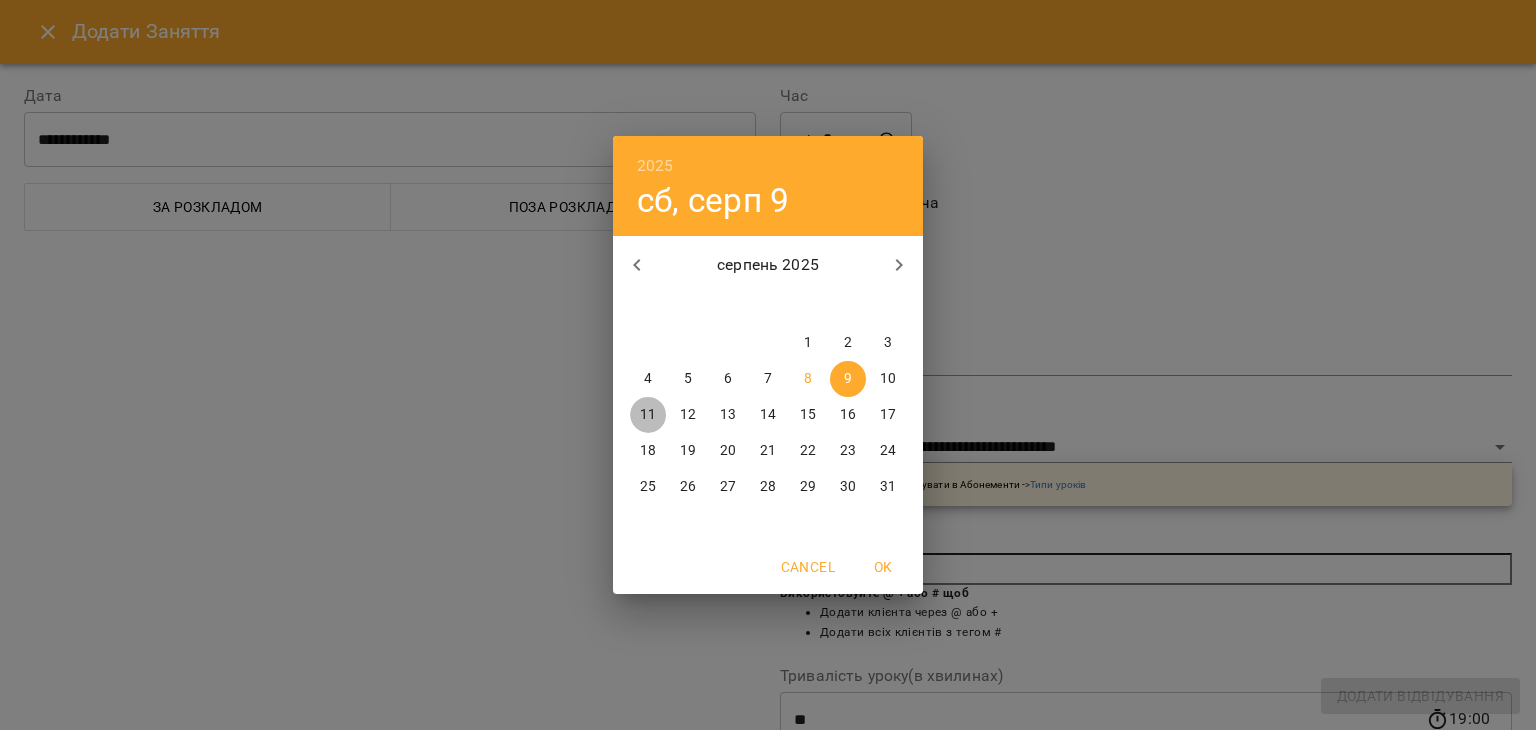 click on "11" at bounding box center (648, 415) 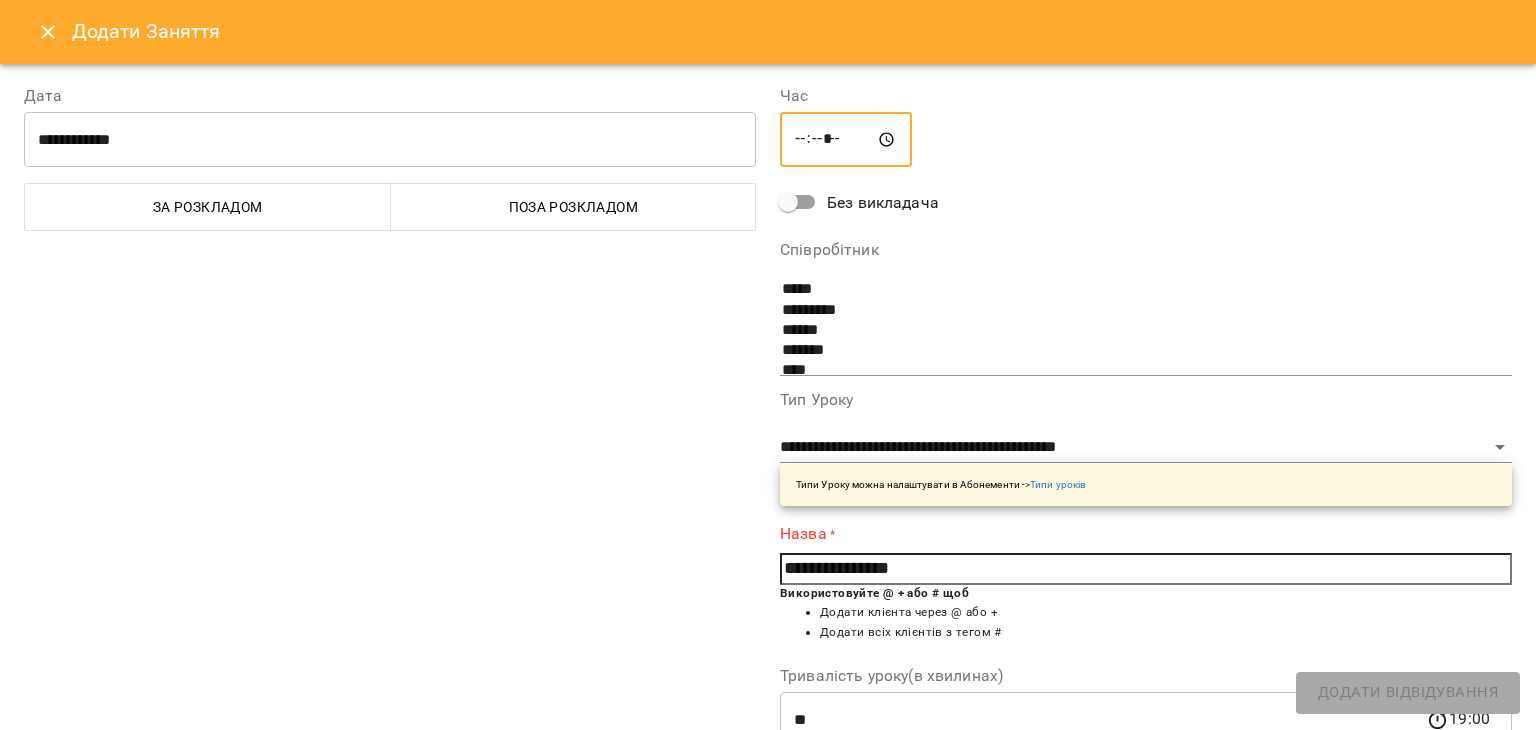 click on "*****" at bounding box center (846, 140) 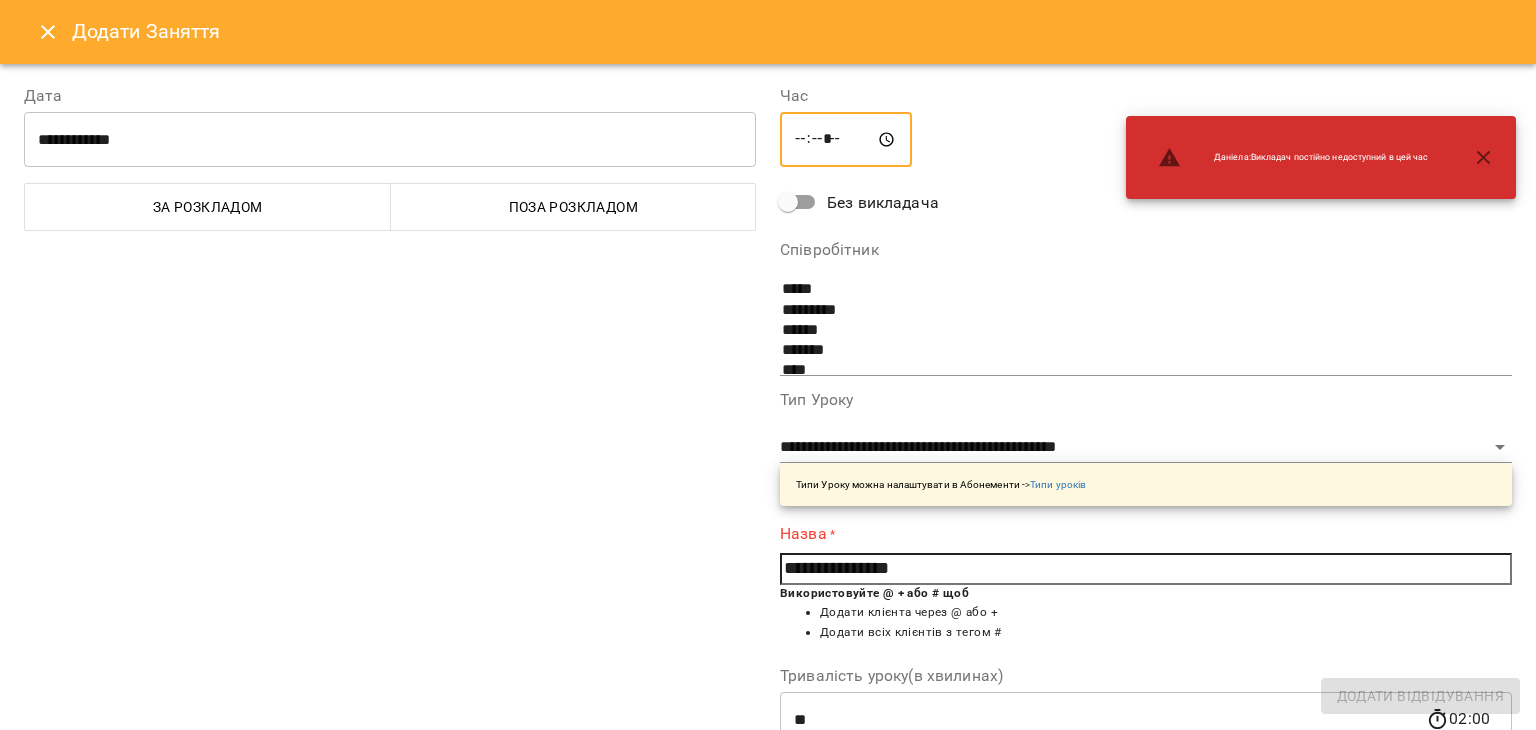 type on "*****" 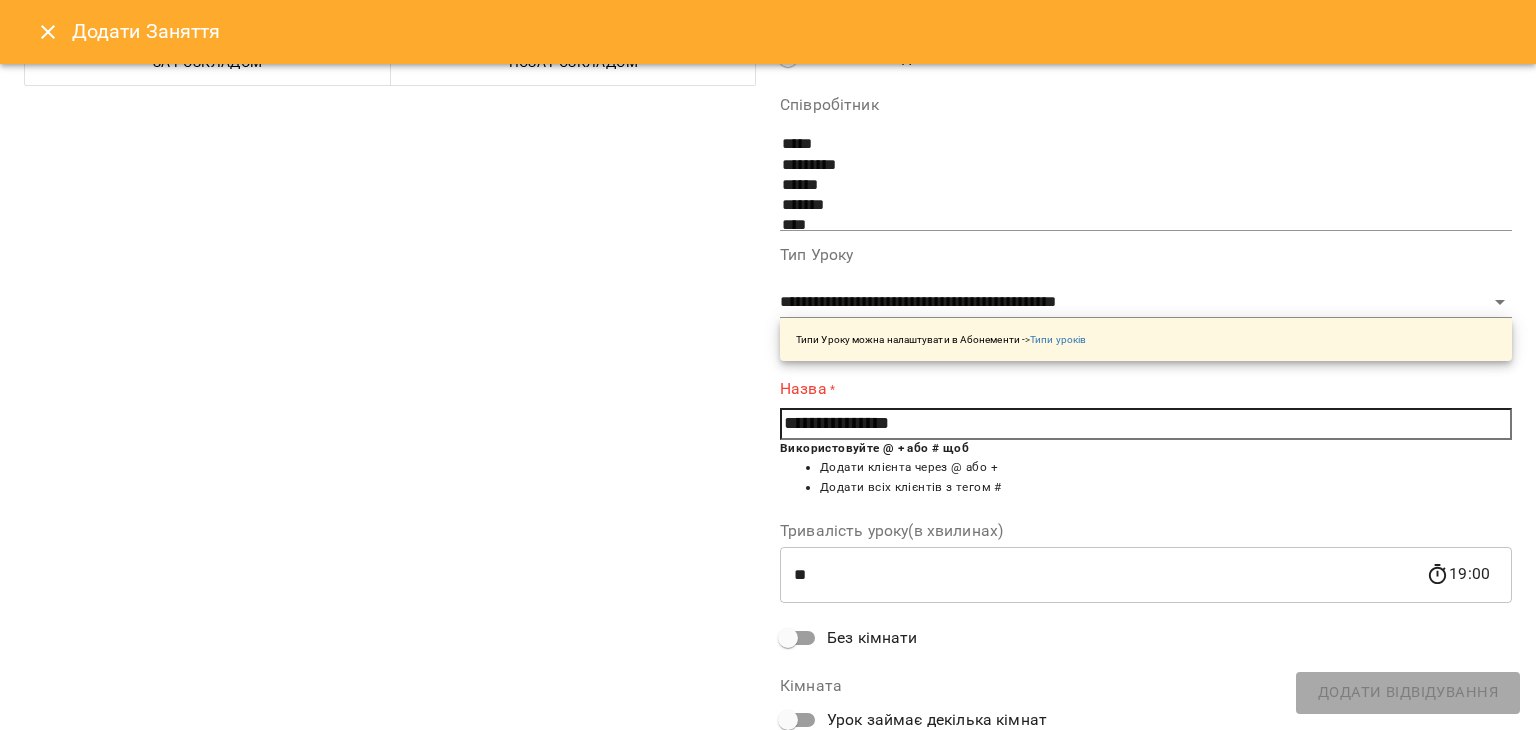 scroll, scrollTop: 21, scrollLeft: 0, axis: vertical 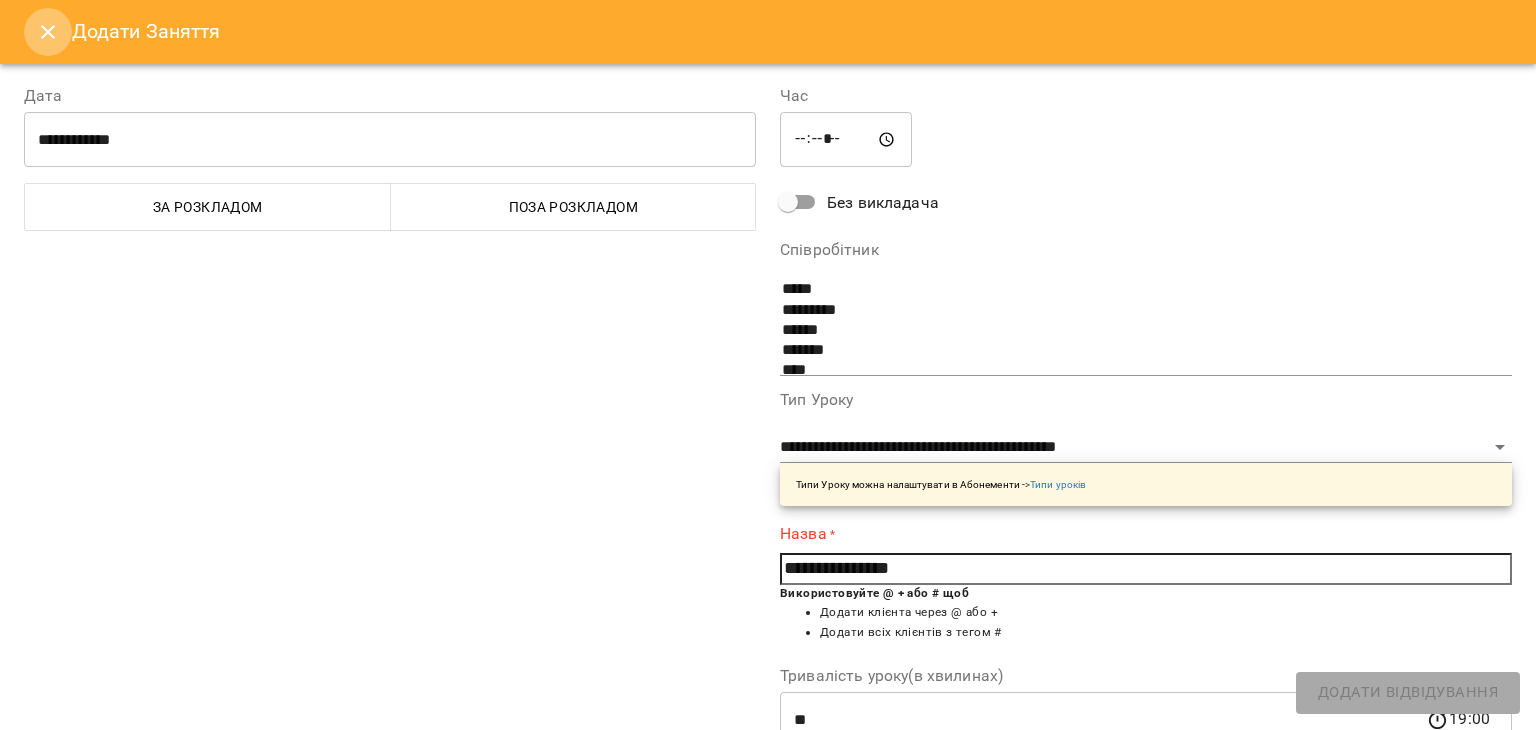 click at bounding box center [48, 32] 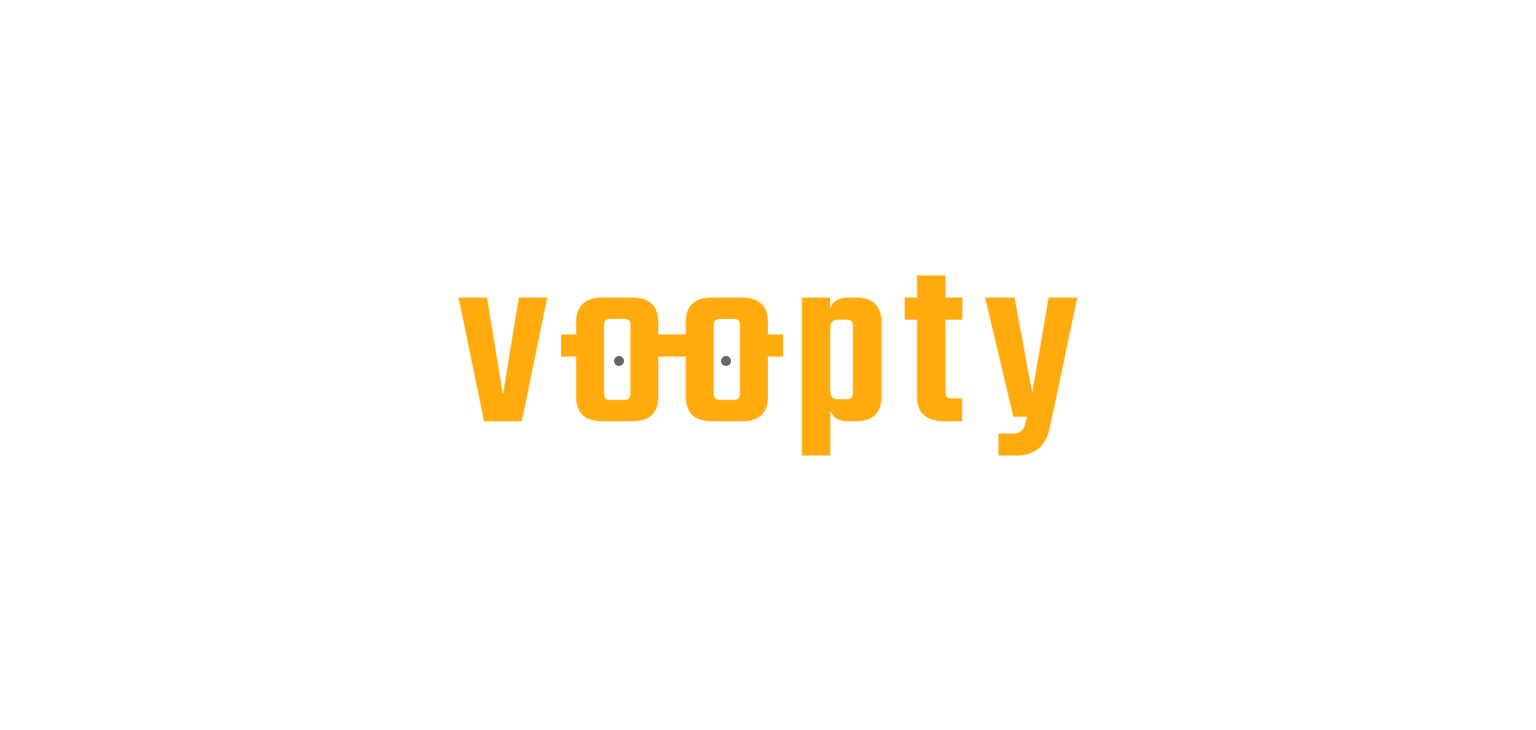 scroll, scrollTop: 0, scrollLeft: 0, axis: both 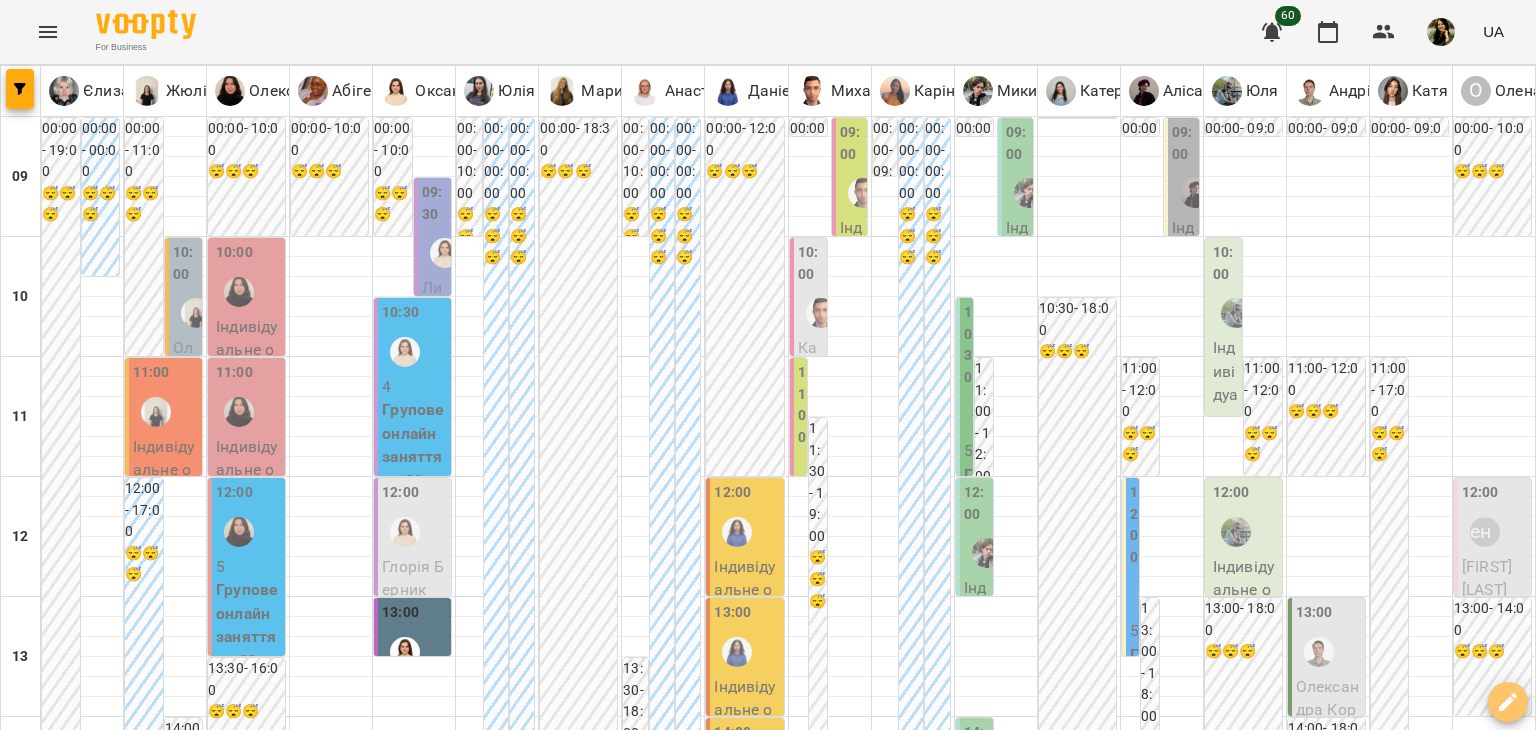 click 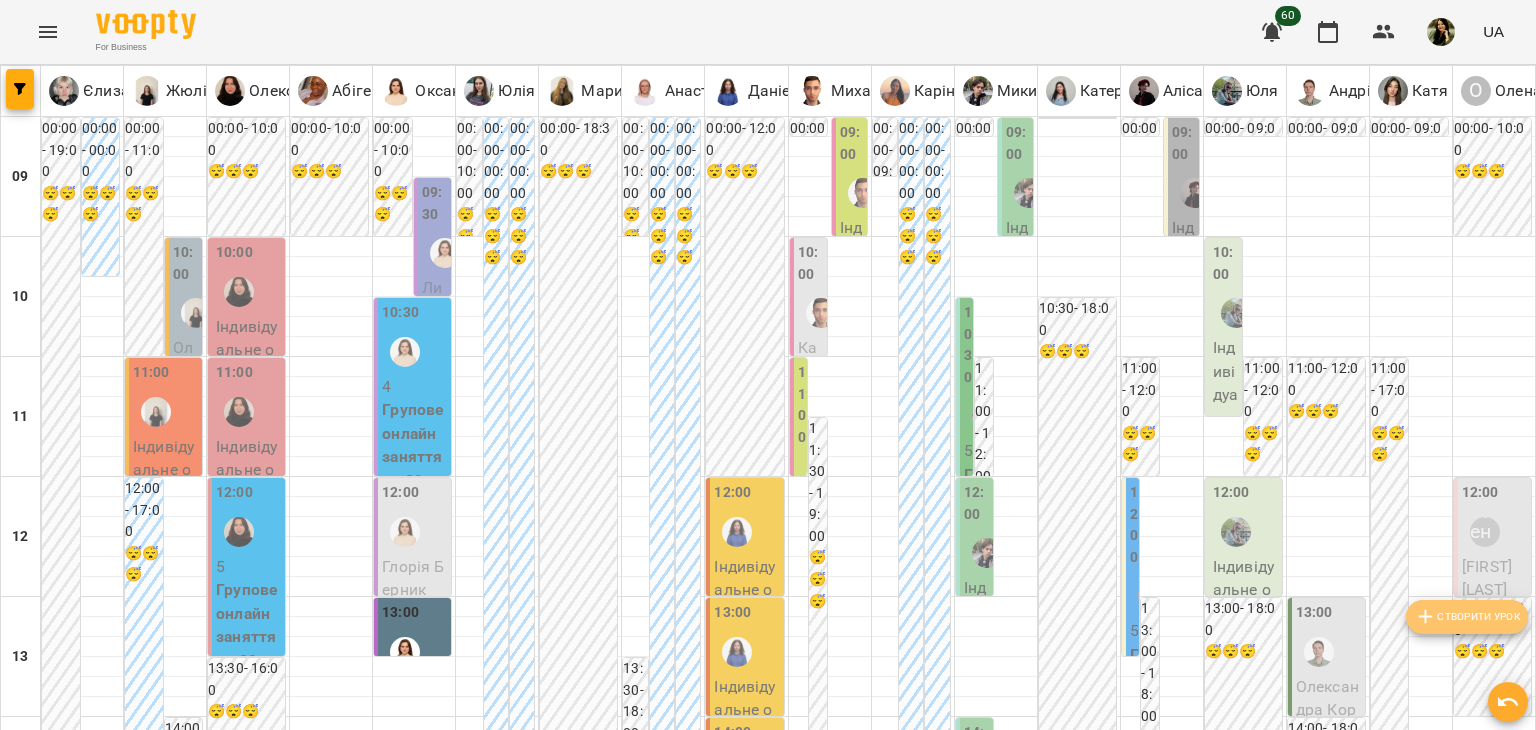 click on "Створити урок" at bounding box center (1467, 617) 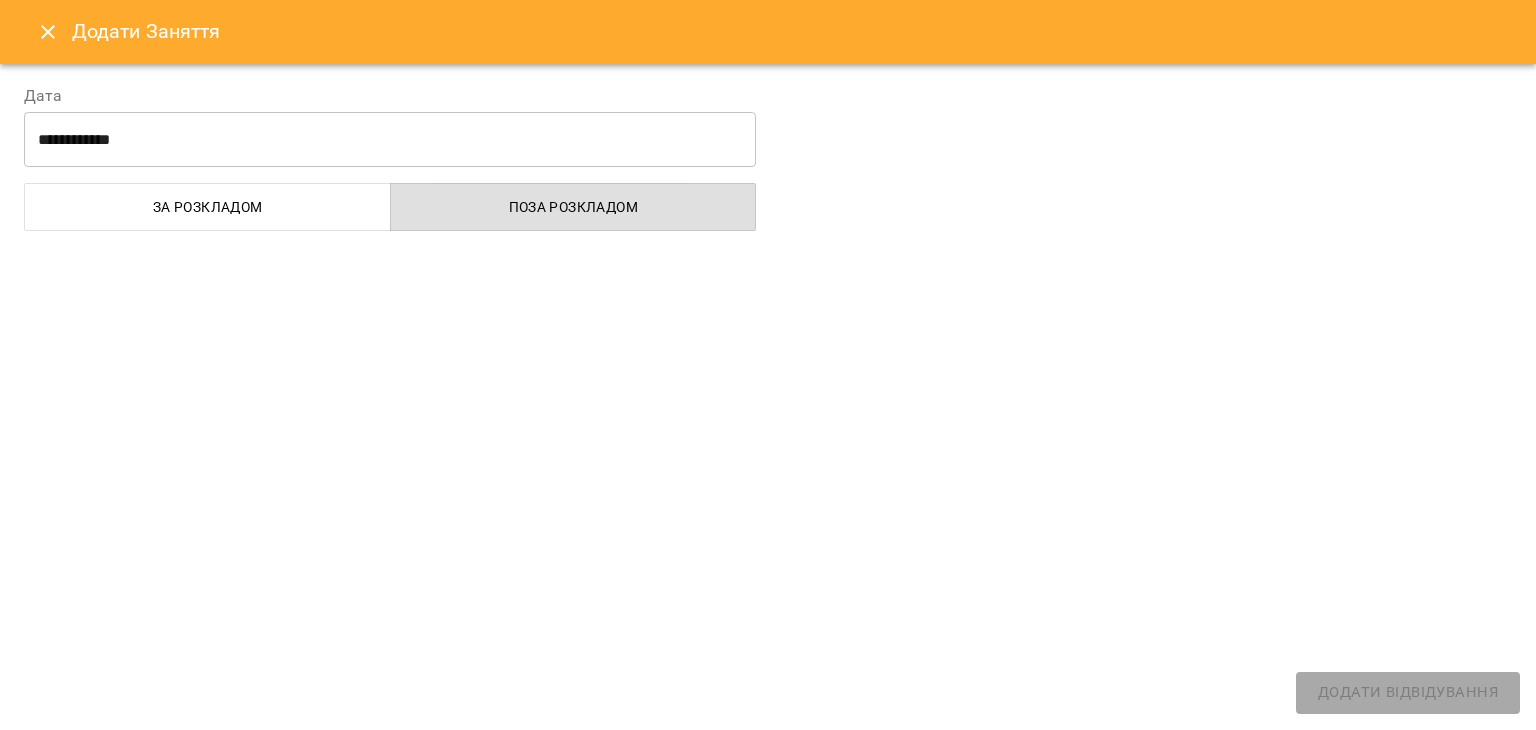 select 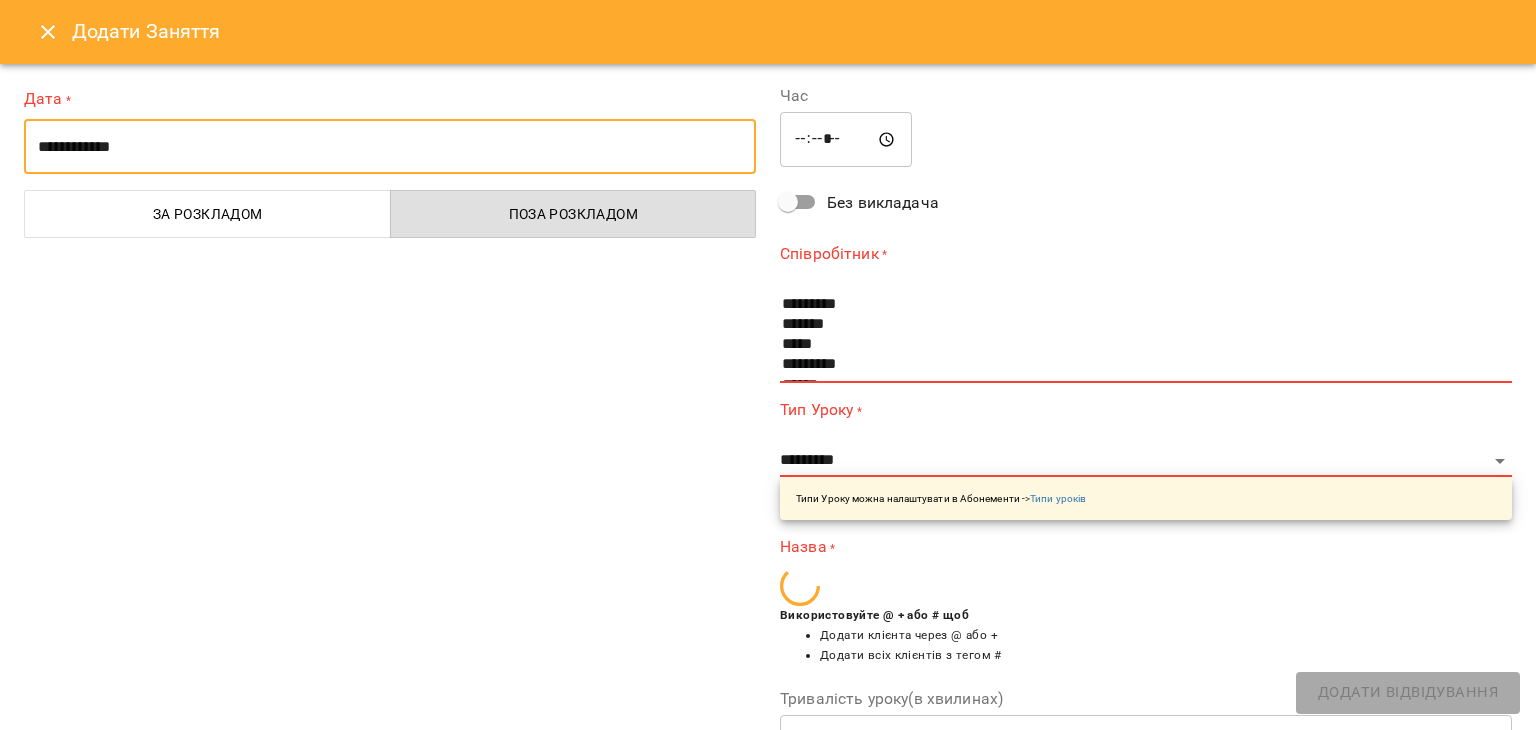 click on "**********" at bounding box center [390, 147] 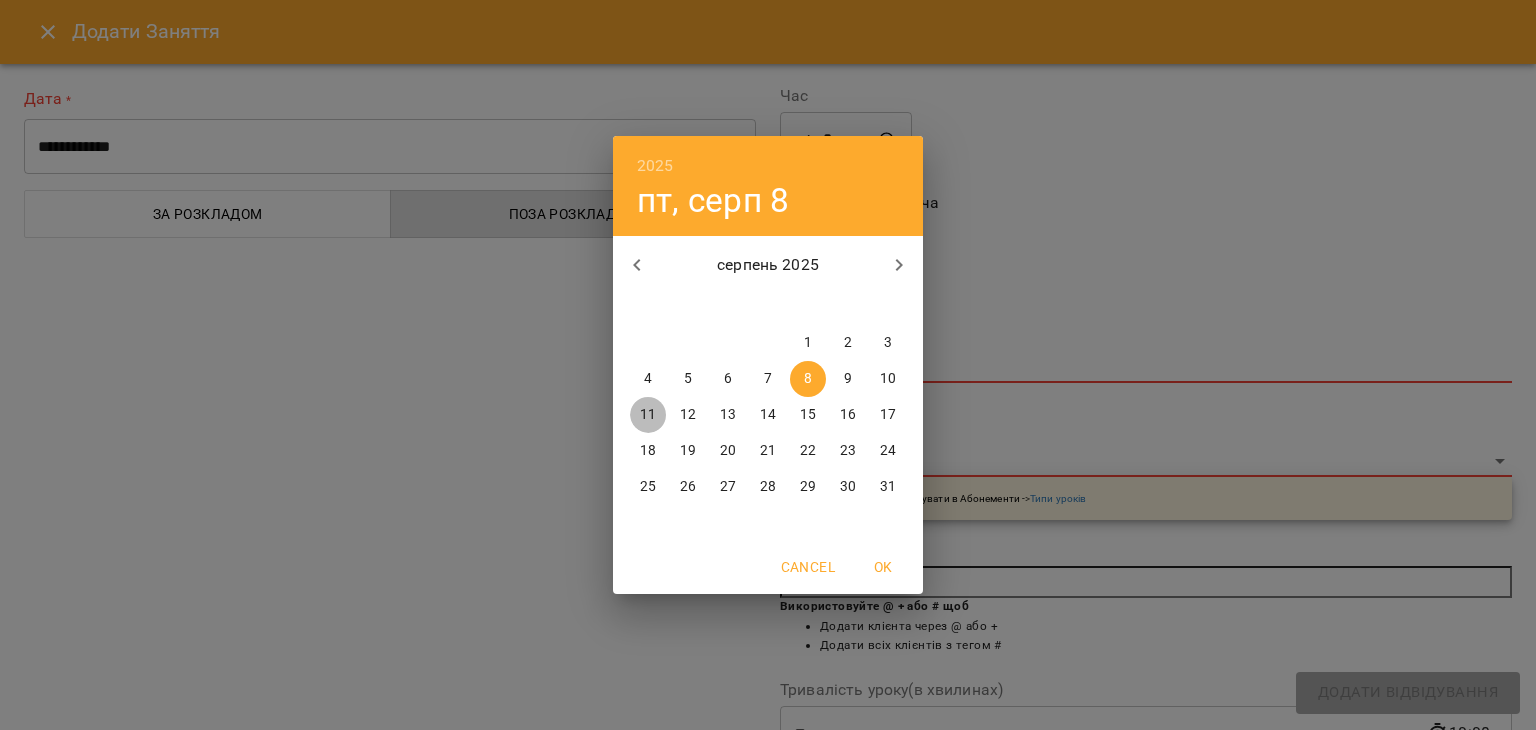 click on "11" at bounding box center (648, 415) 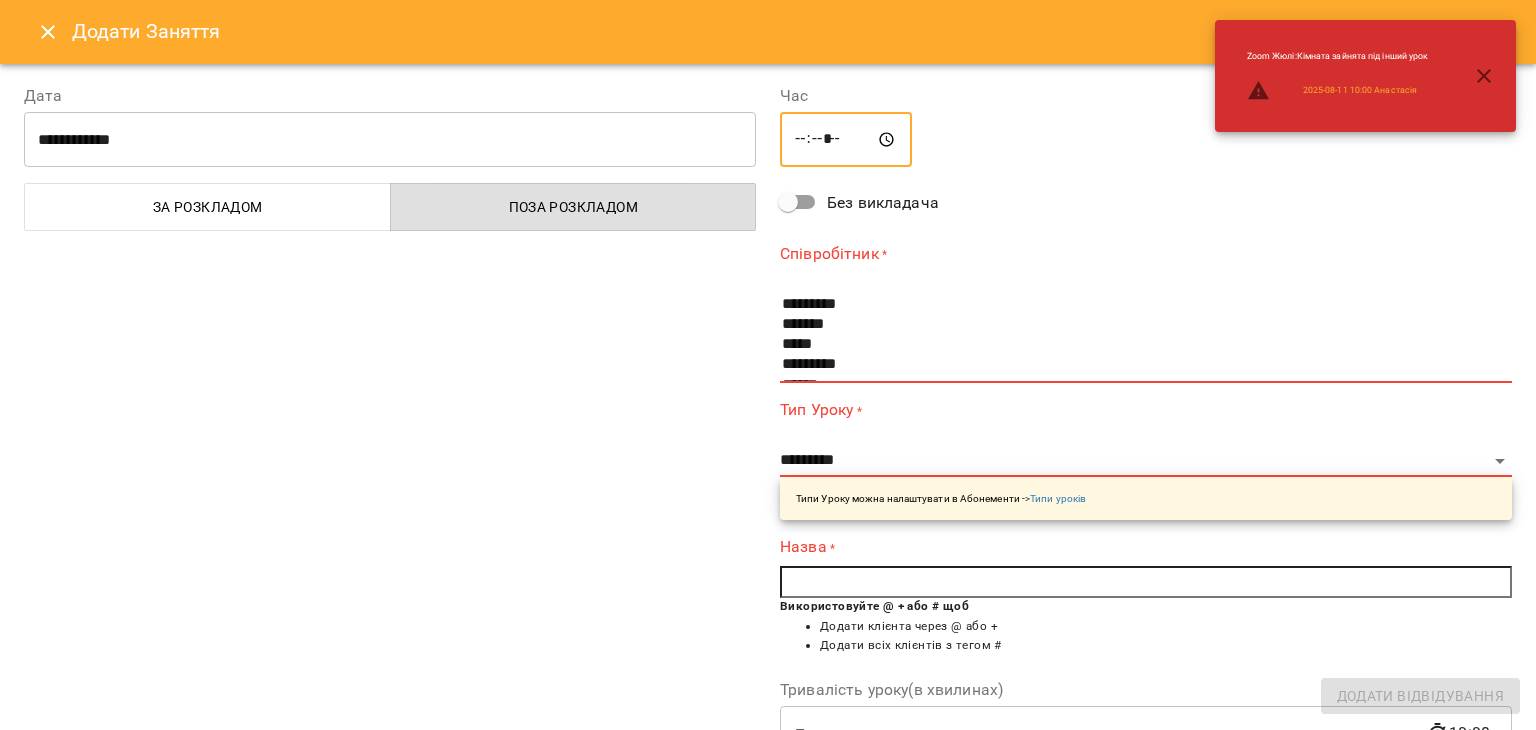 click on "*****" at bounding box center (846, 140) 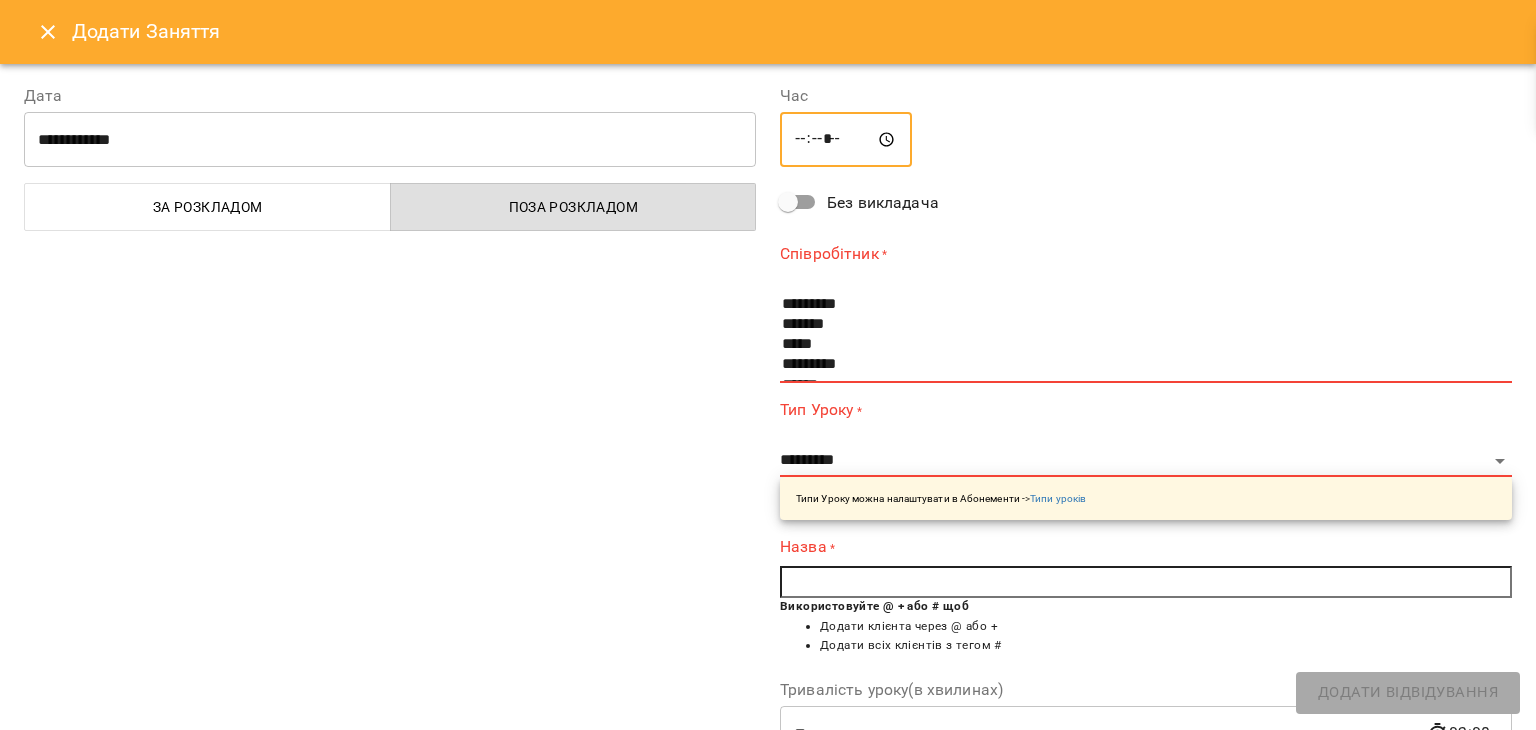type on "*****" 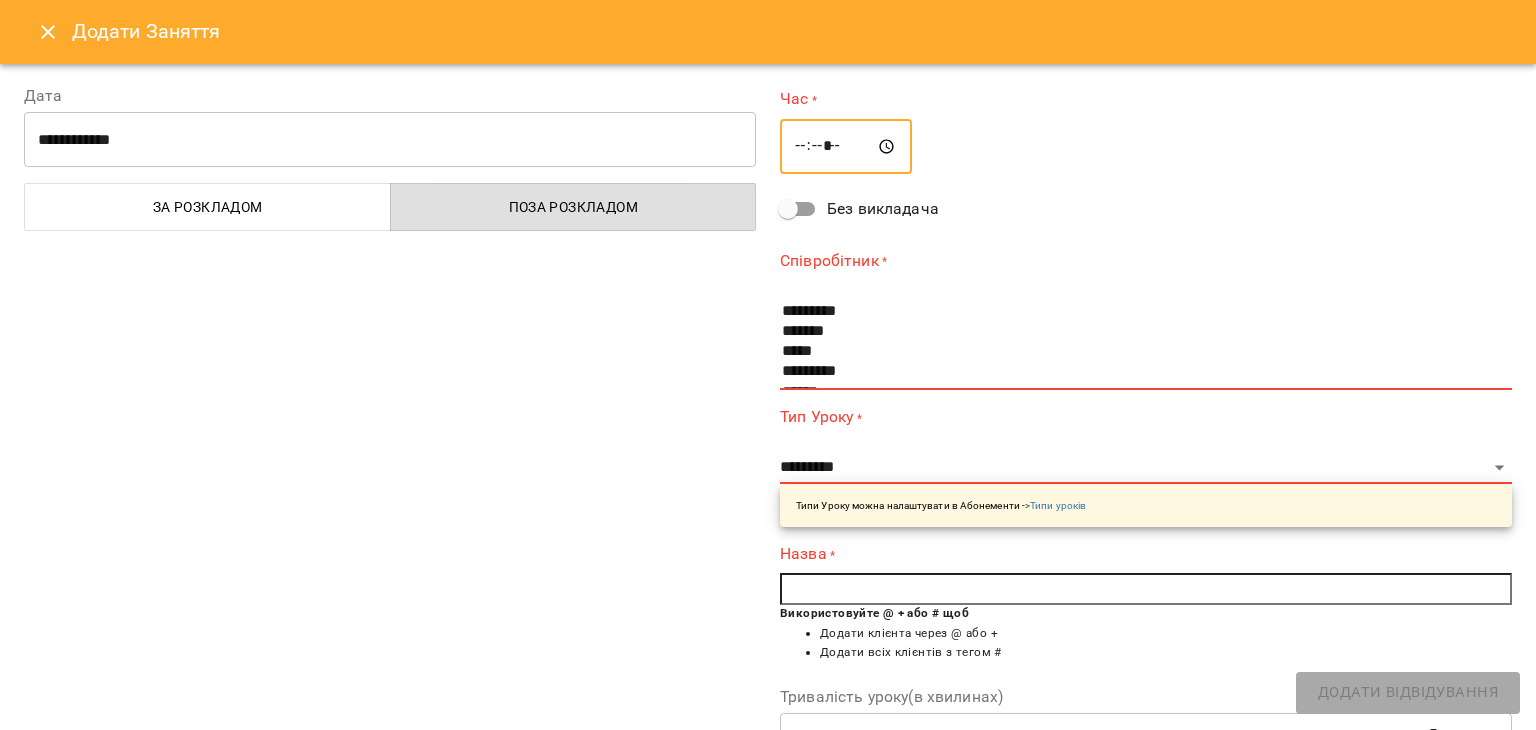 click at bounding box center [846, 147] 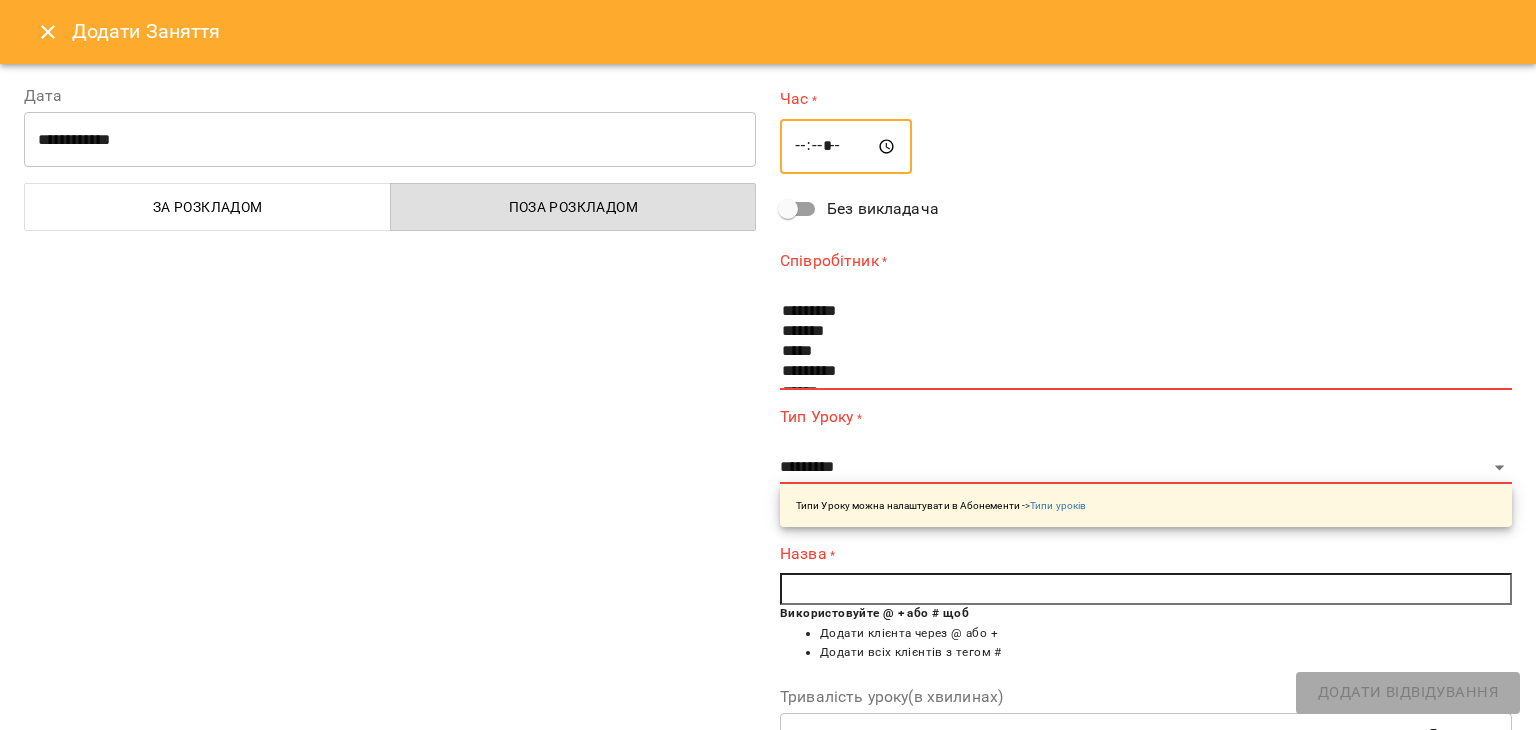 type on "*****" 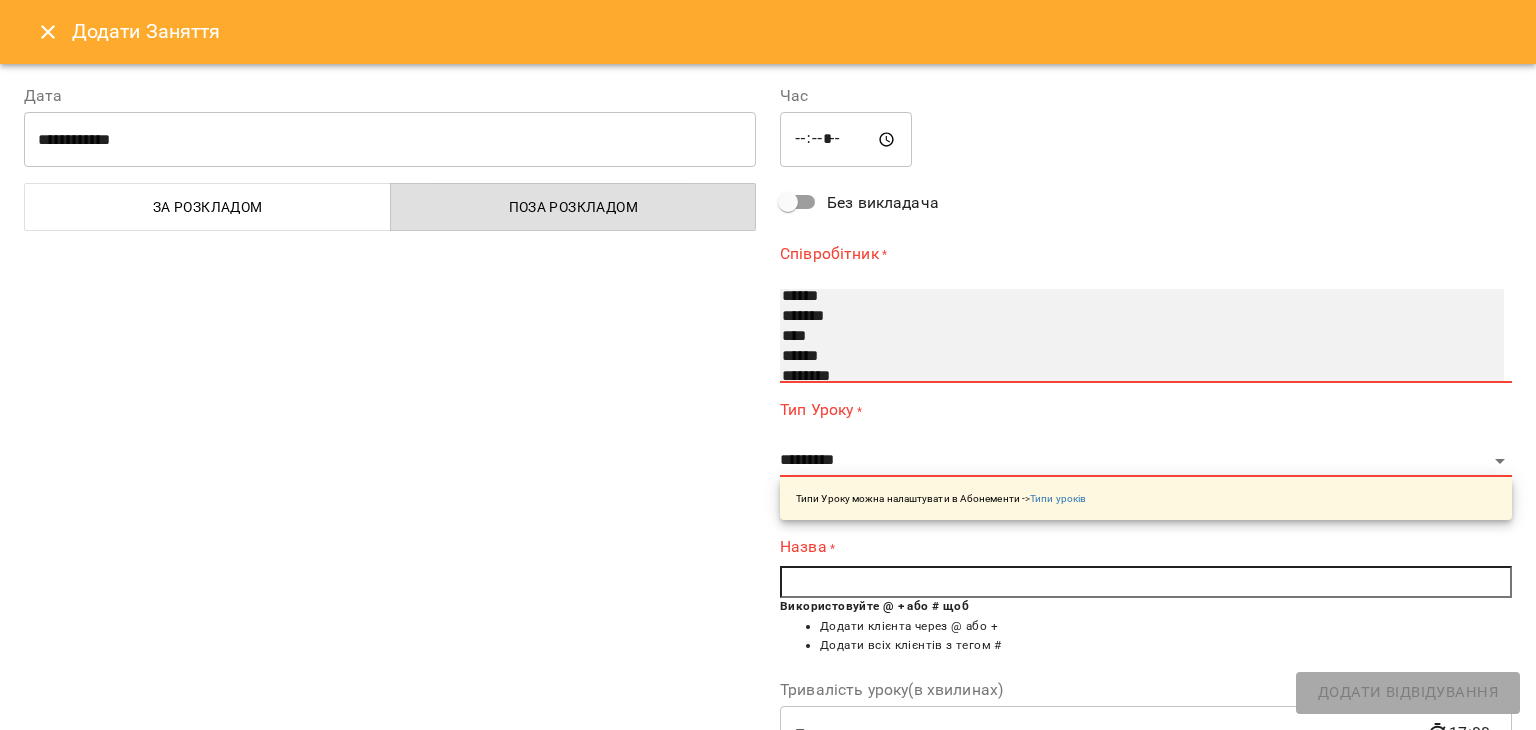 scroll, scrollTop: 95, scrollLeft: 0, axis: vertical 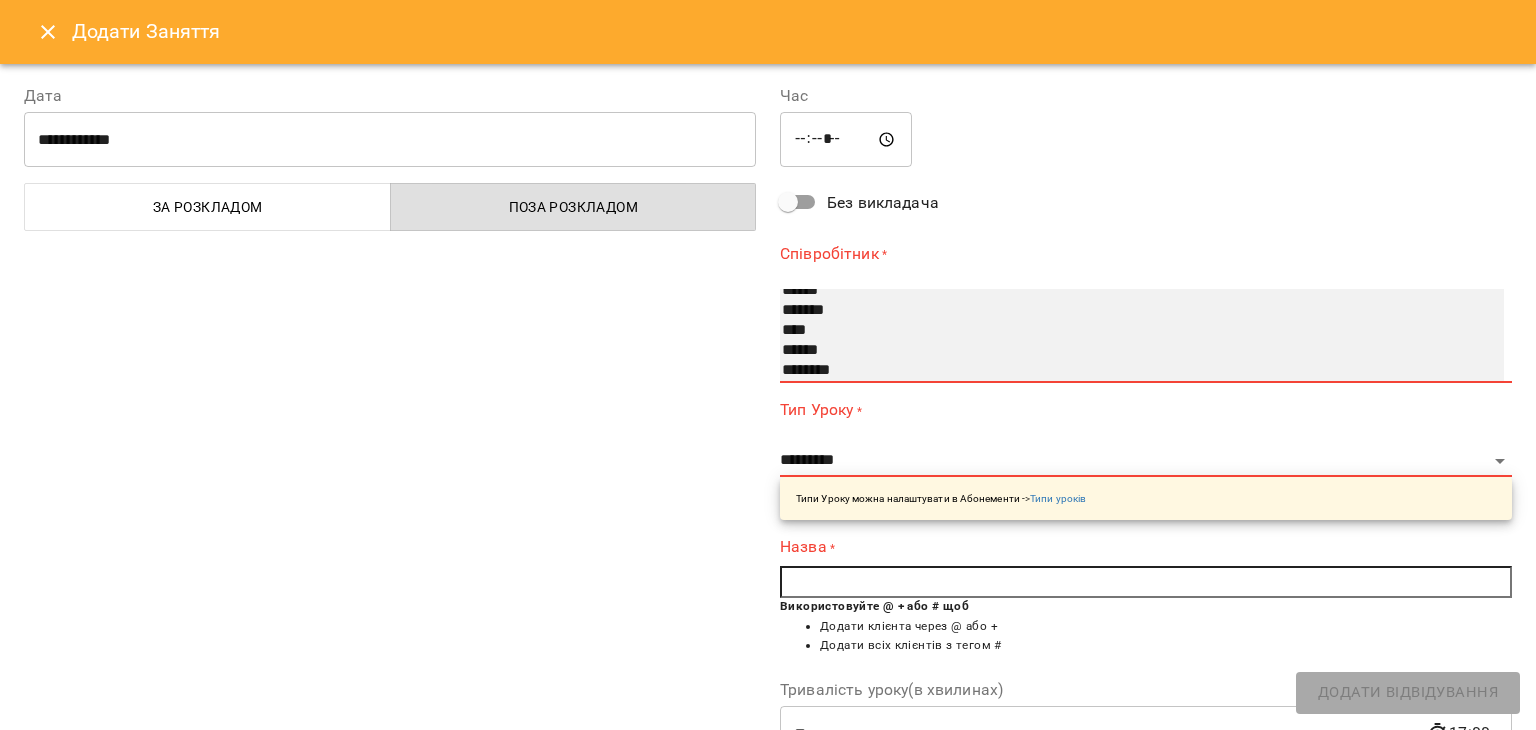 select on "**********" 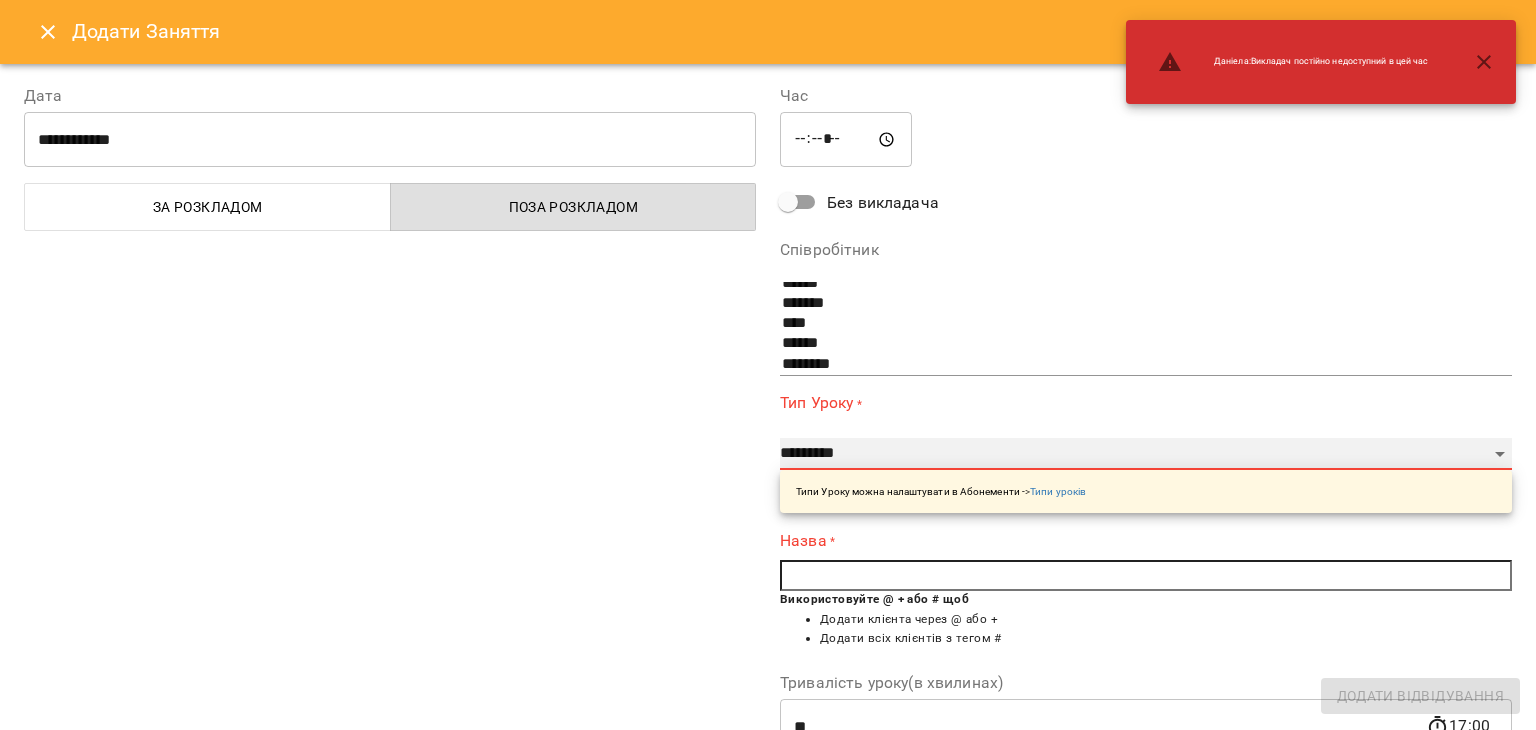 click on "**********" at bounding box center (1146, 454) 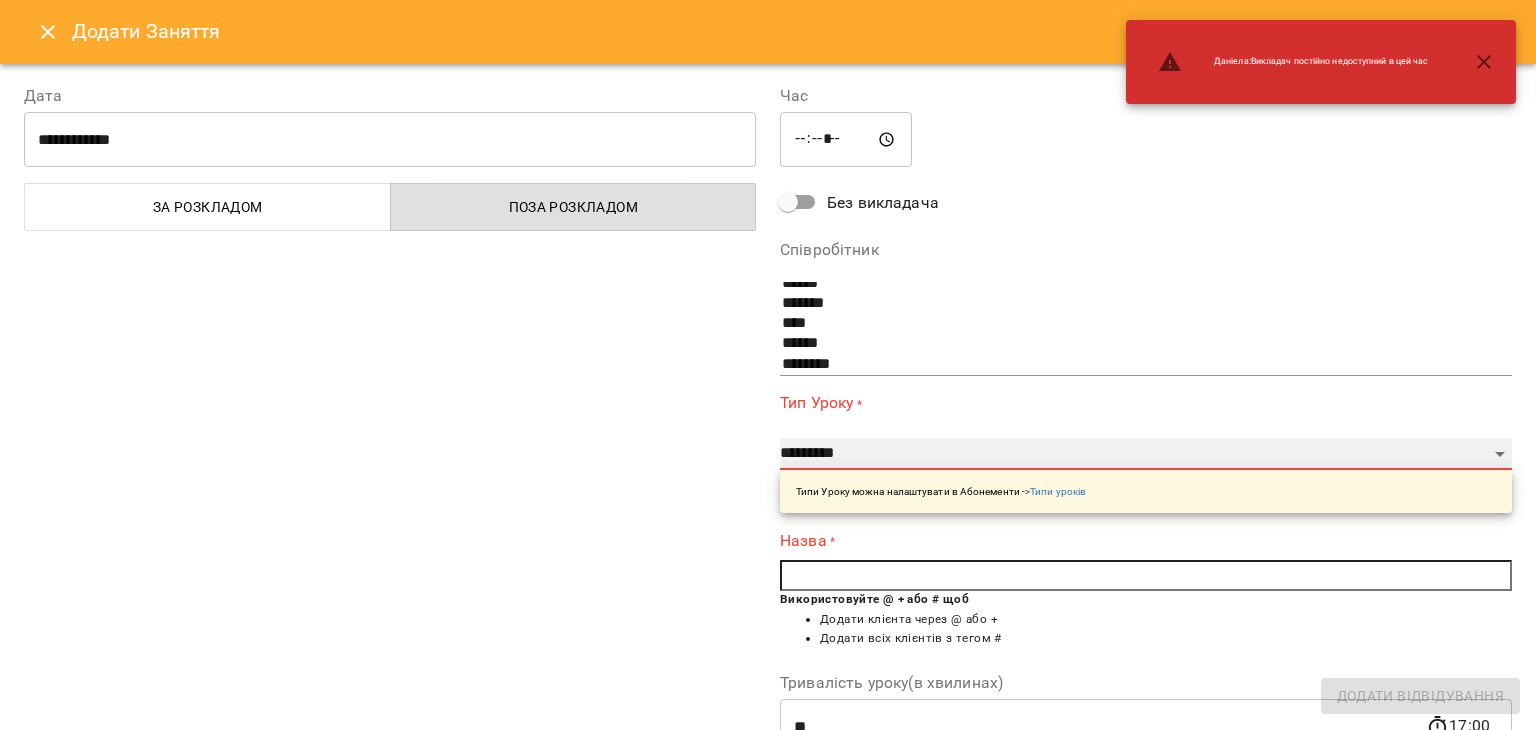 select on "**********" 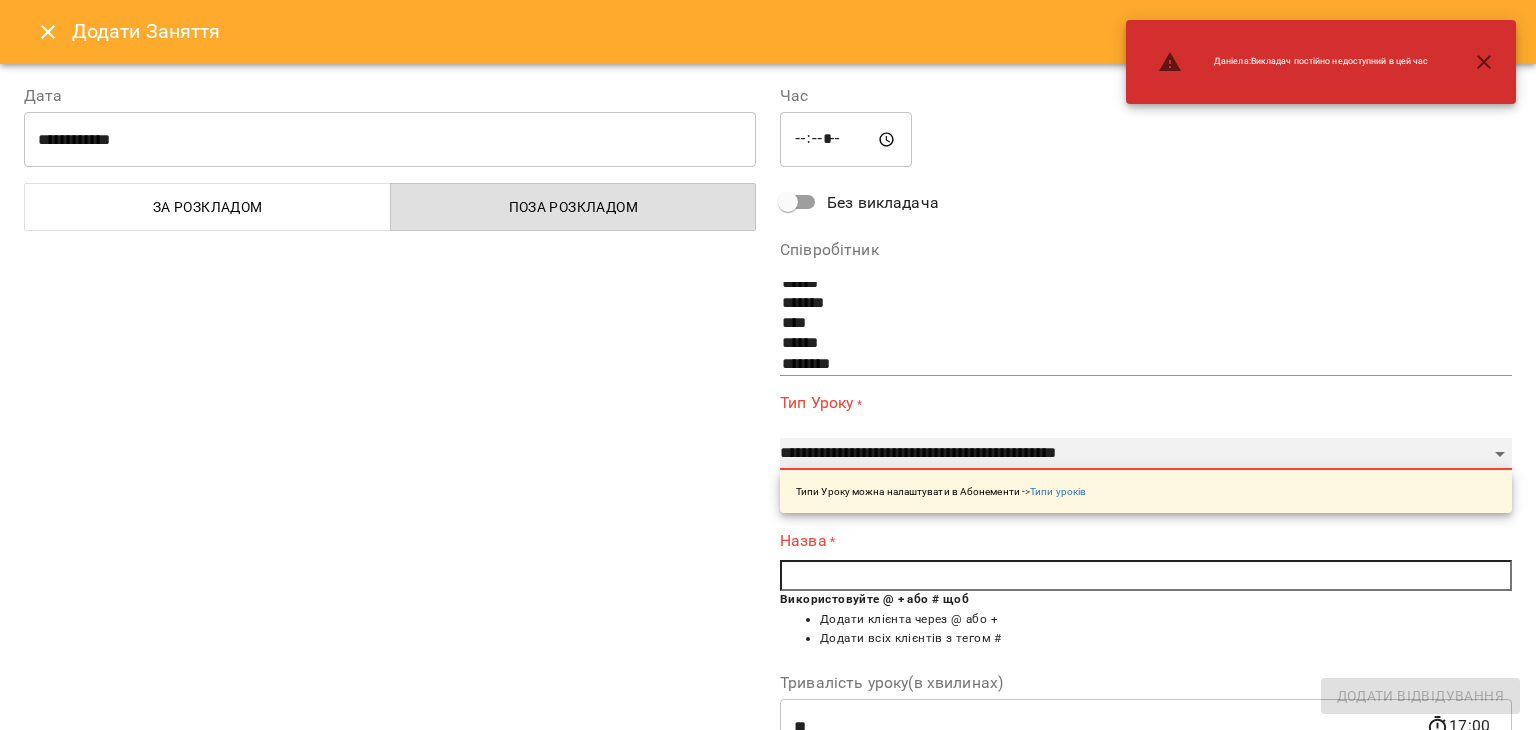 click on "**********" at bounding box center [1146, 454] 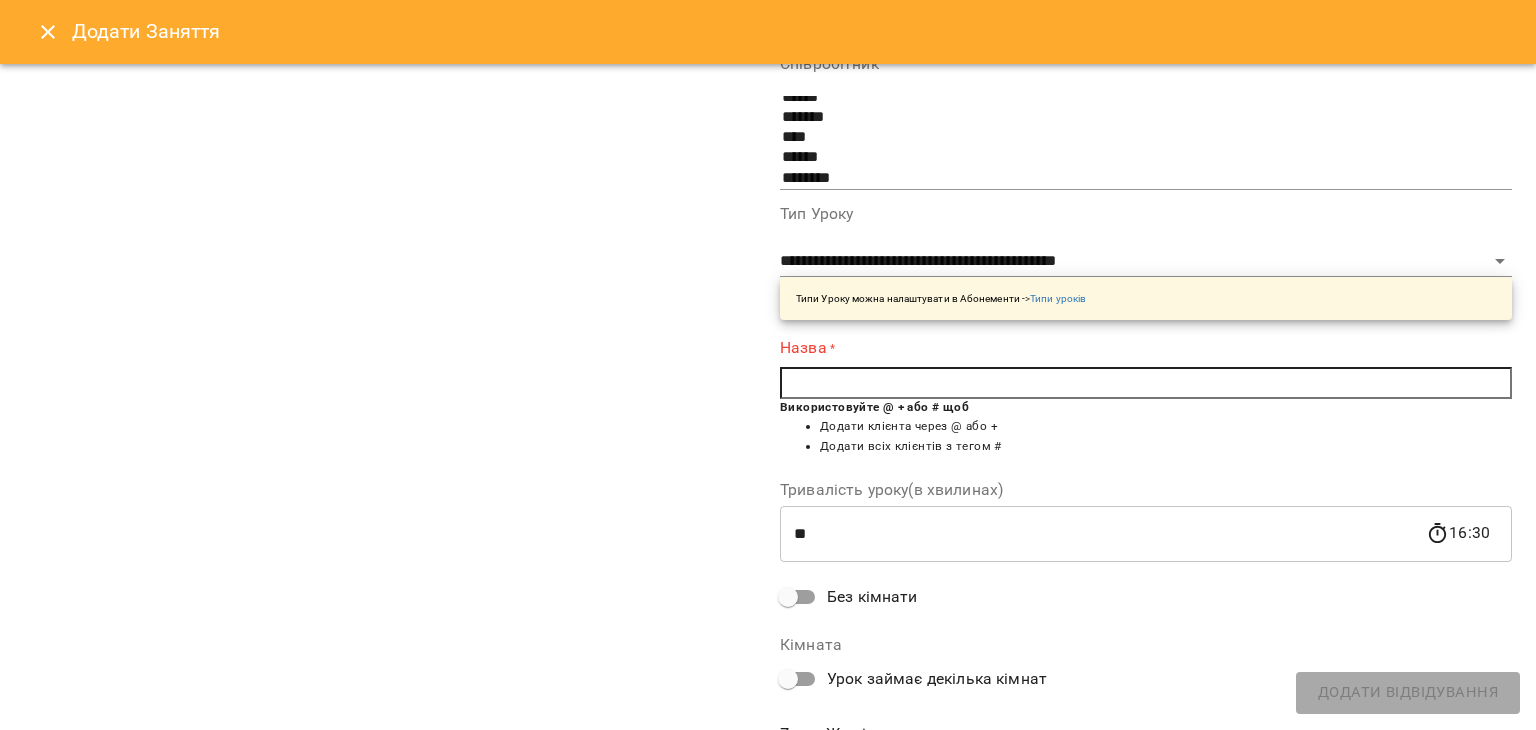 scroll, scrollTop: 275, scrollLeft: 0, axis: vertical 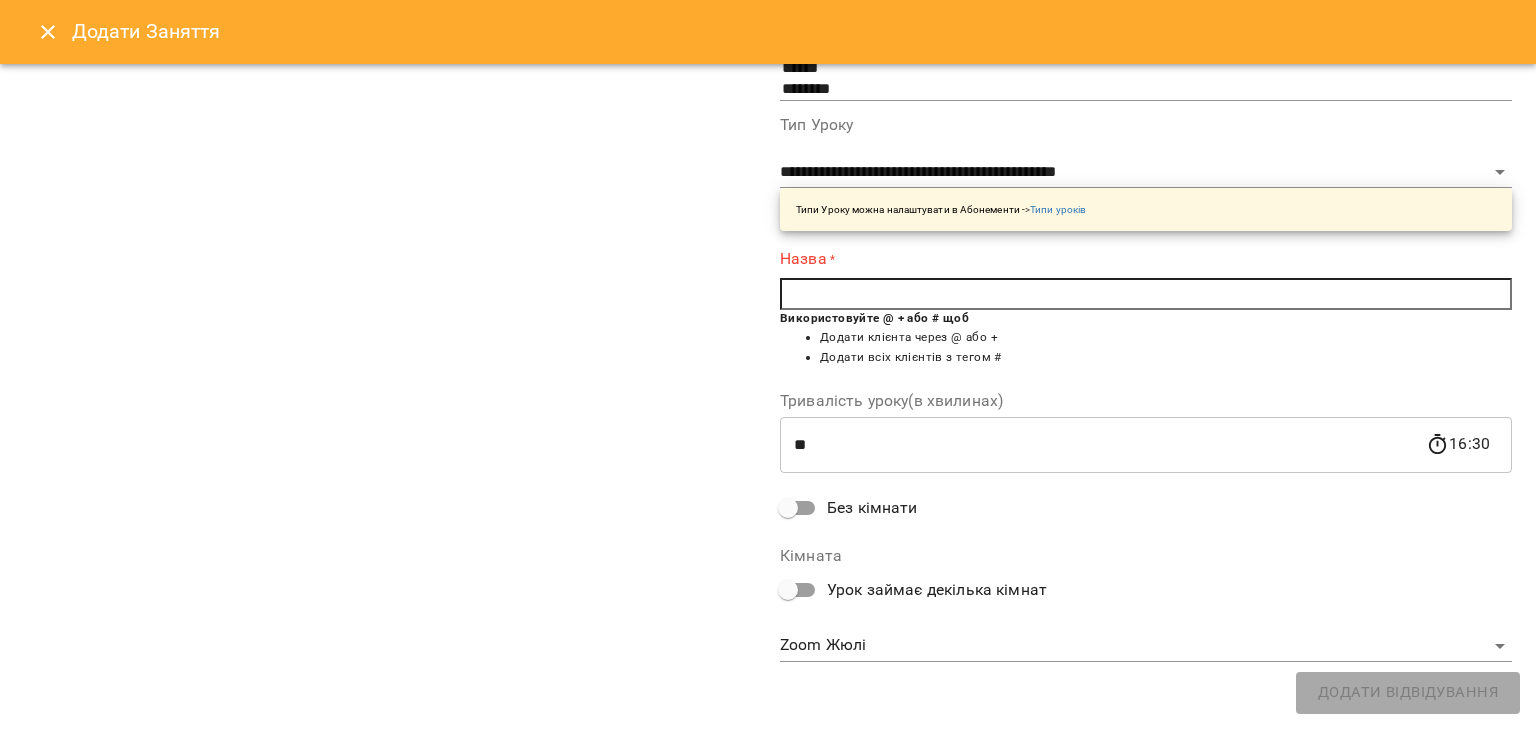 click at bounding box center [1146, 294] 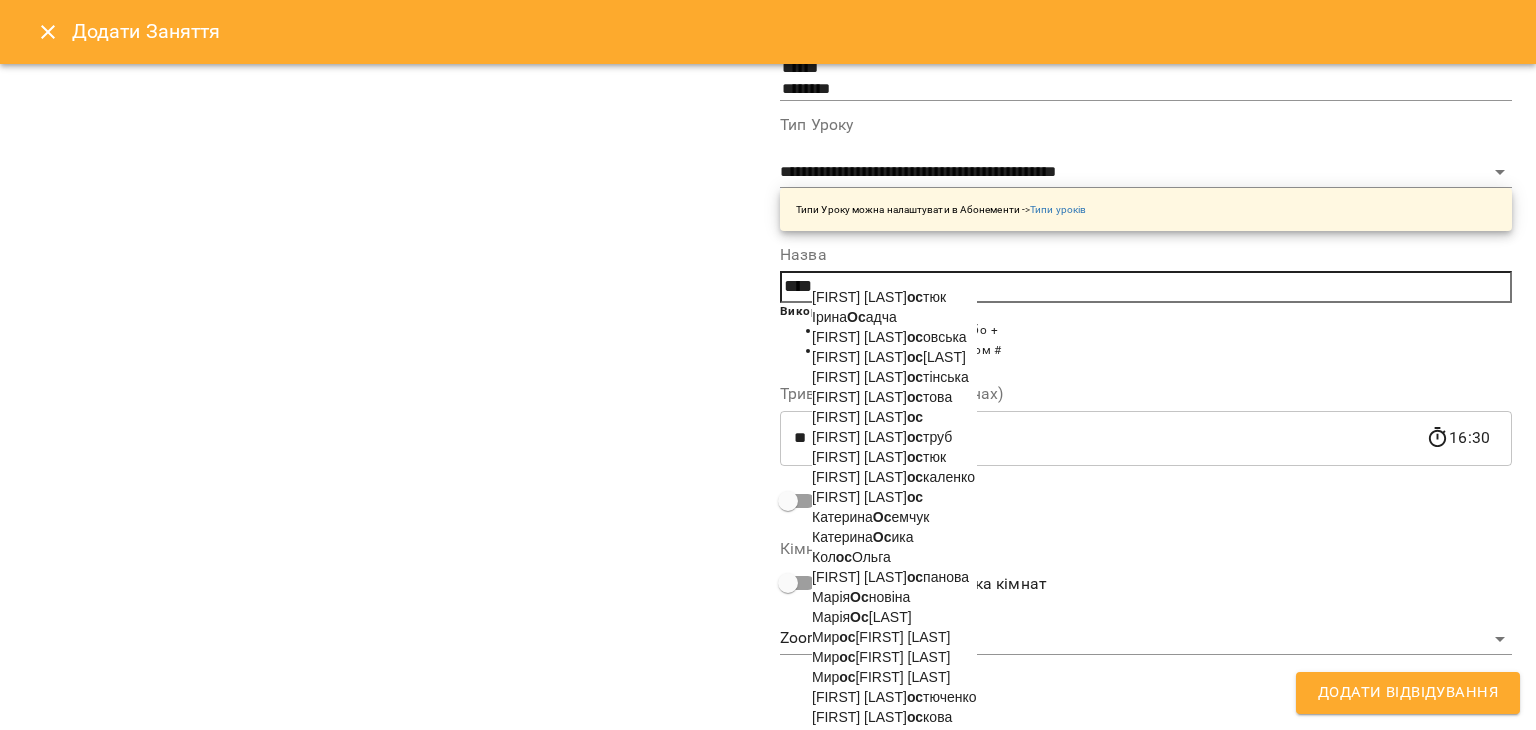 scroll, scrollTop: 268, scrollLeft: 0, axis: vertical 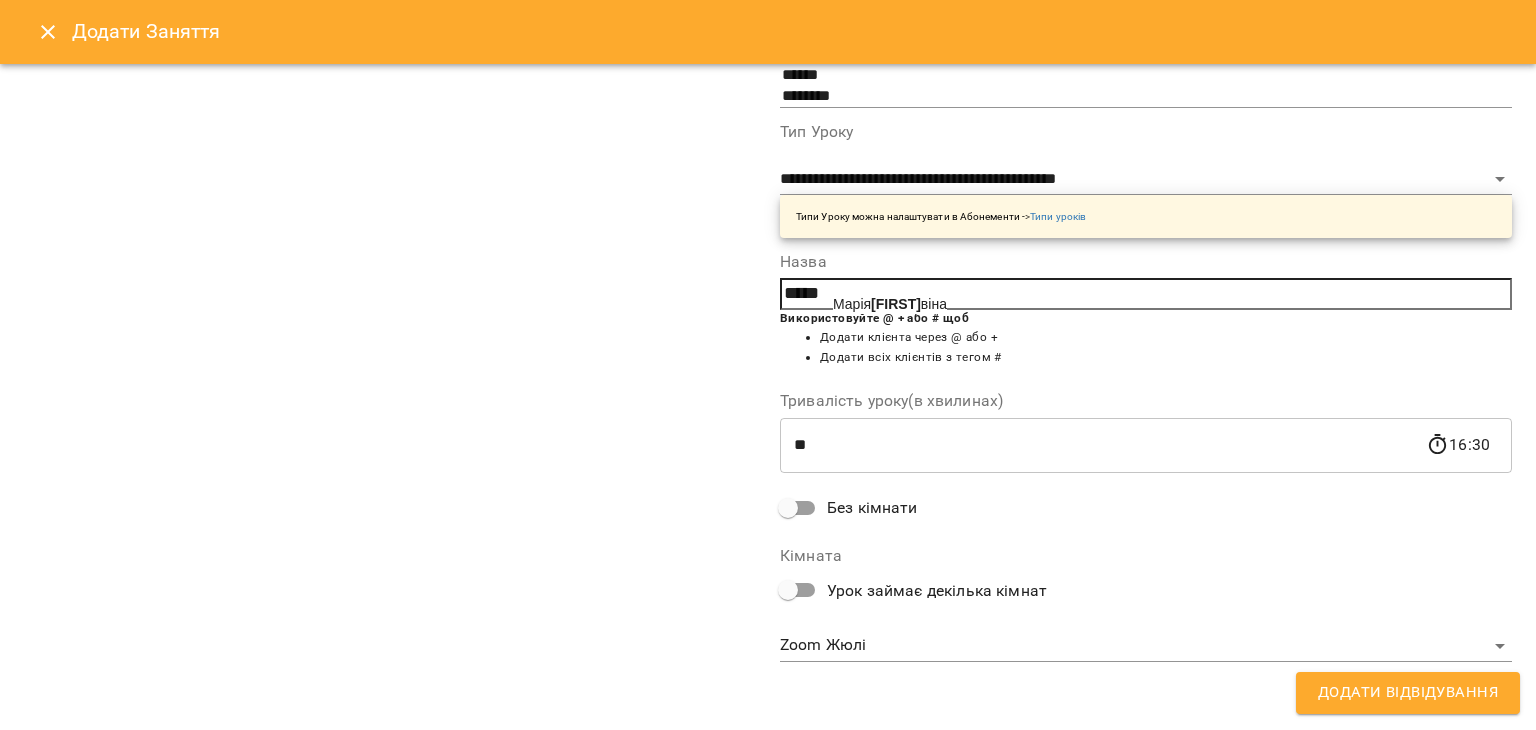 click on "[FIRST]  [LAST]" at bounding box center [890, 304] 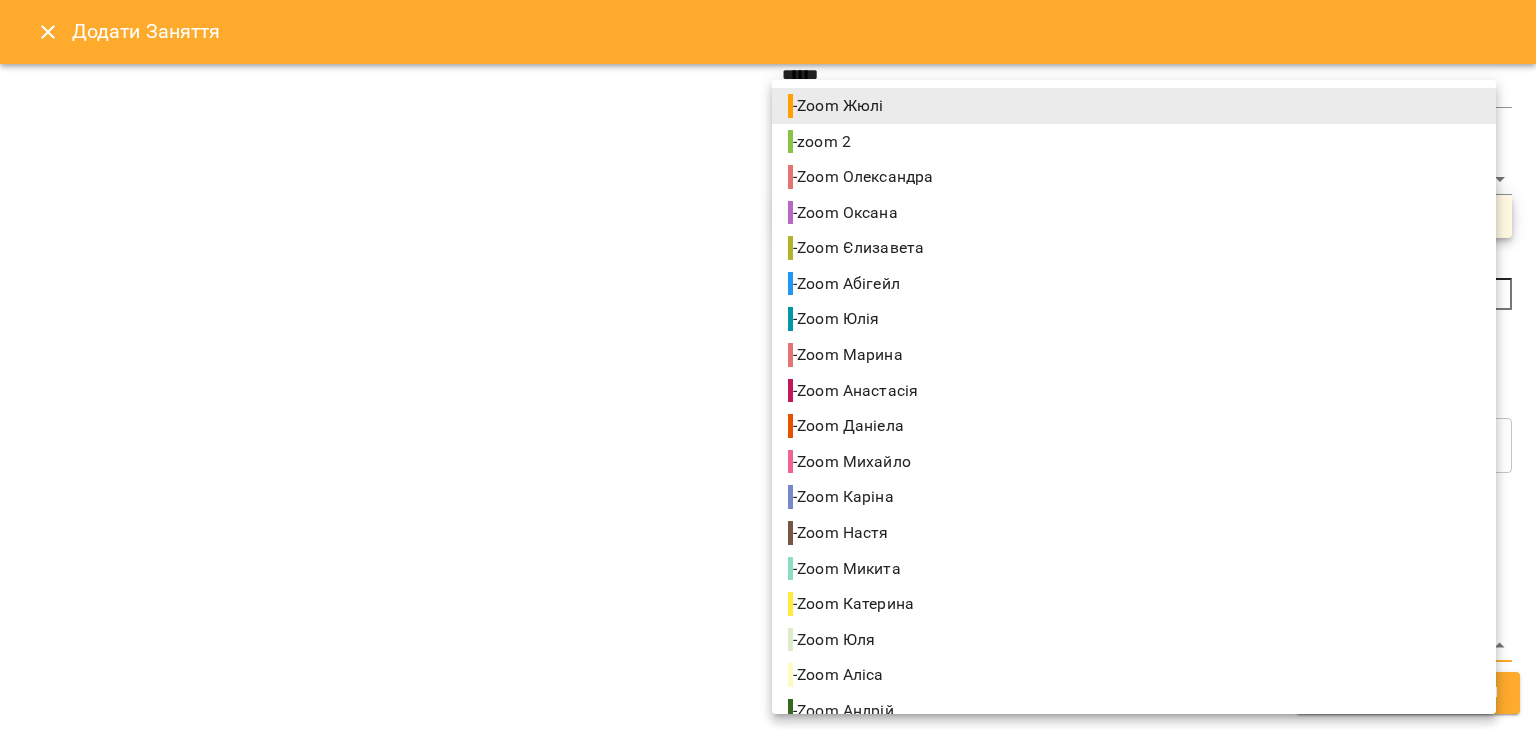 click on "For Business 60 UA Створити урок   [FIRST]   [FIRST]   [FIRST]   [FIRST]   [FIRST]   [FIRST]   [FIRST]   [FIRST]   [FIRST]   [FIRST]   [FIRST]   [FIRST]   [FIRST]   [FIRST]    [FIRST]   [FIRST]    [FIRST]  09 10 11 12 13 14 15 16 17 18 19 20 21 22 00:00 -   19:00 😴😴😴 00:00 -   00:00 😴😴😴 19:00 3 Групове онлайн заняття по 80 хв рівні А1-В1 (Група 70 А2) 20:30 📌 Безкоштовна консультація з визначення рівня - Консультація | French.etc 💛 21:00 Індивідуальне онлайн заняття  50 хв рівні А1-В1 - [FIRST] [LAST] 22:00 -   23:59 😴😴😴 00:00 -   11:00 😴😴😴 10:00 [FIRST] [LAST] 11:00 - [FIRST] [LAST] 12:00 -   -" at bounding box center (768, 965) 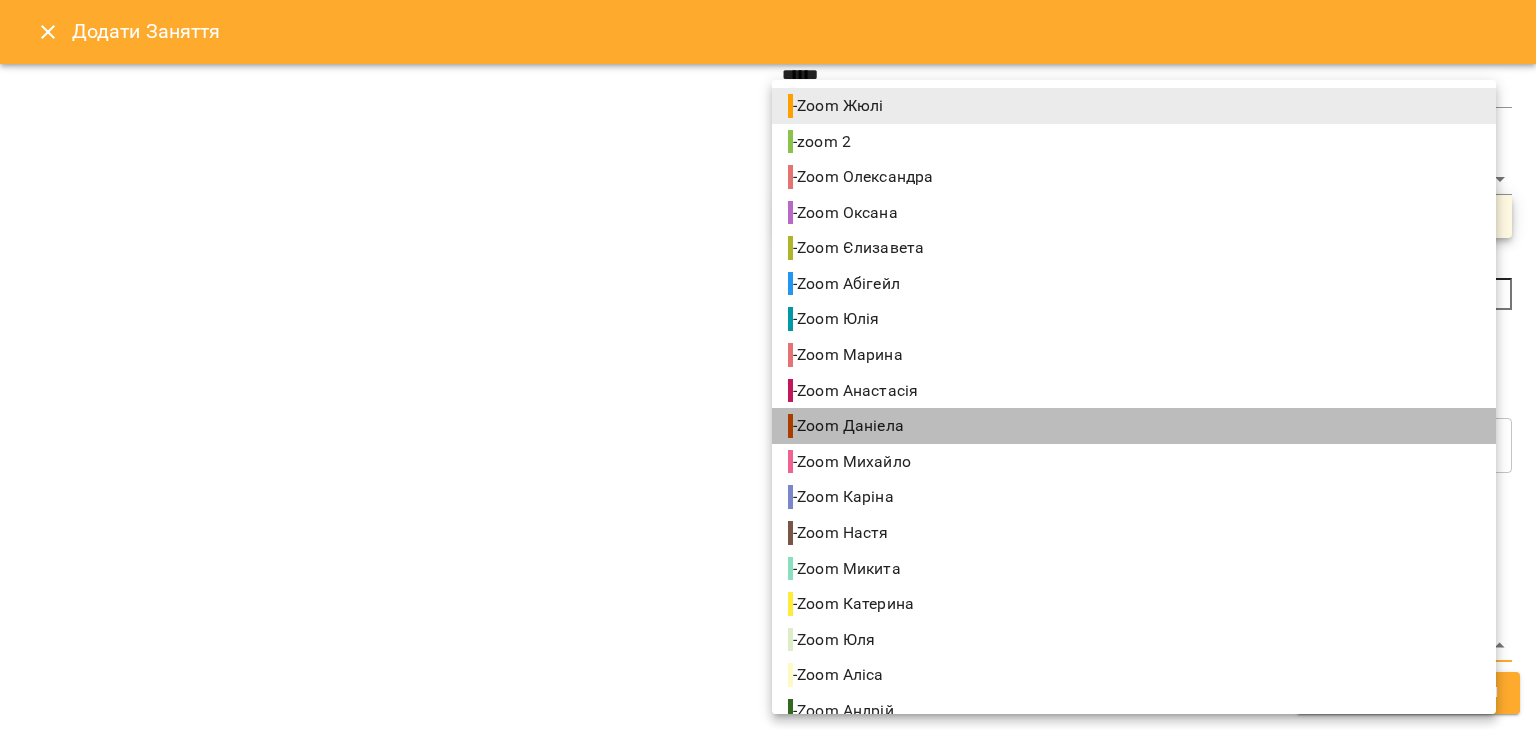 click on "- Zoom [FIRST]" at bounding box center (1134, 426) 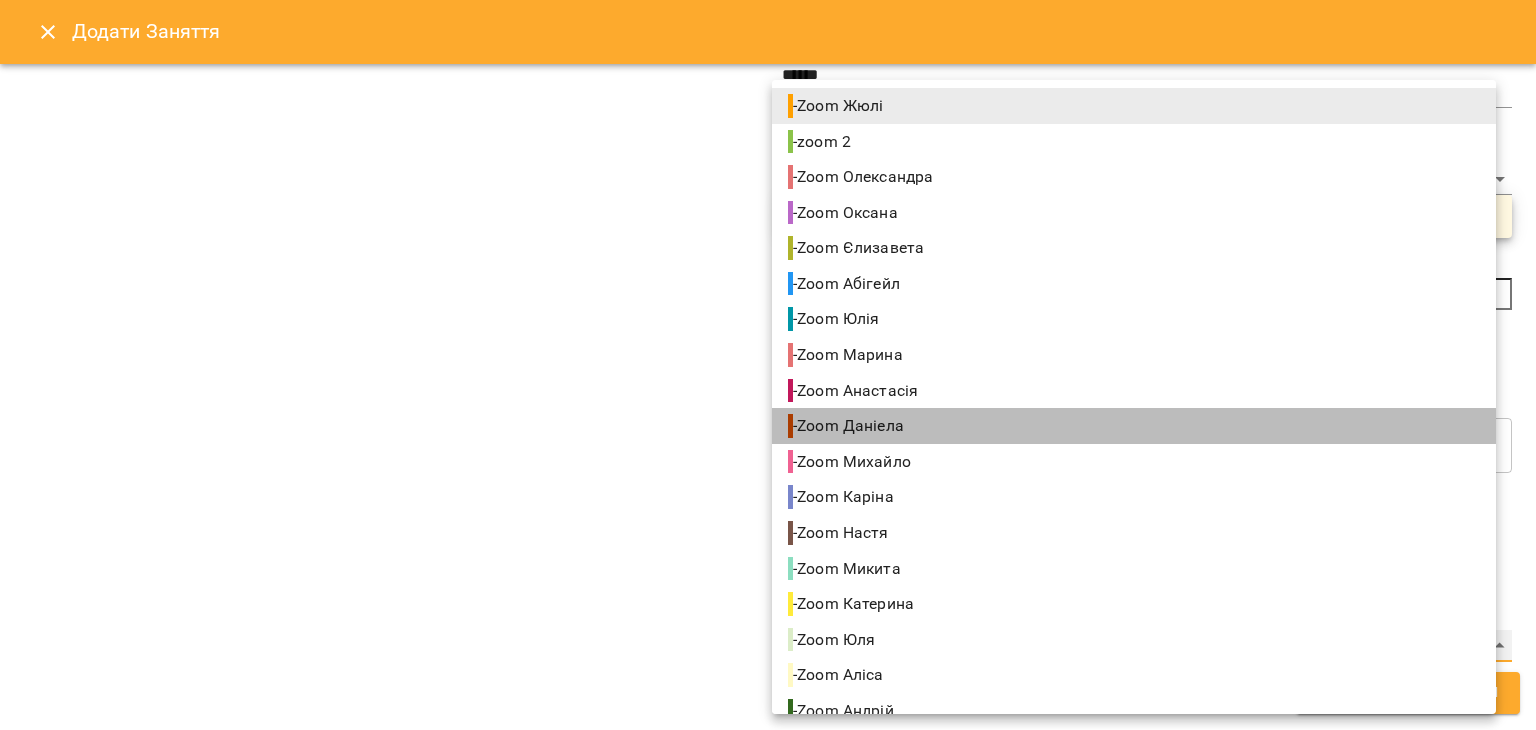 type on "**********" 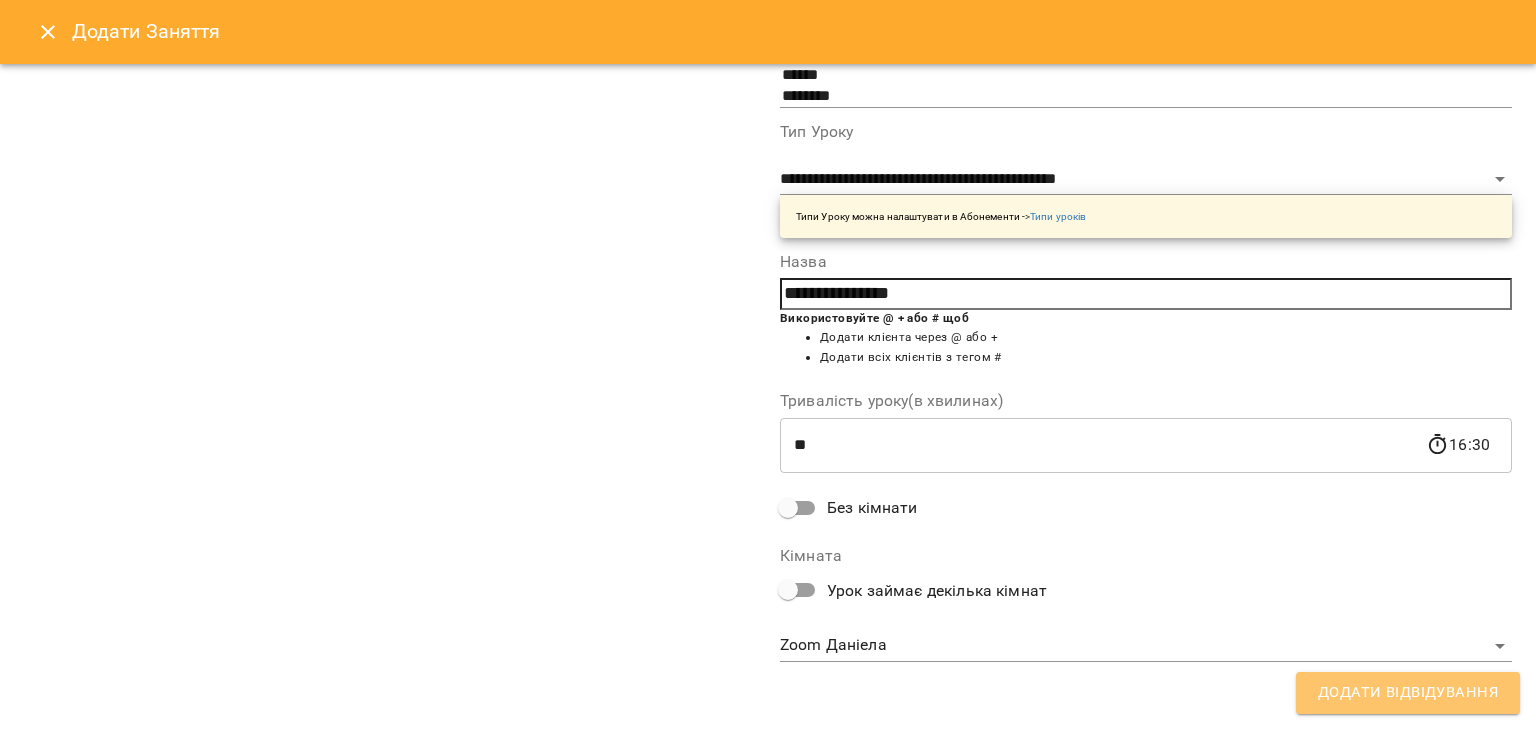 click on "Додати Відвідування" at bounding box center [1408, 693] 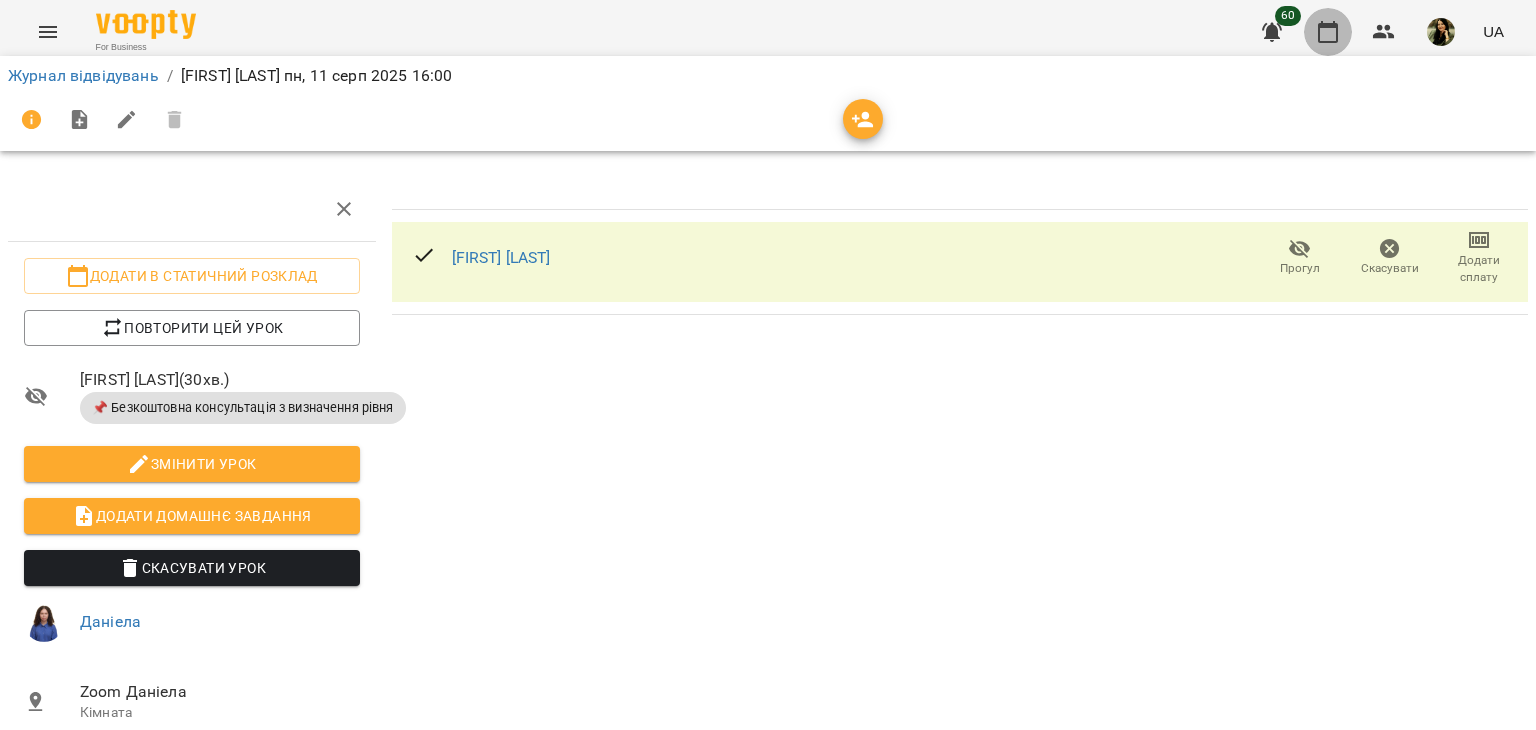 click 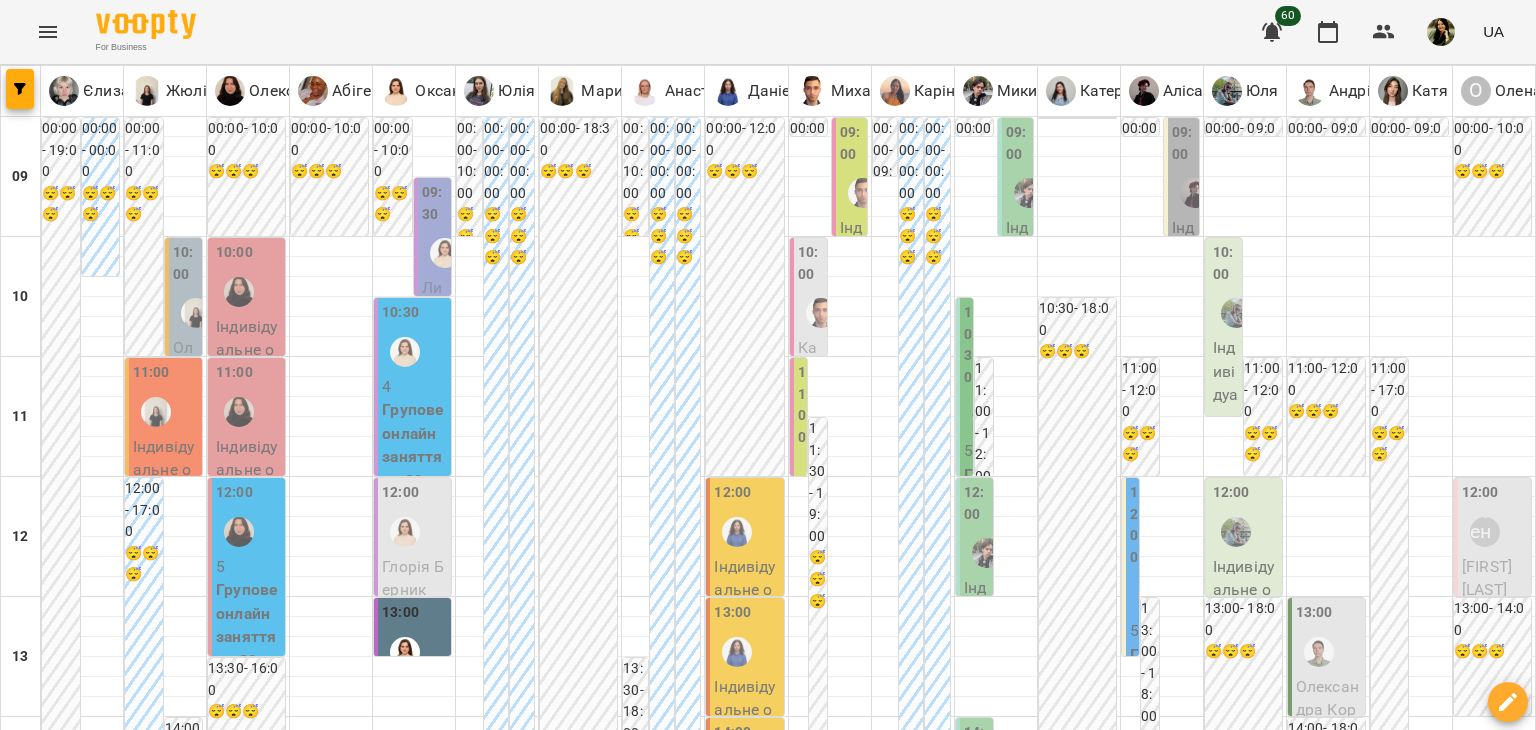 scroll, scrollTop: 580, scrollLeft: 0, axis: vertical 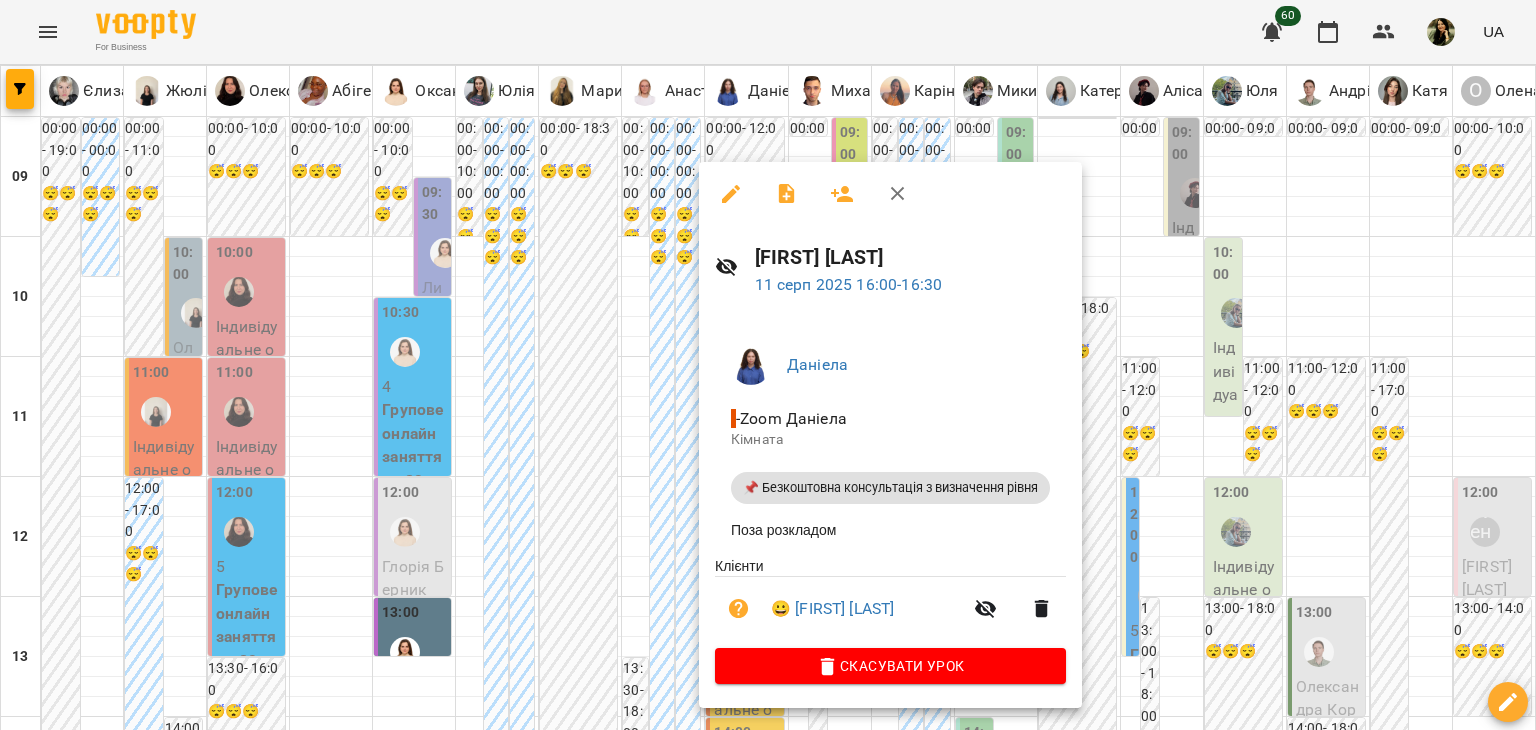 click 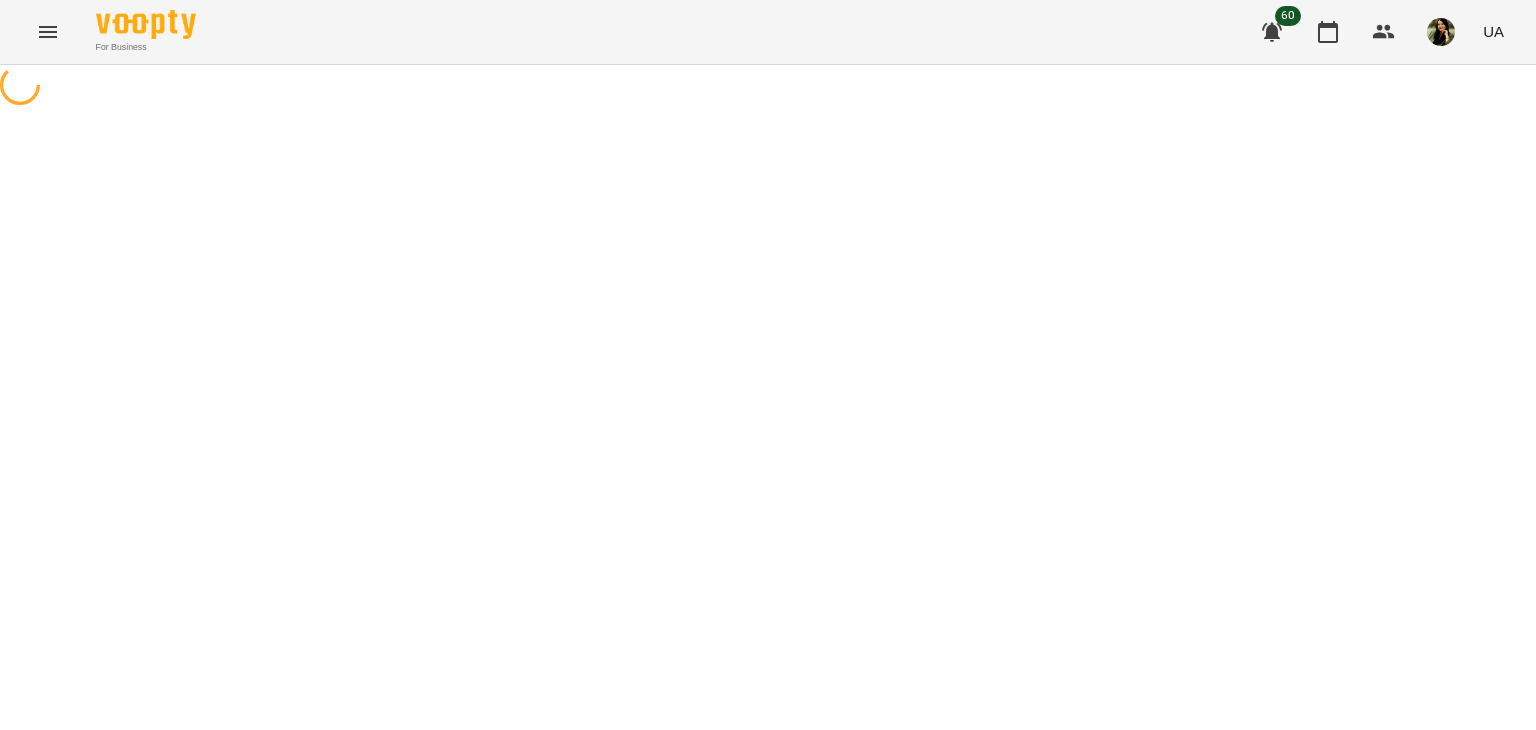select on "**********" 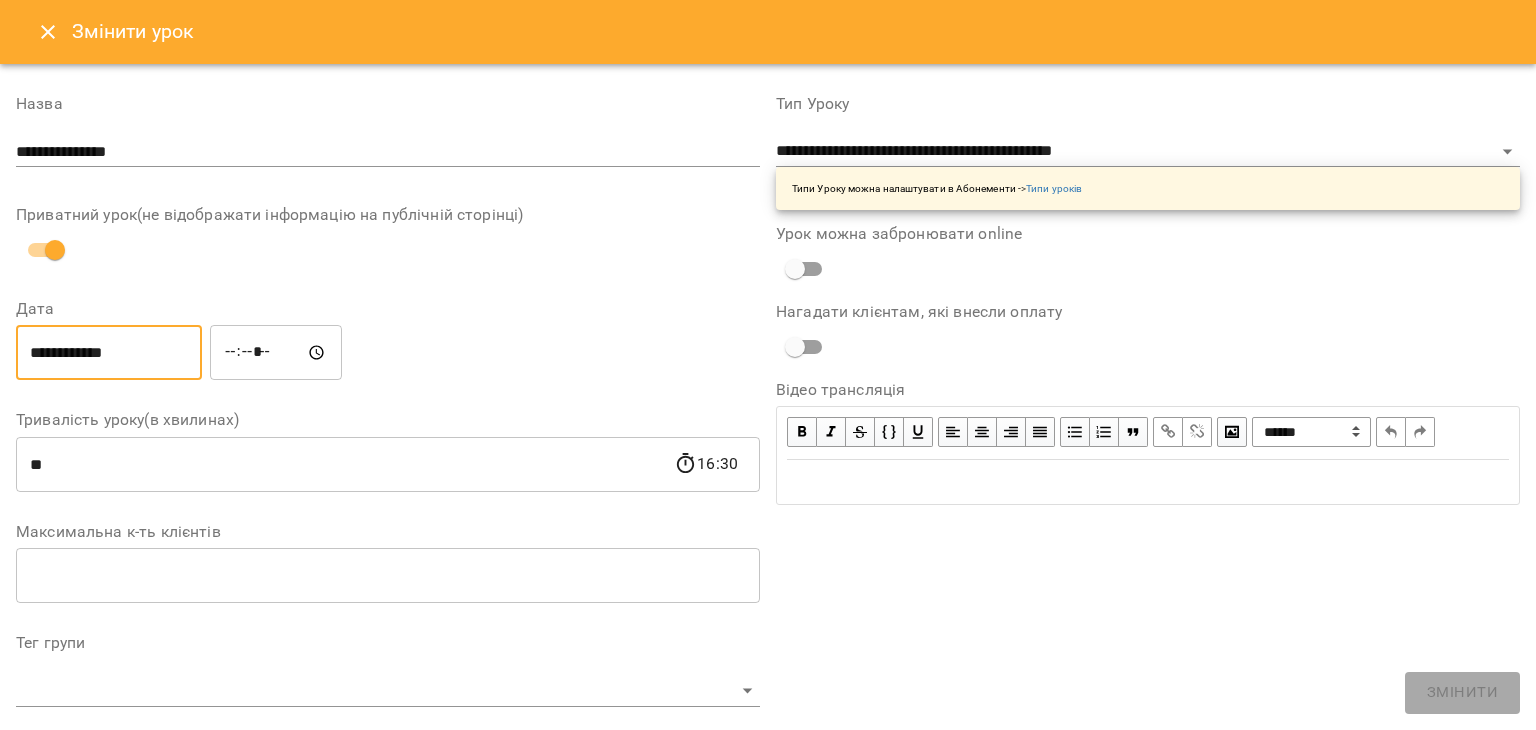 click on "**********" at bounding box center (109, 353) 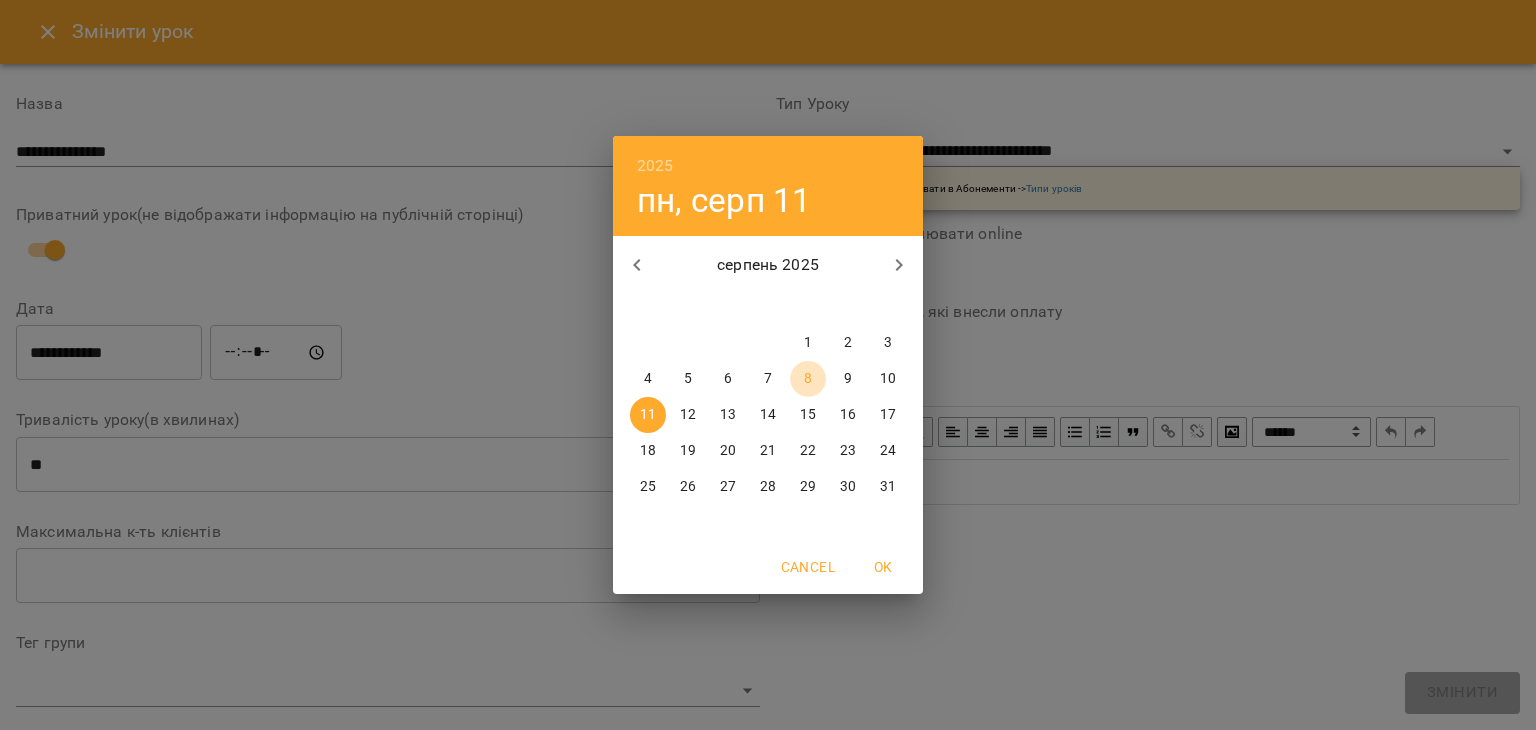 click on "8" at bounding box center (808, 379) 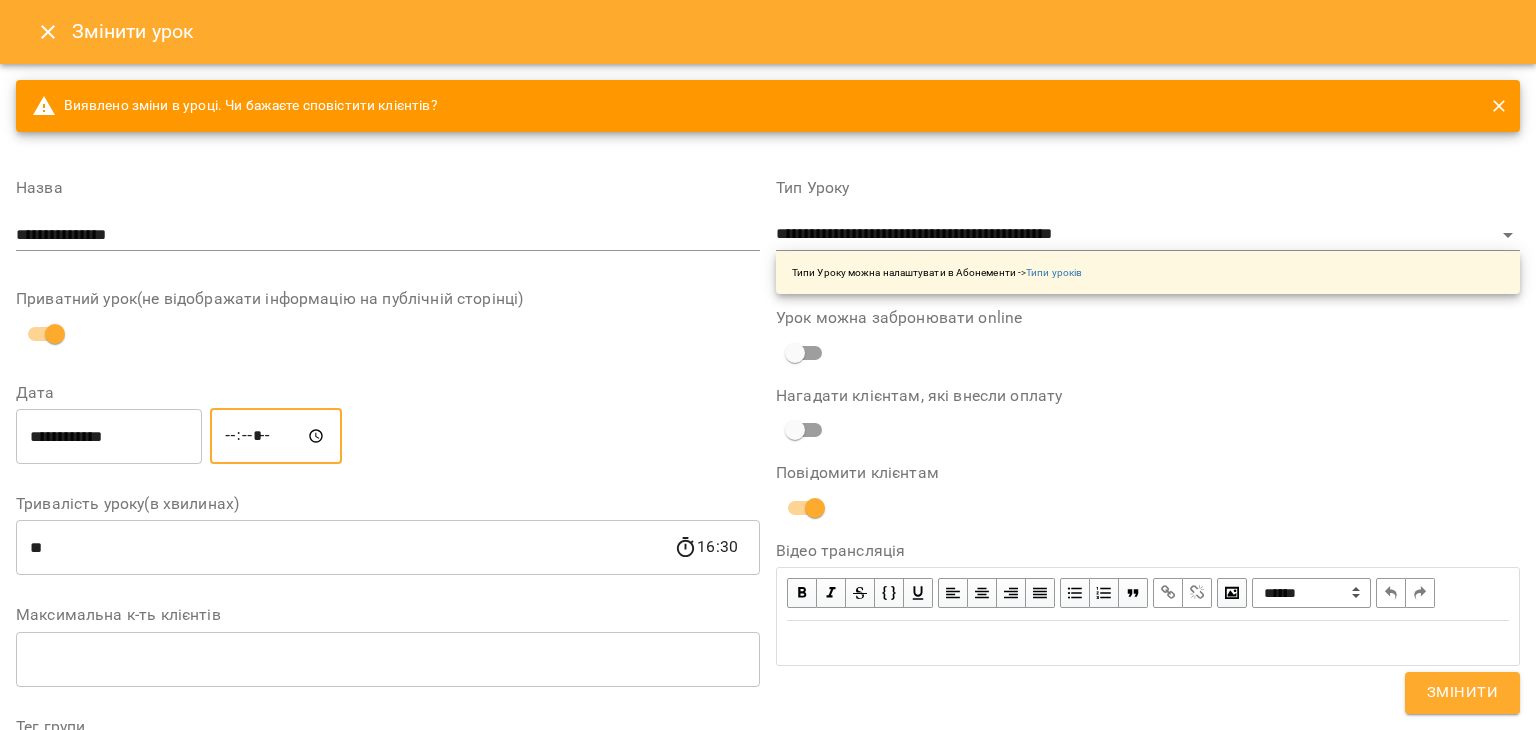click on "*****" at bounding box center (276, 436) 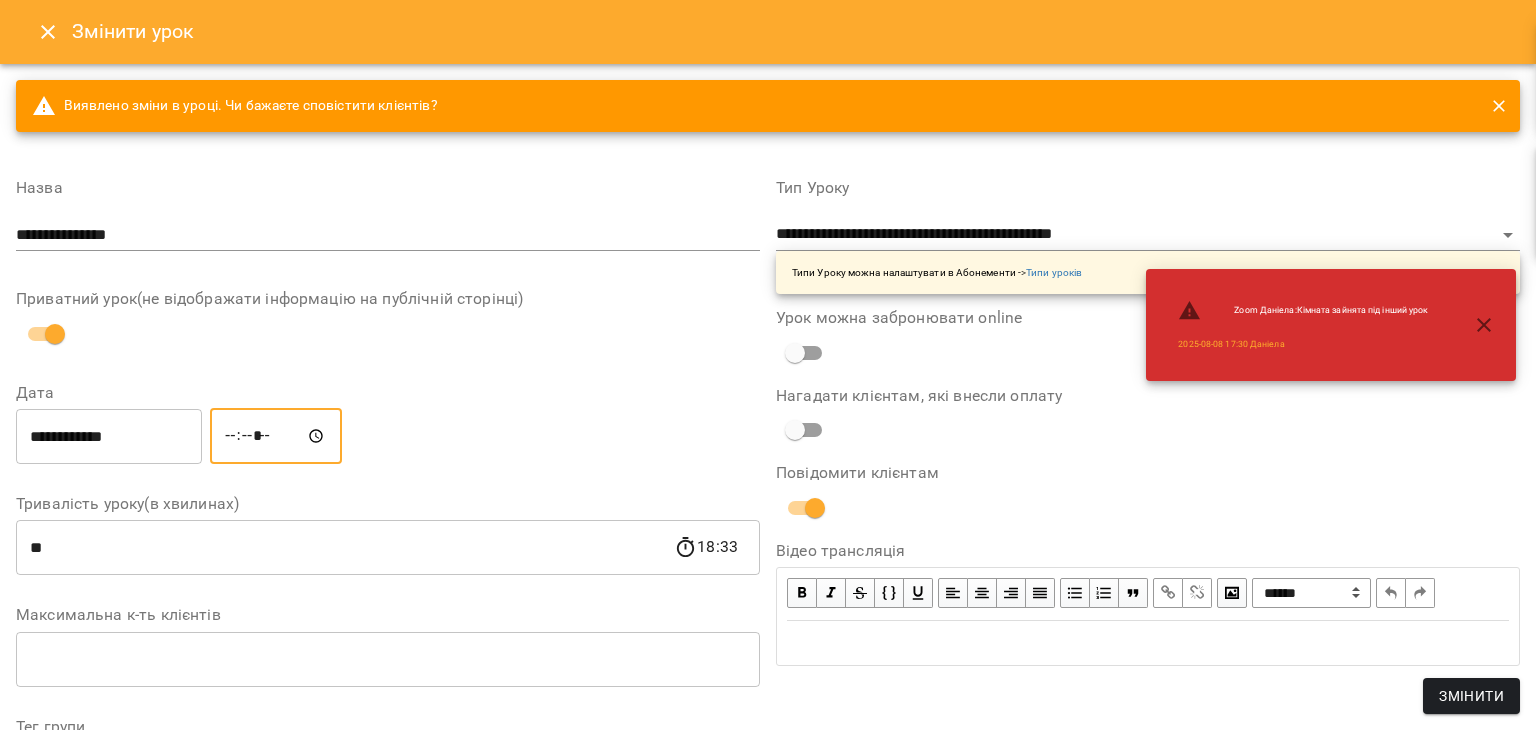 type on "*****" 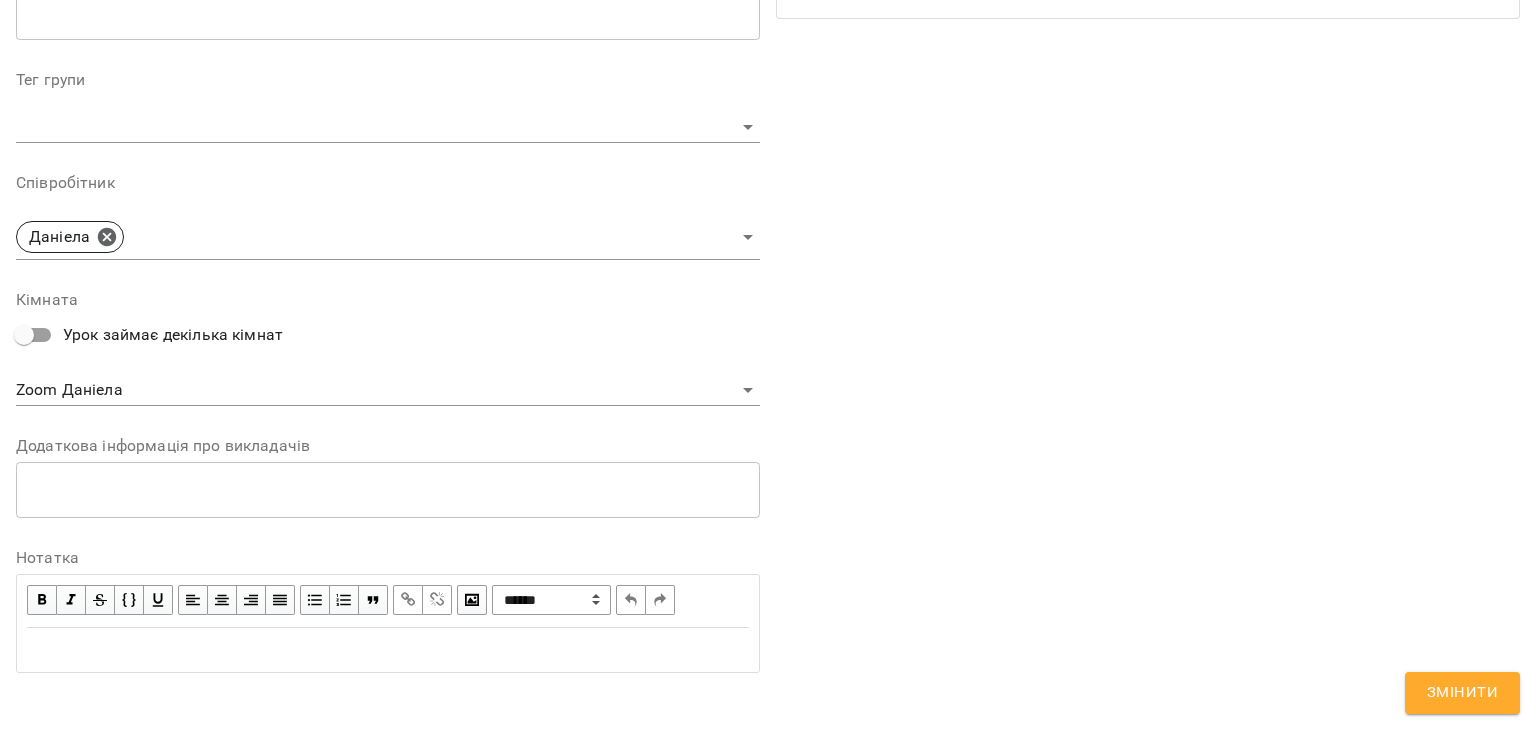 scroll, scrollTop: 660, scrollLeft: 0, axis: vertical 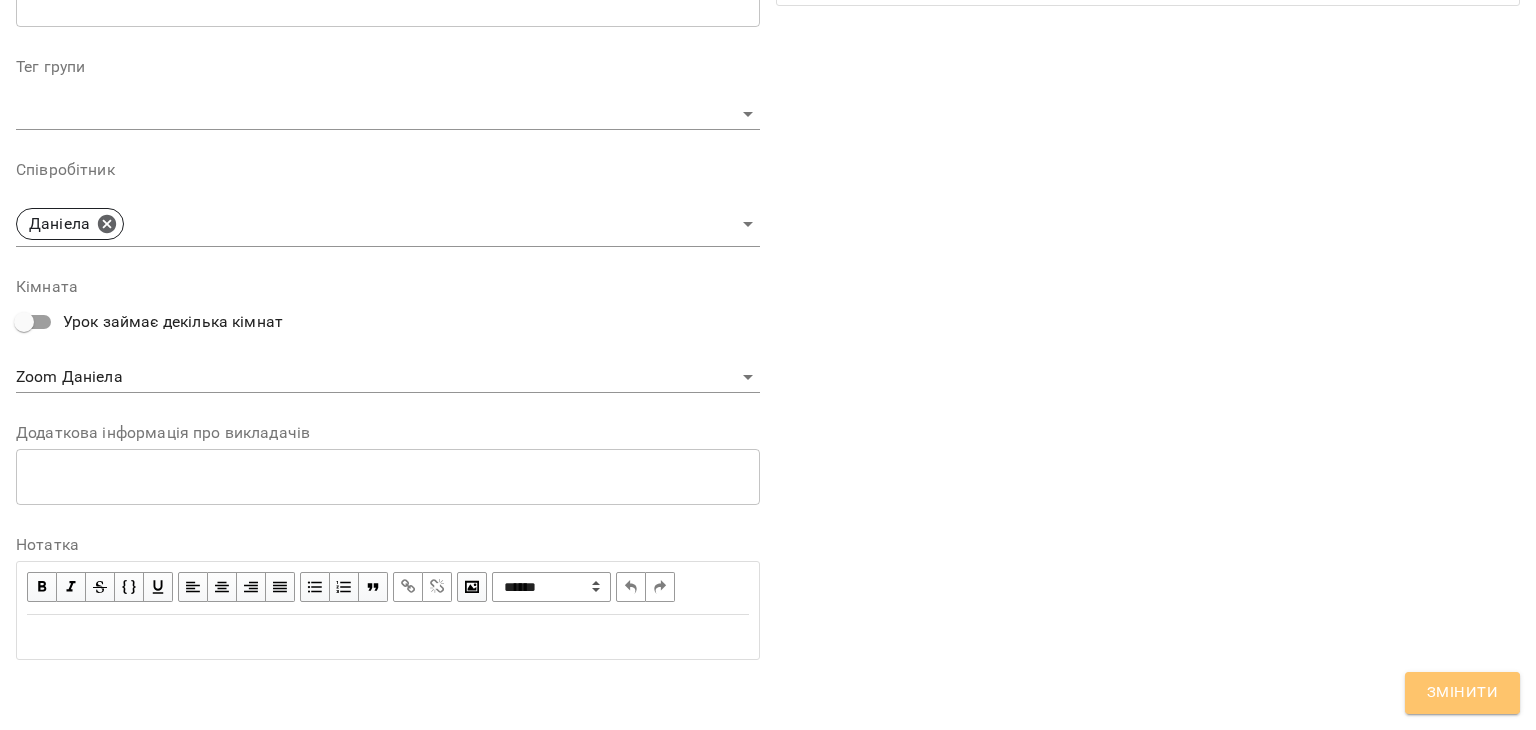click on "Змінити" at bounding box center (1462, 693) 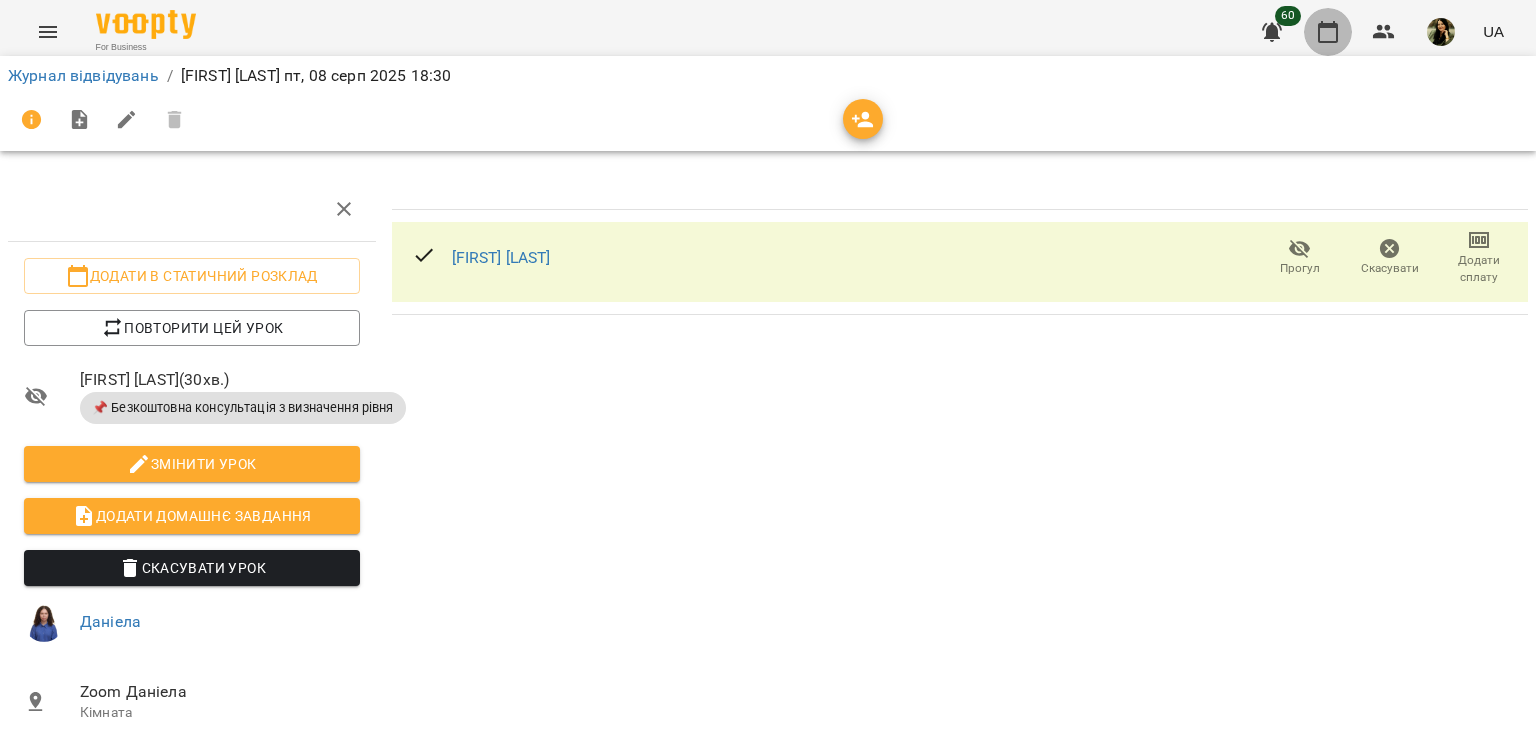 click at bounding box center [1328, 32] 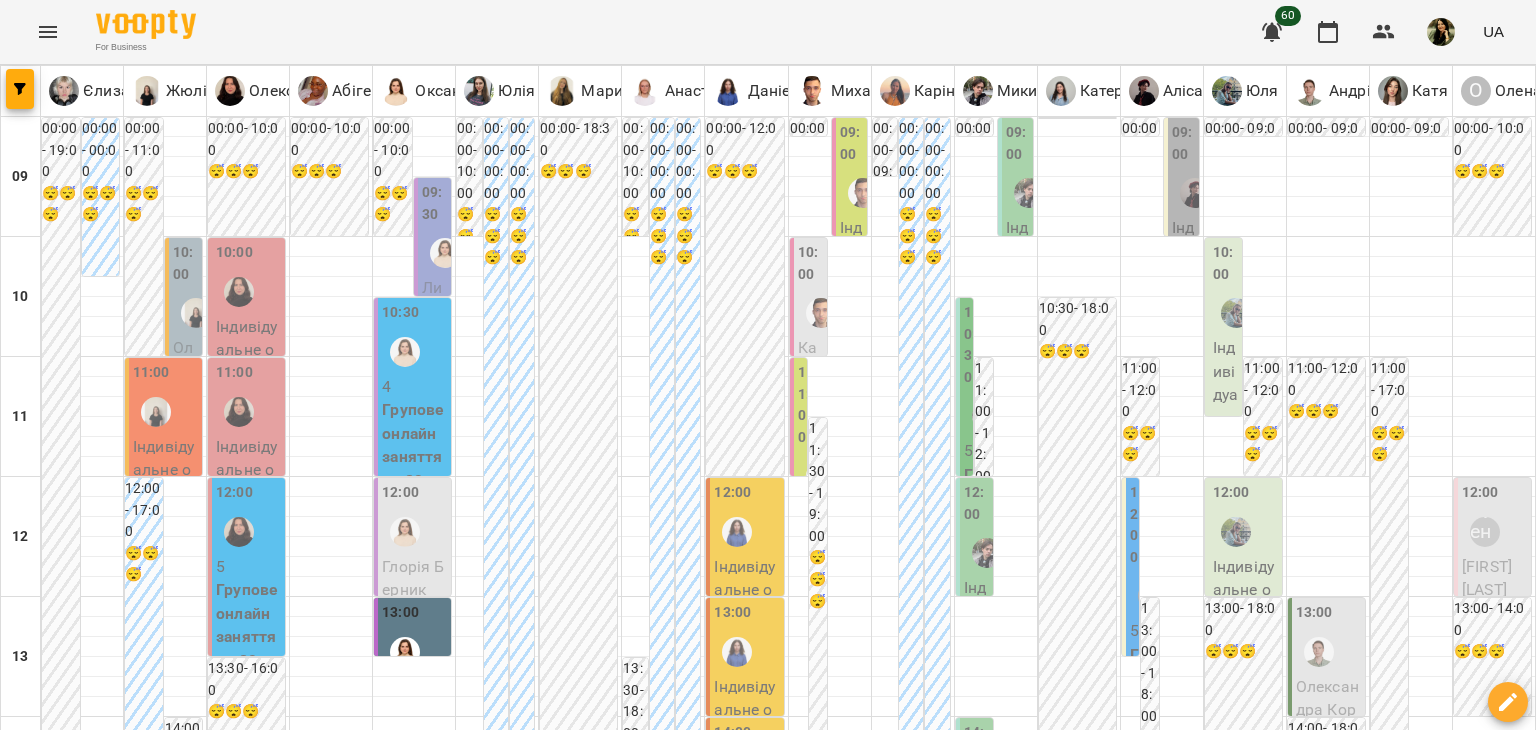click at bounding box center [668, 1888] 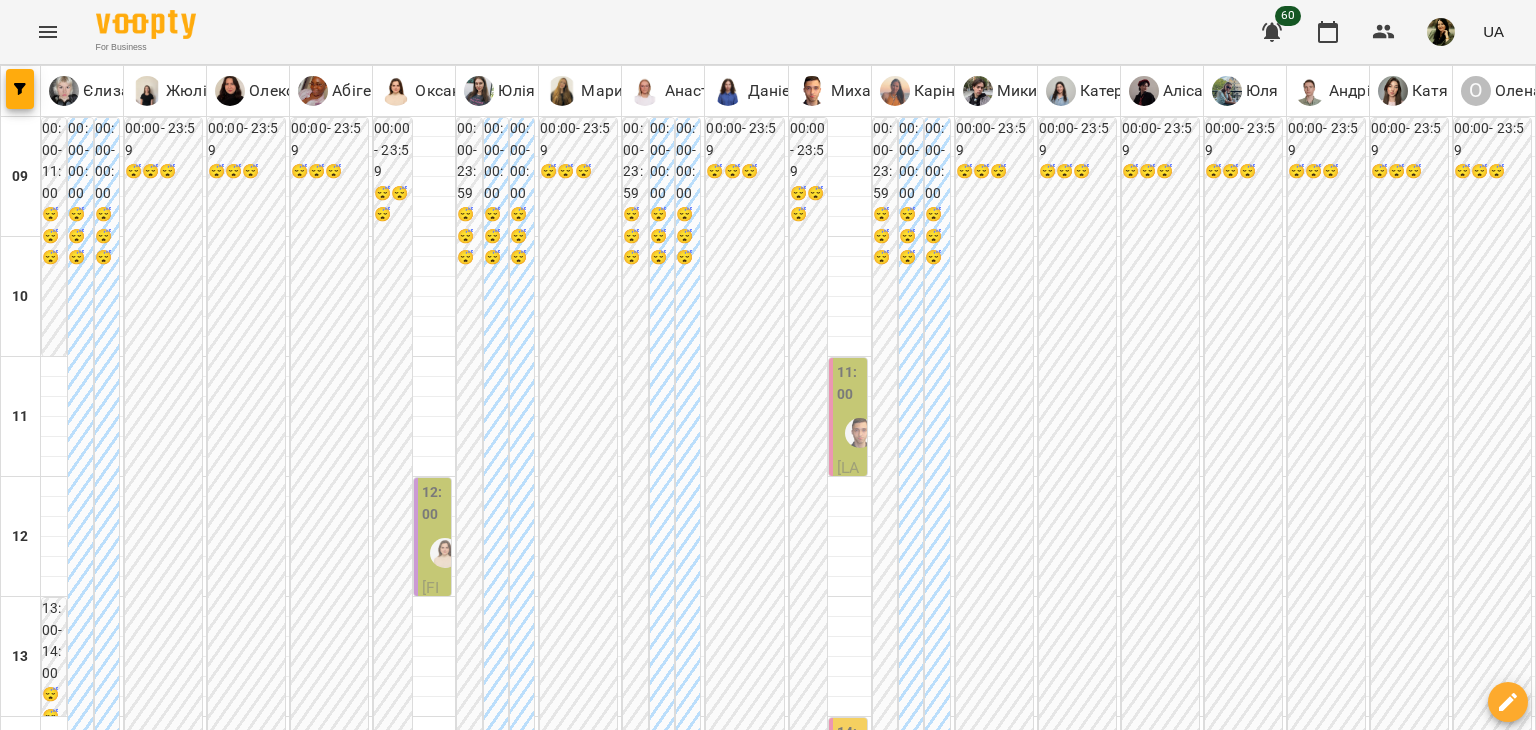 click on "пт" at bounding box center (892, 1823) 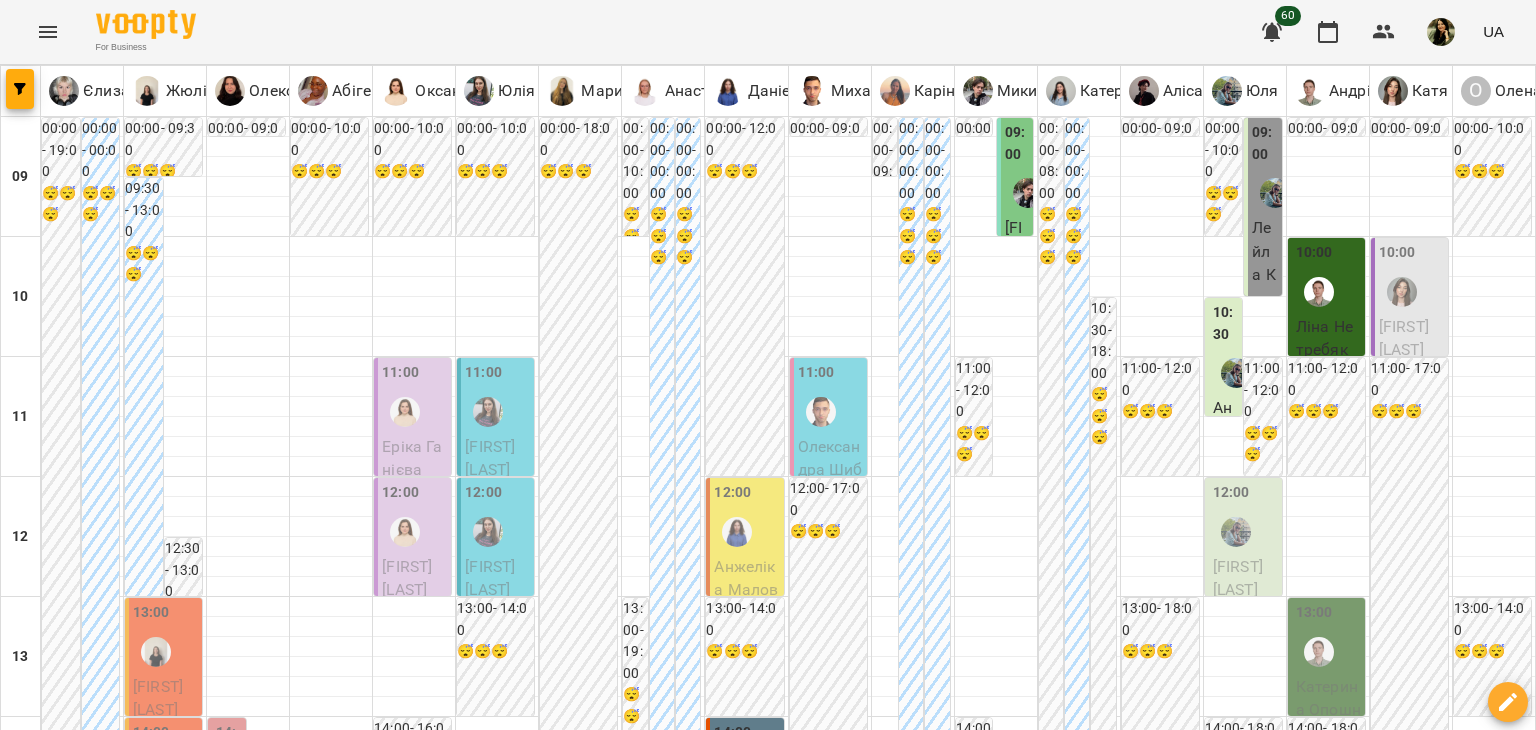 scroll, scrollTop: 986, scrollLeft: 0, axis: vertical 